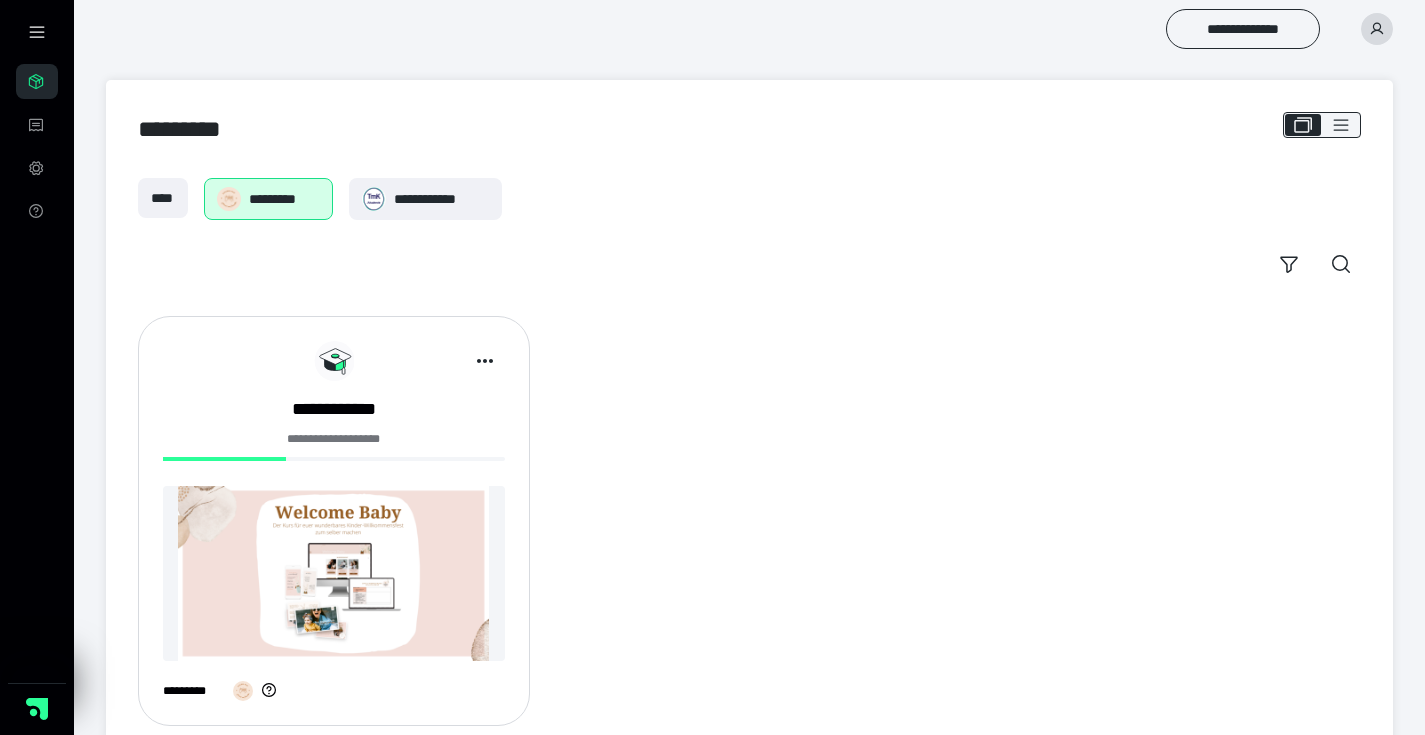 scroll, scrollTop: 0, scrollLeft: 0, axis: both 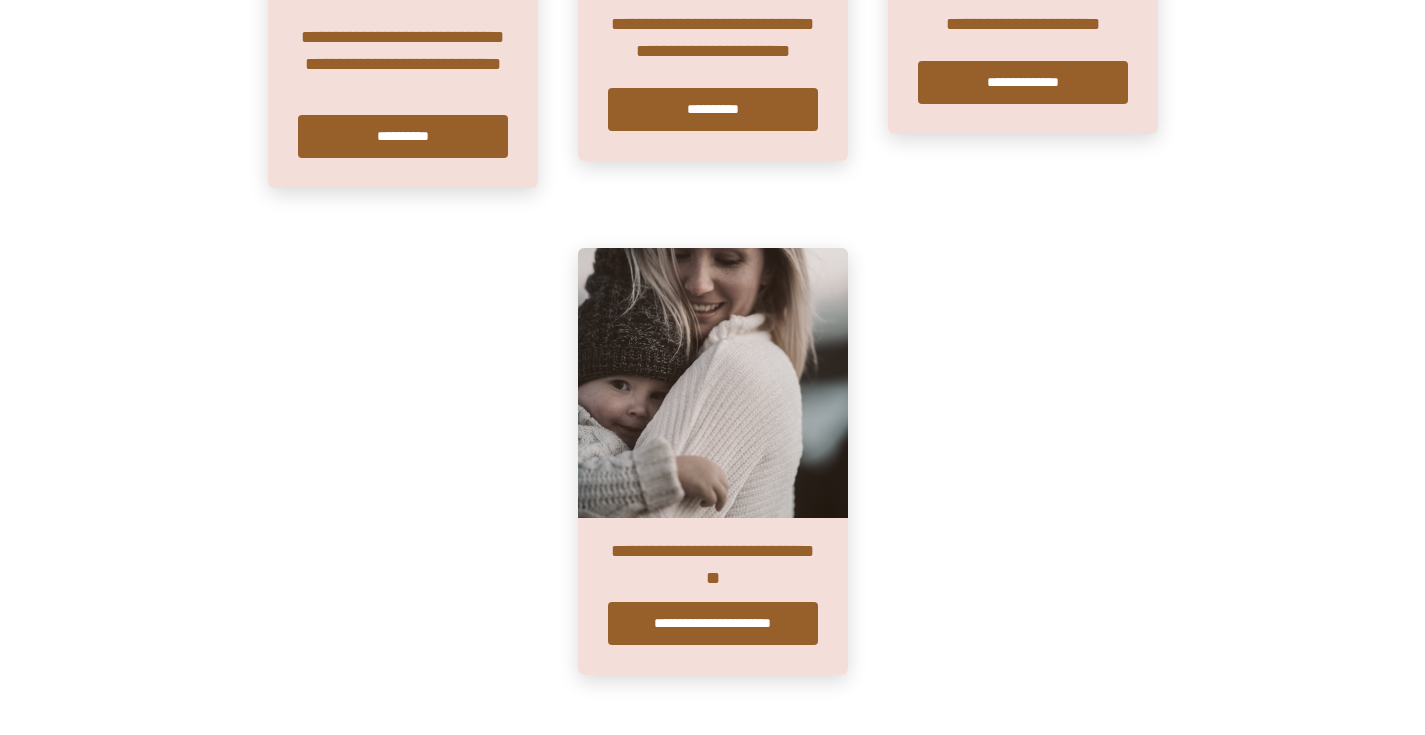 click on "**********" at bounding box center (713, 565) 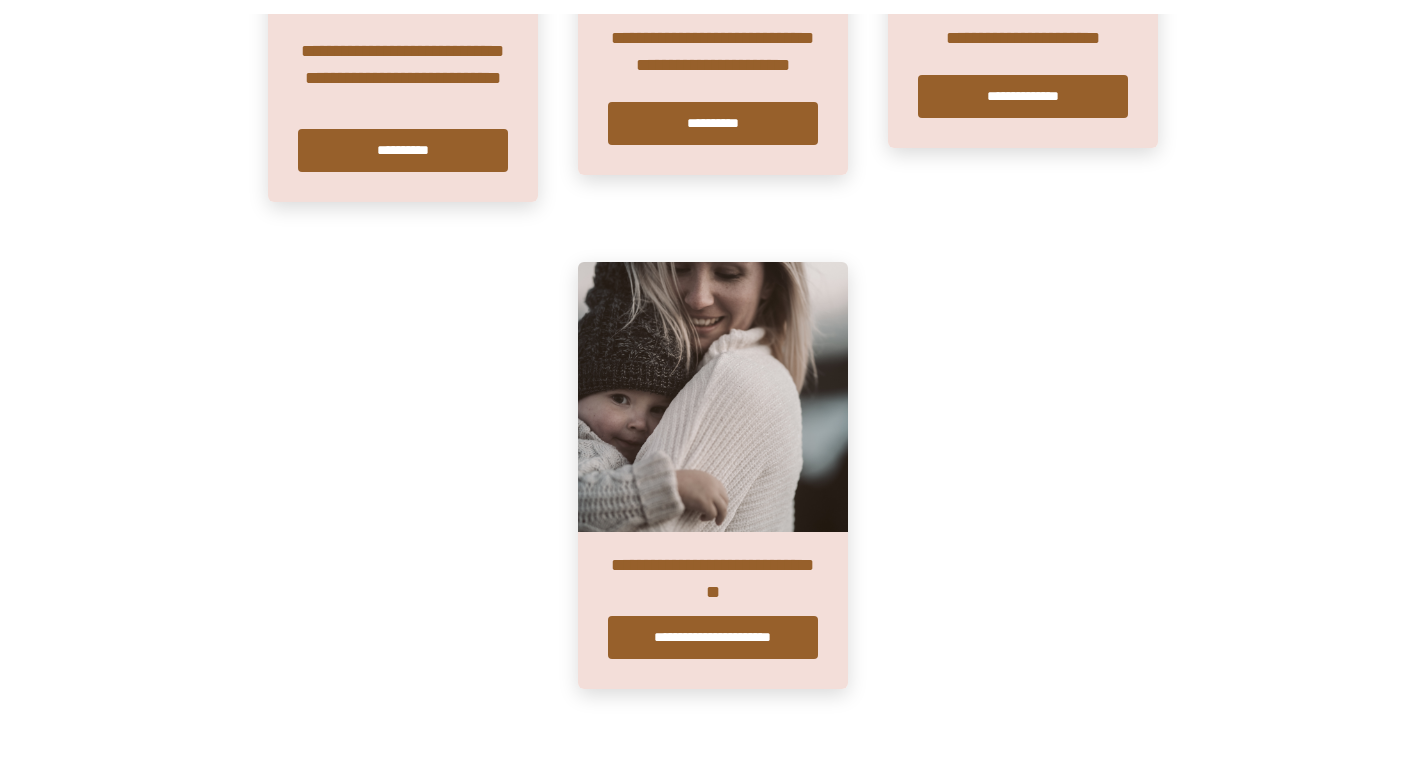 scroll, scrollTop: 1232, scrollLeft: 0, axis: vertical 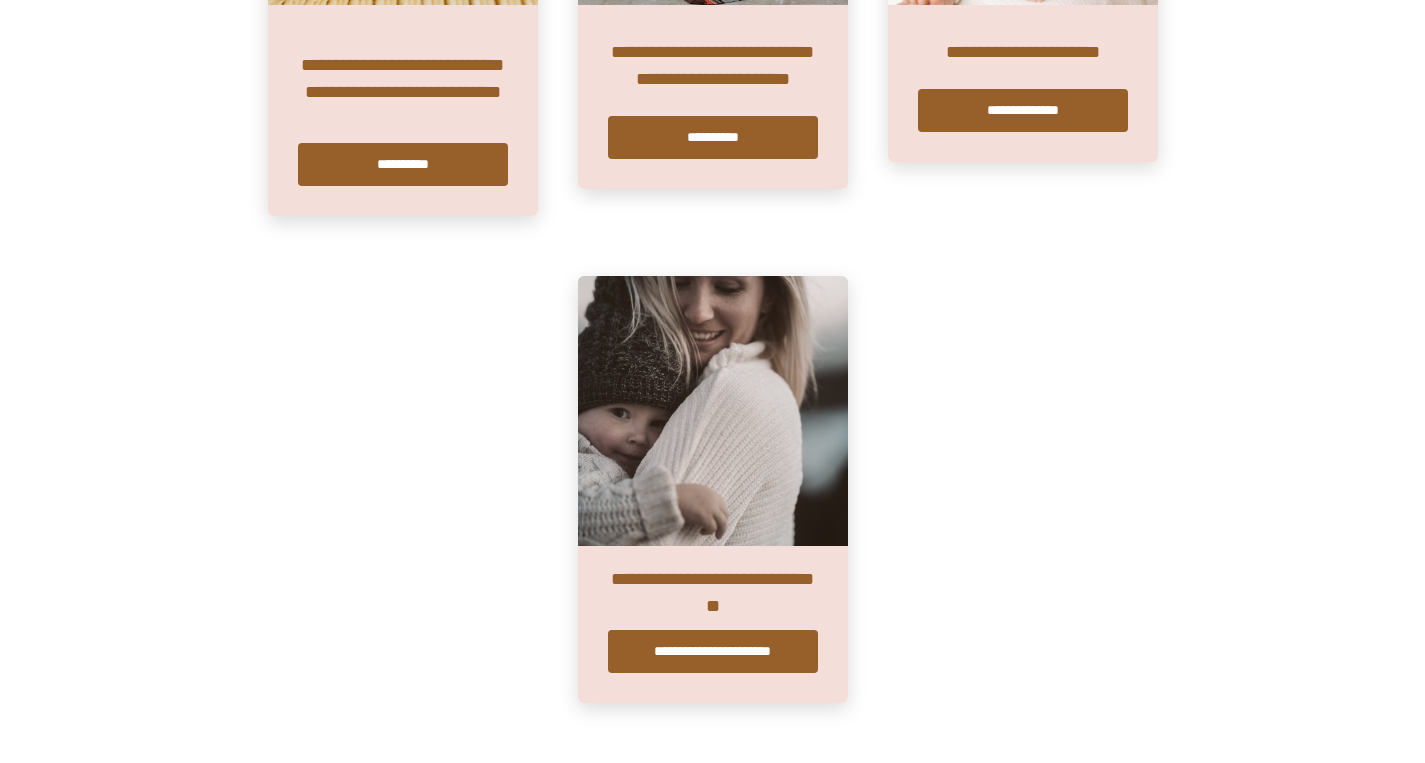 drag, startPoint x: 697, startPoint y: 717, endPoint x: 700, endPoint y: 702, distance: 15.297058 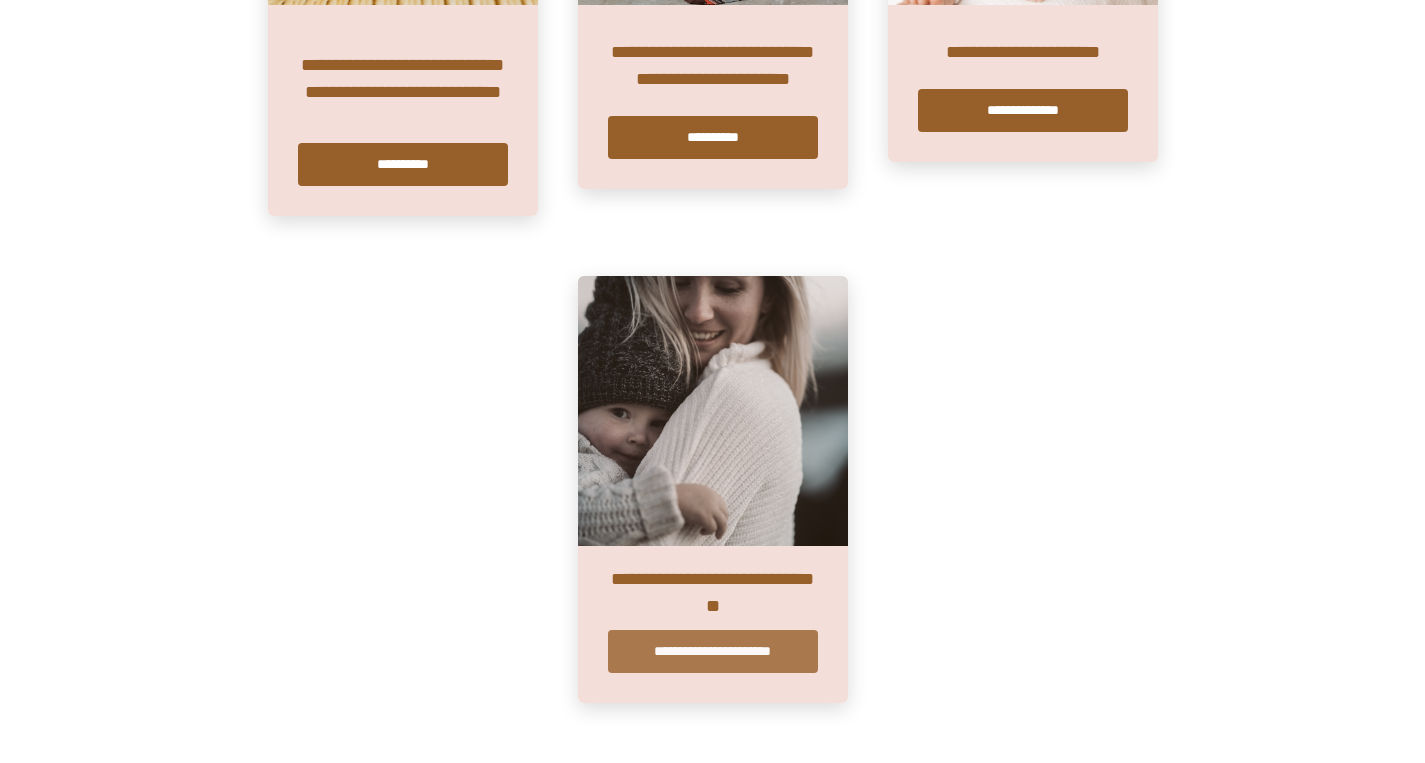 click on "**********" at bounding box center (713, 651) 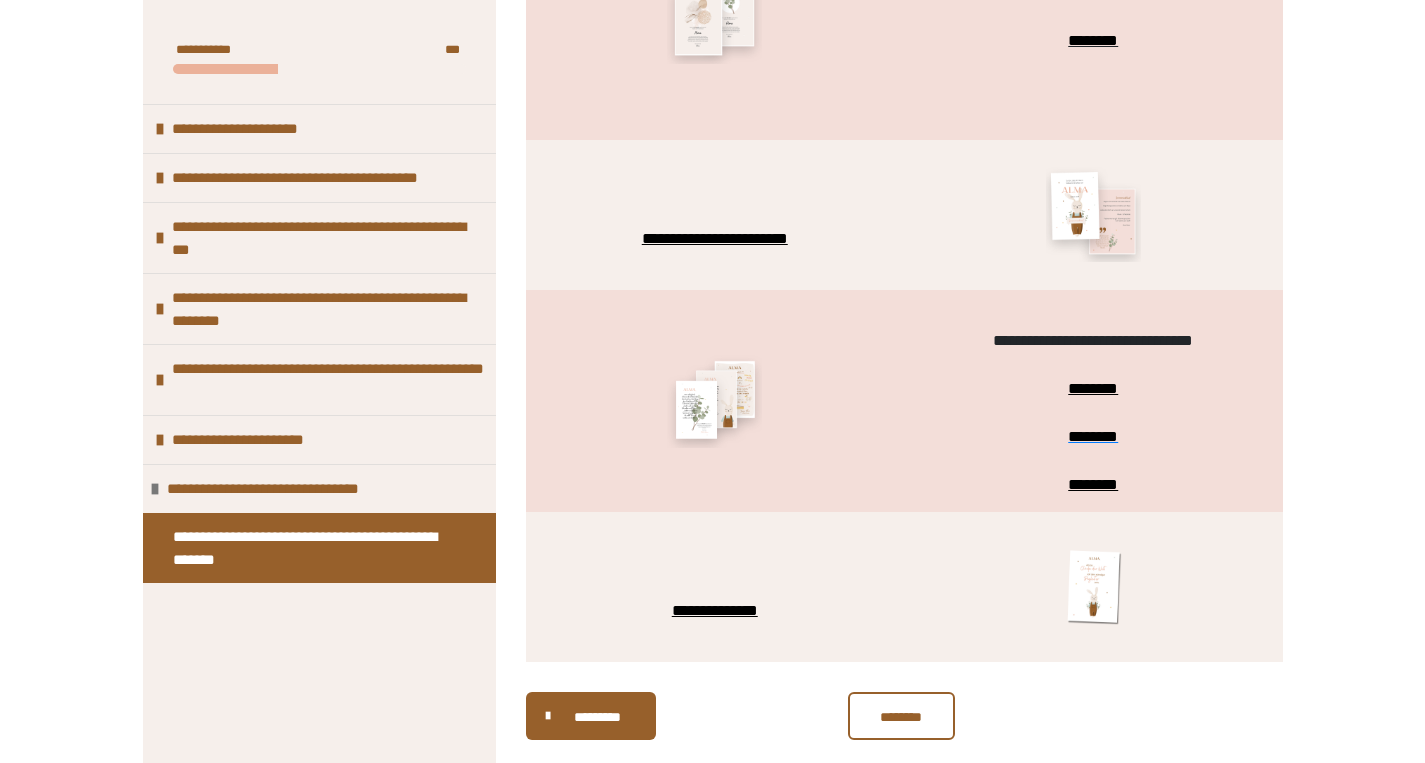 scroll, scrollTop: 1243, scrollLeft: 0, axis: vertical 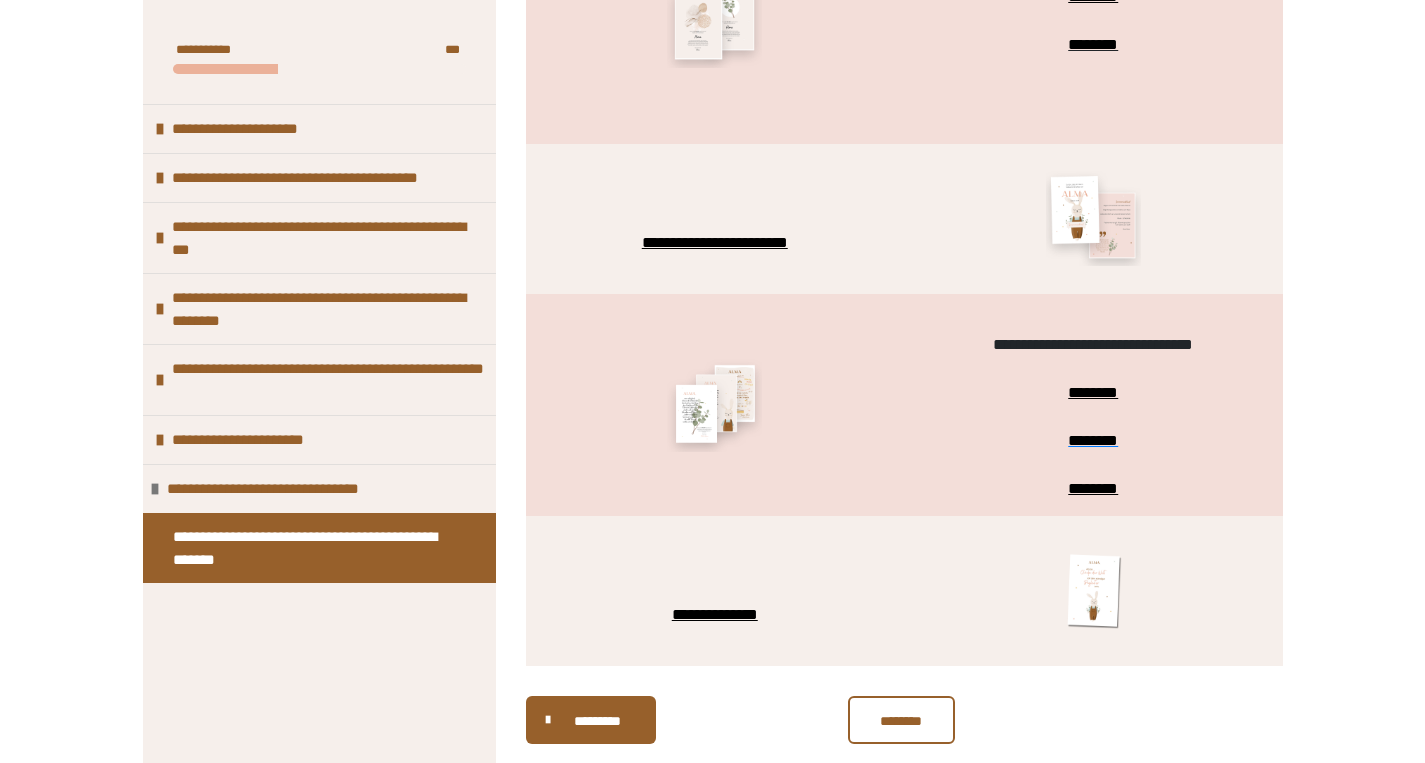 click on "********" at bounding box center [1093, 392] 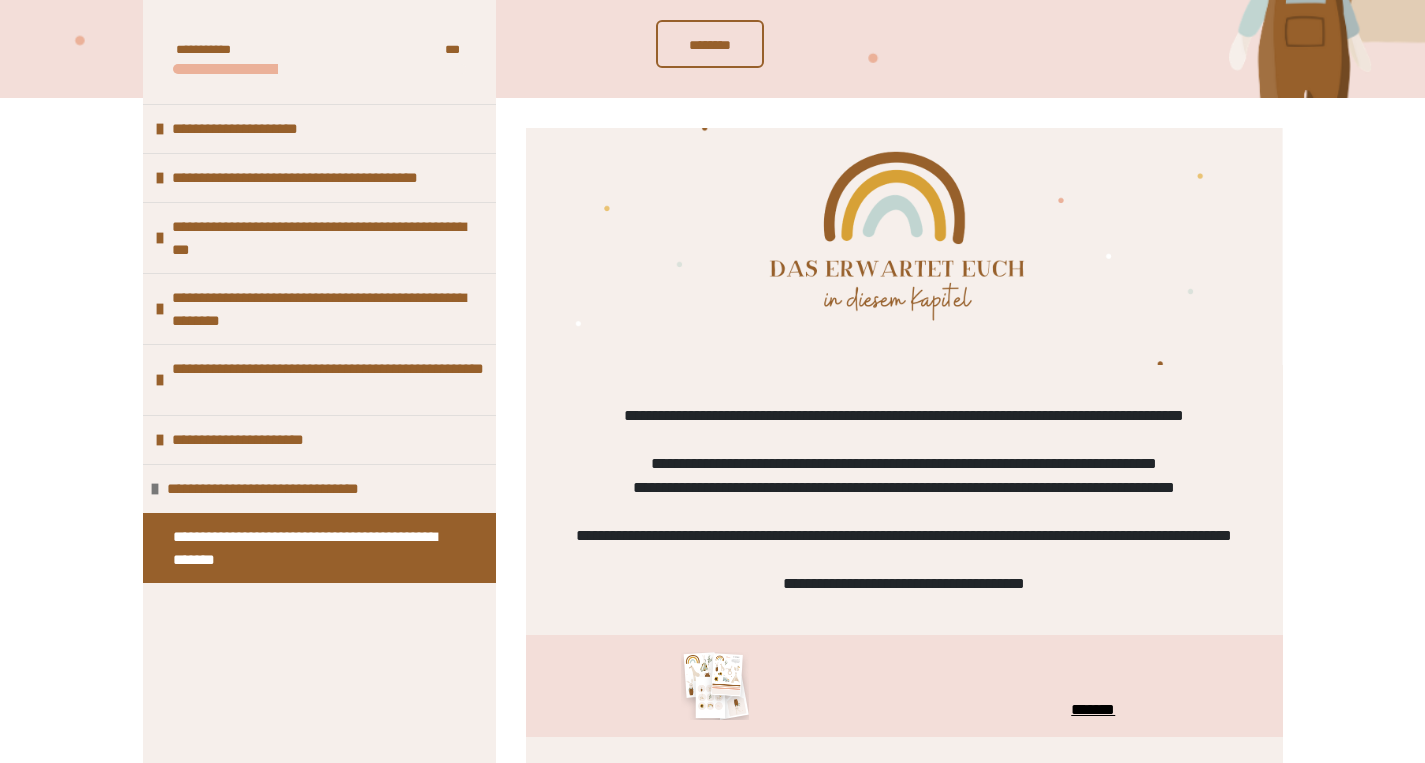scroll, scrollTop: 450, scrollLeft: 0, axis: vertical 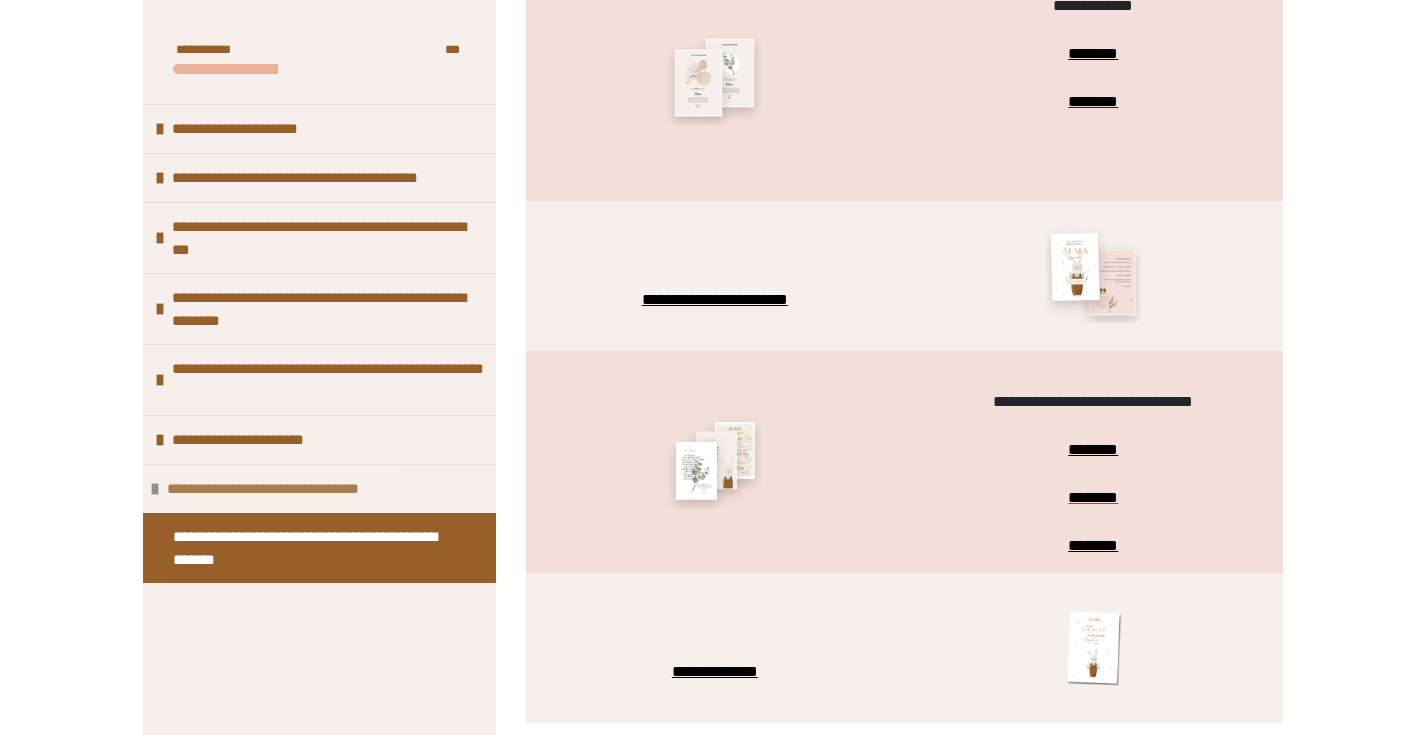 click on "**********" at bounding box center [288, 489] 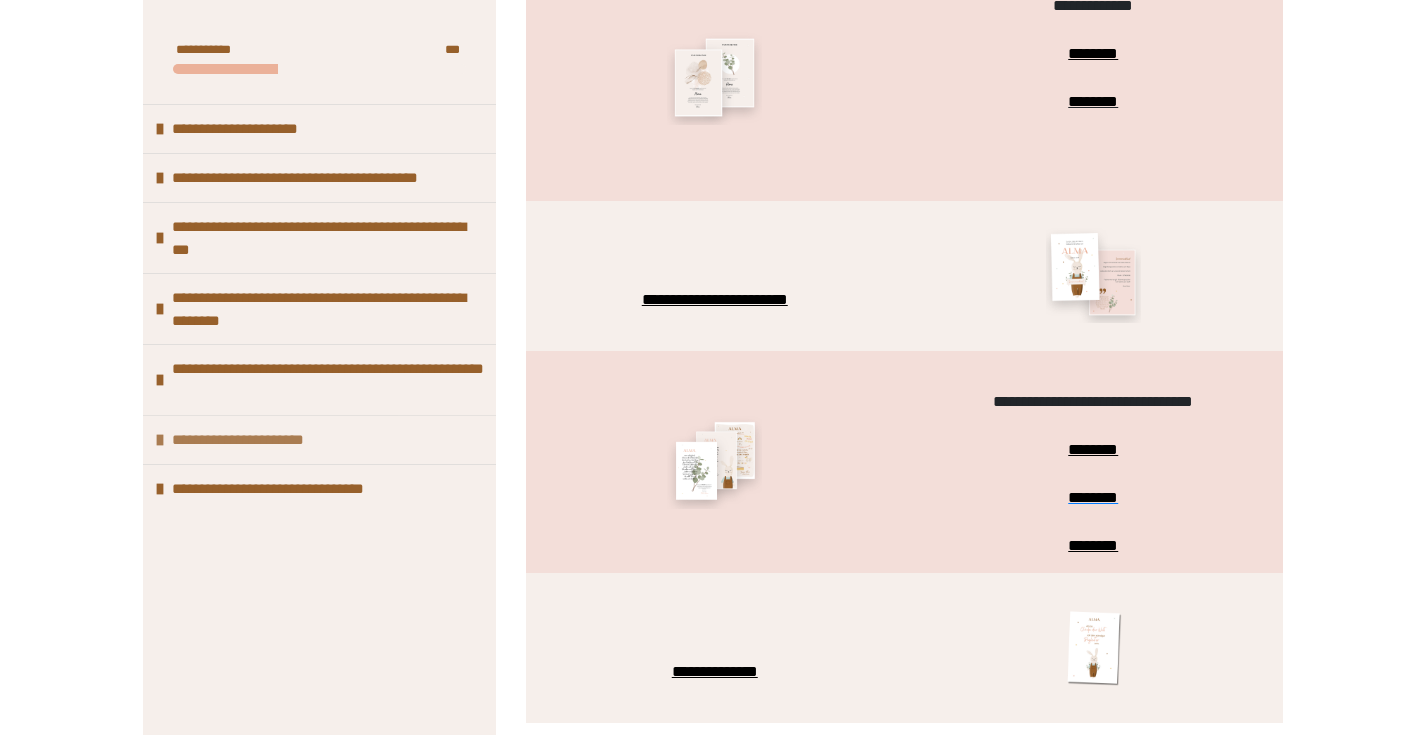 click on "**********" at bounding box center (268, 440) 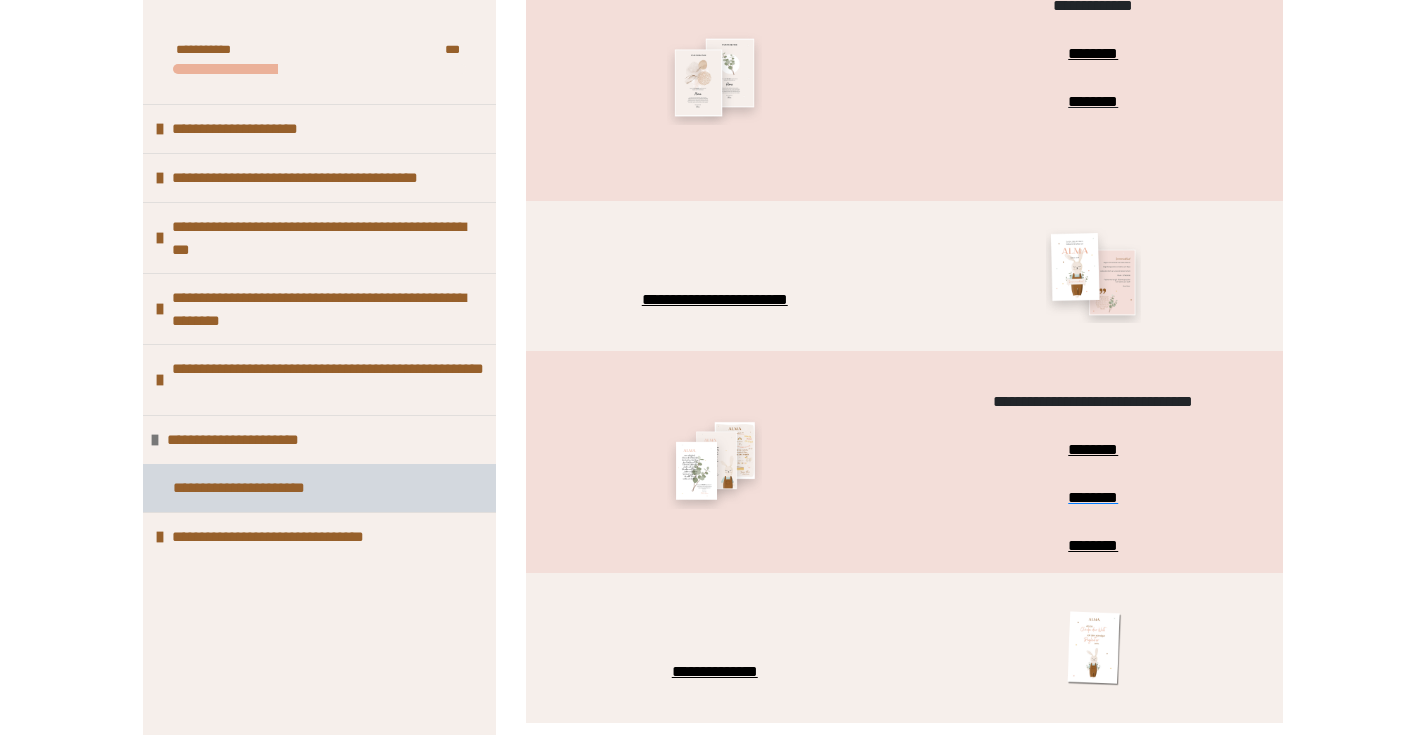 click on "**********" at bounding box center (269, 488) 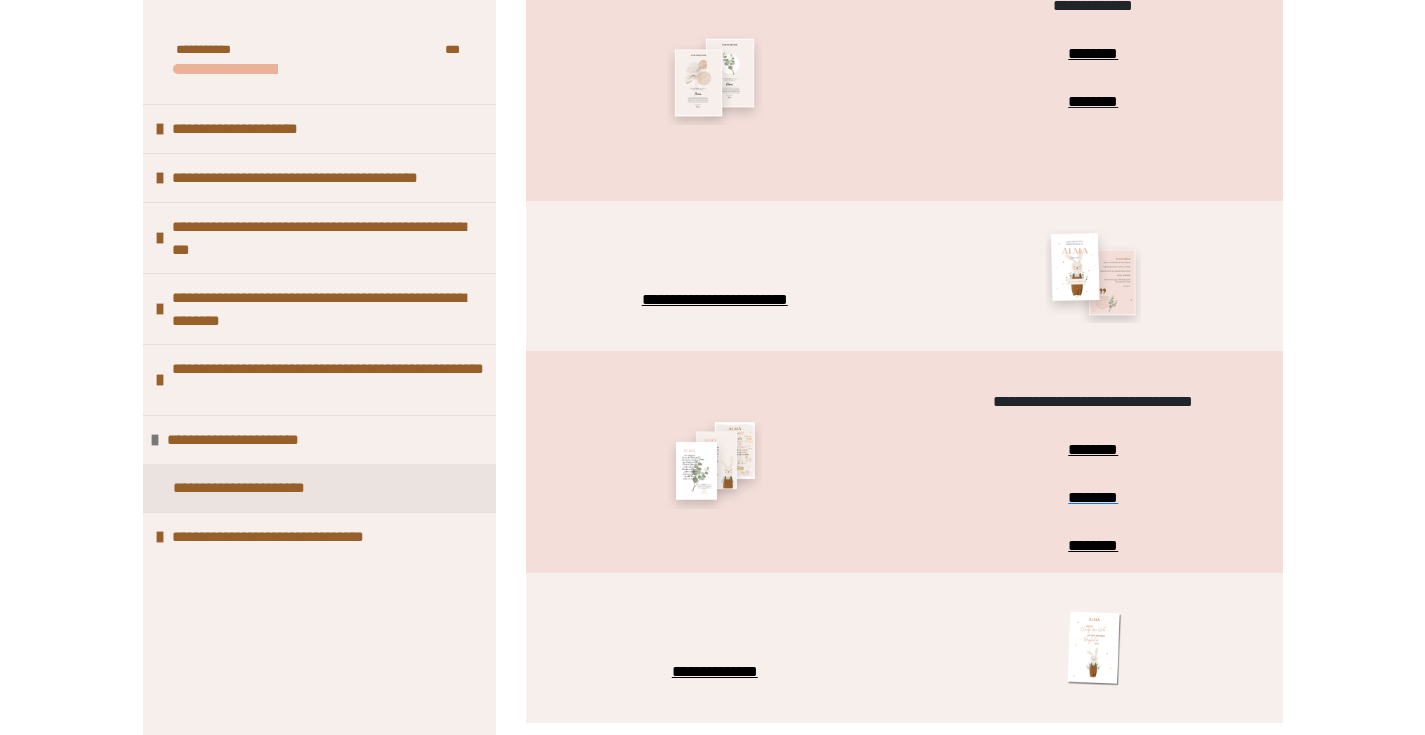scroll, scrollTop: 342, scrollLeft: 0, axis: vertical 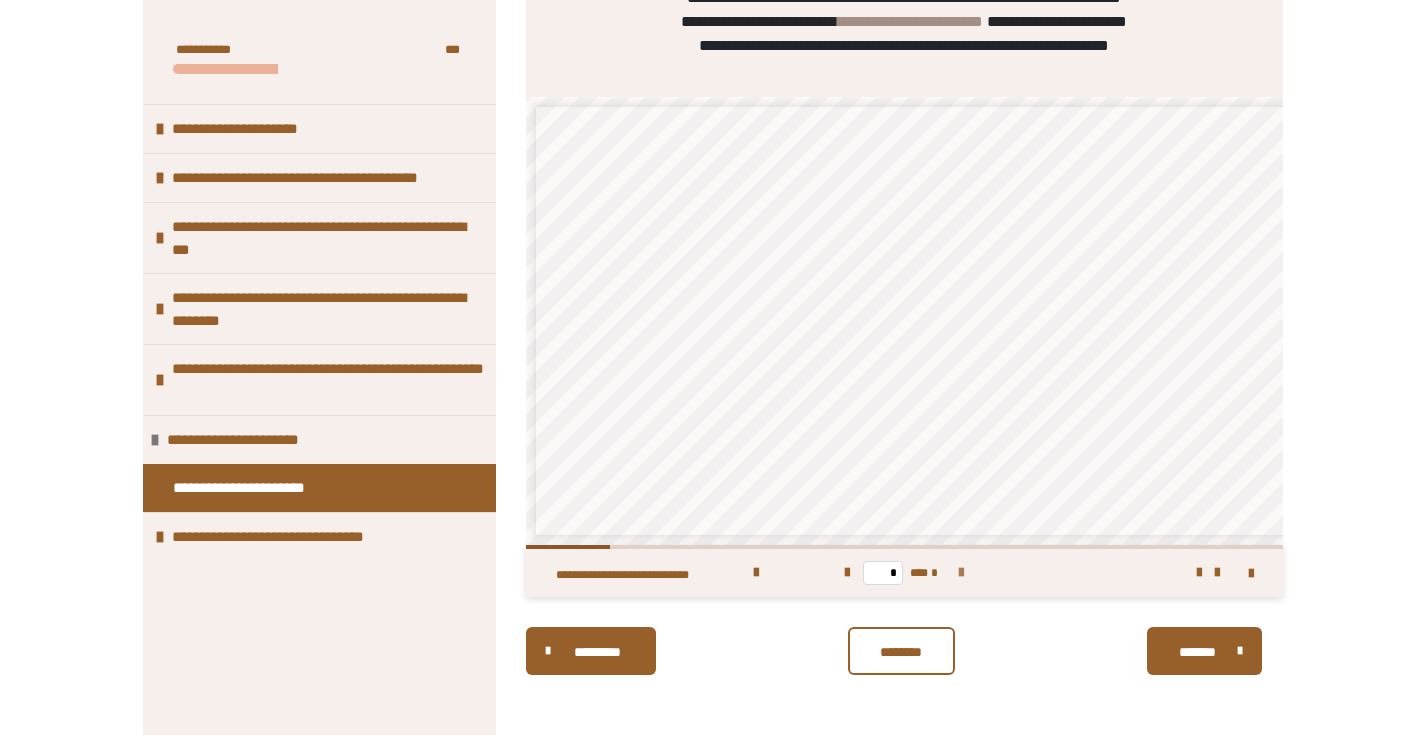 click at bounding box center (961, 573) 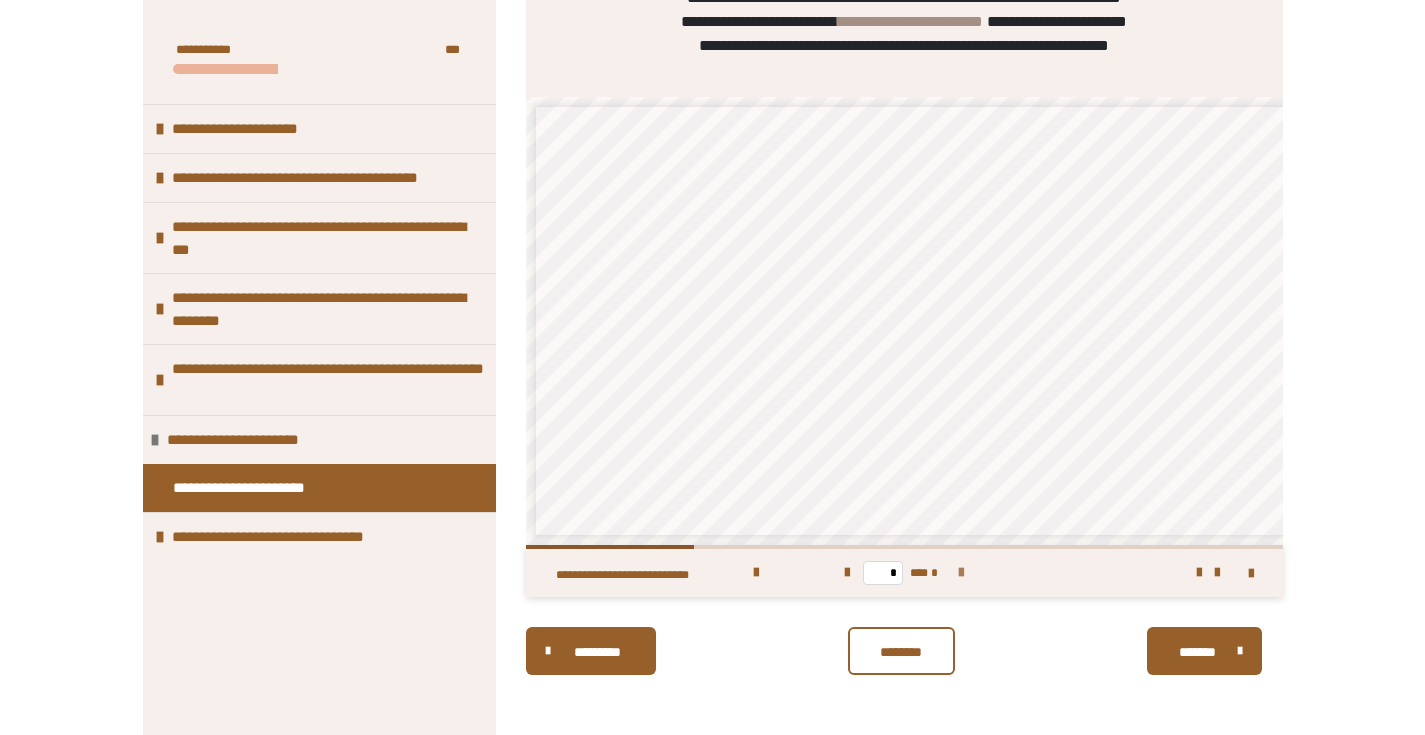click at bounding box center [961, 573] 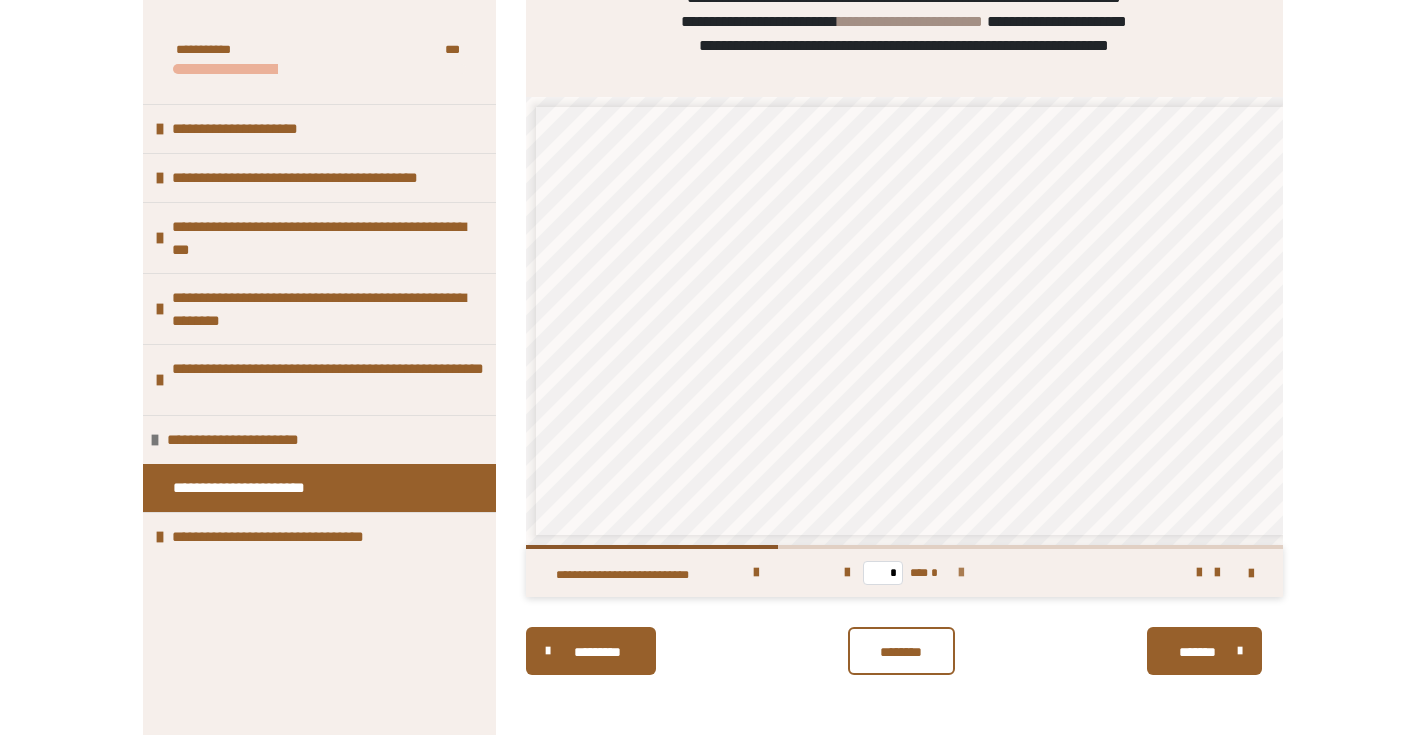 click at bounding box center [961, 573] 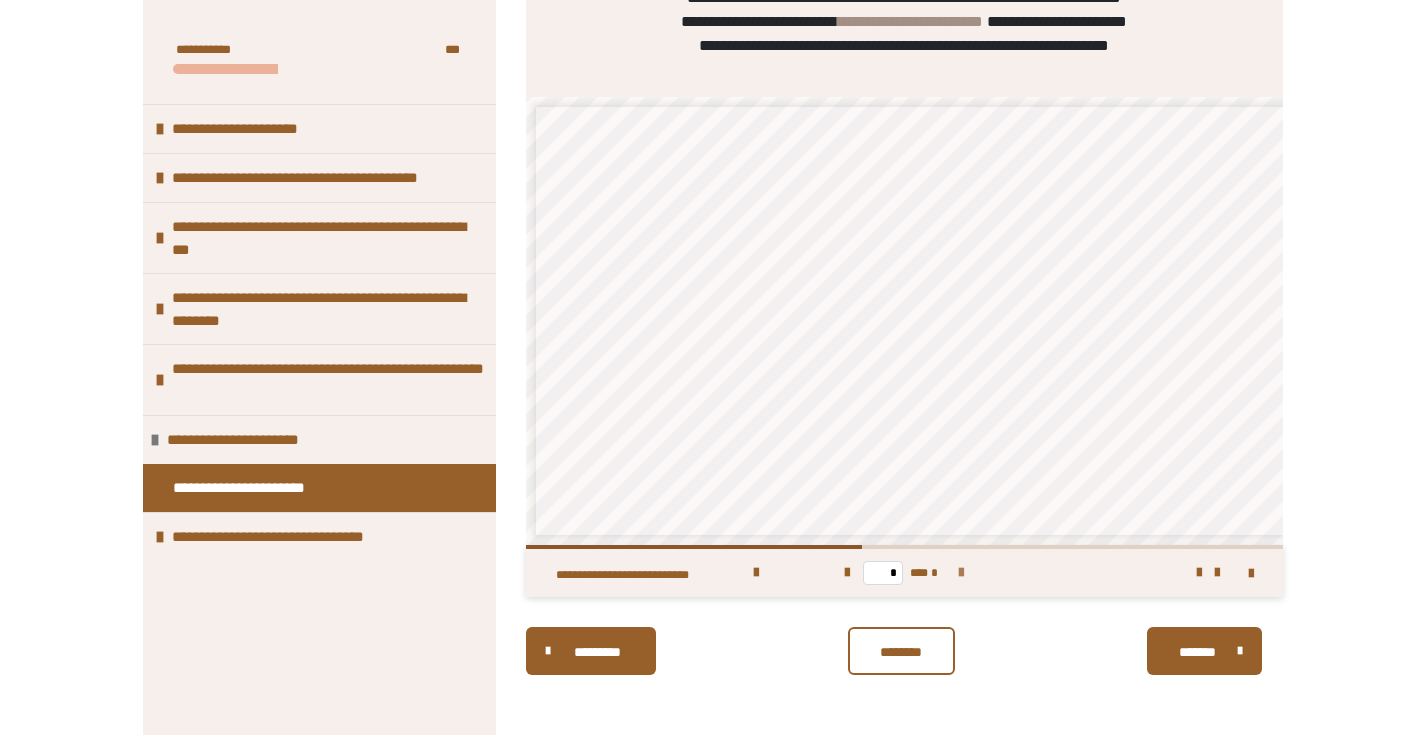 click at bounding box center [961, 573] 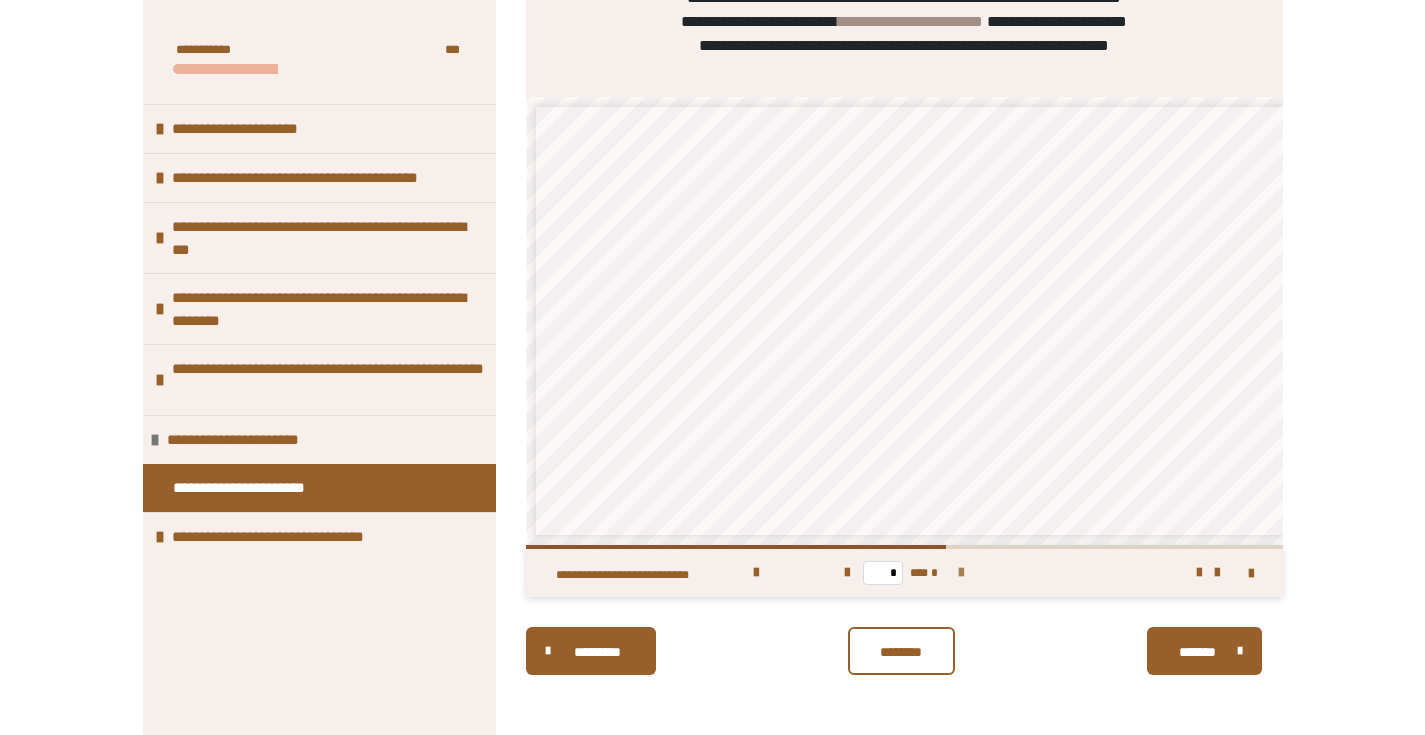 click at bounding box center [961, 573] 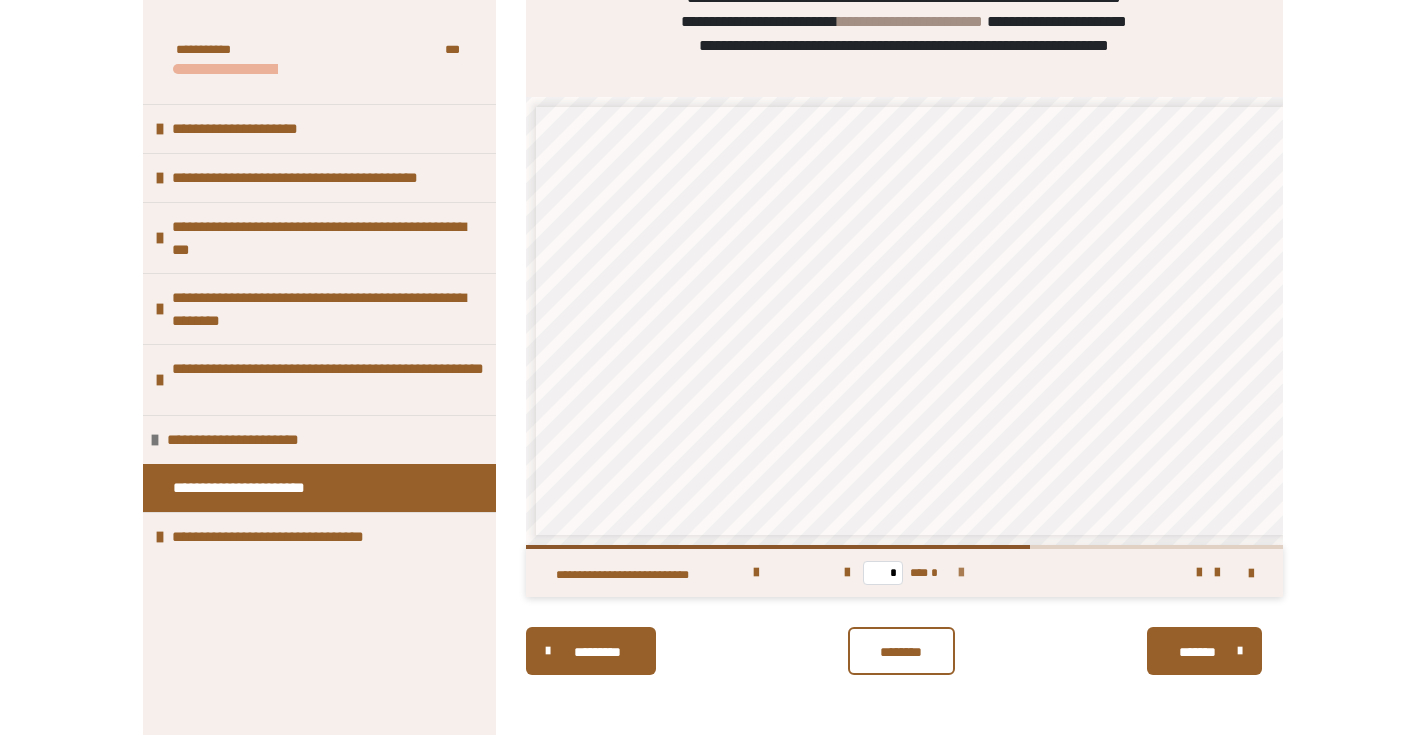 click at bounding box center [961, 573] 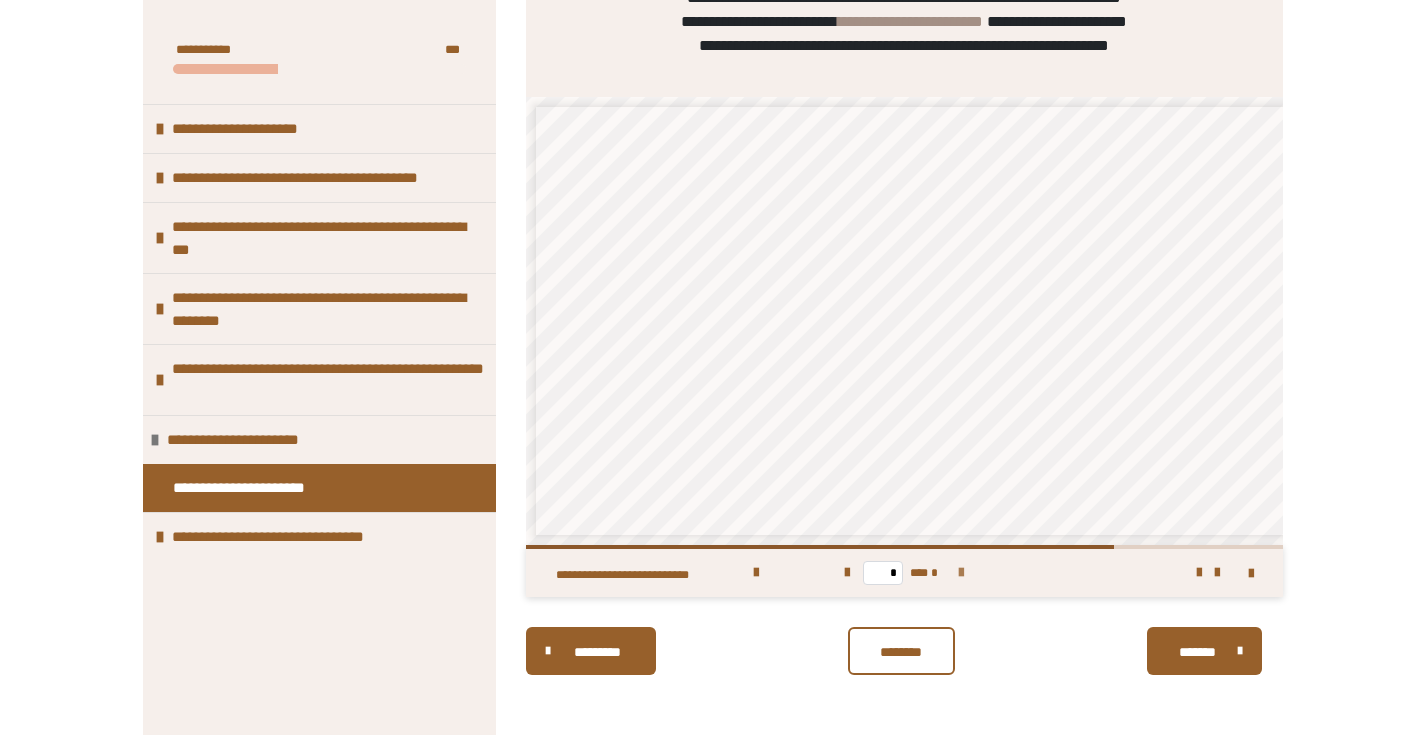 click at bounding box center [961, 573] 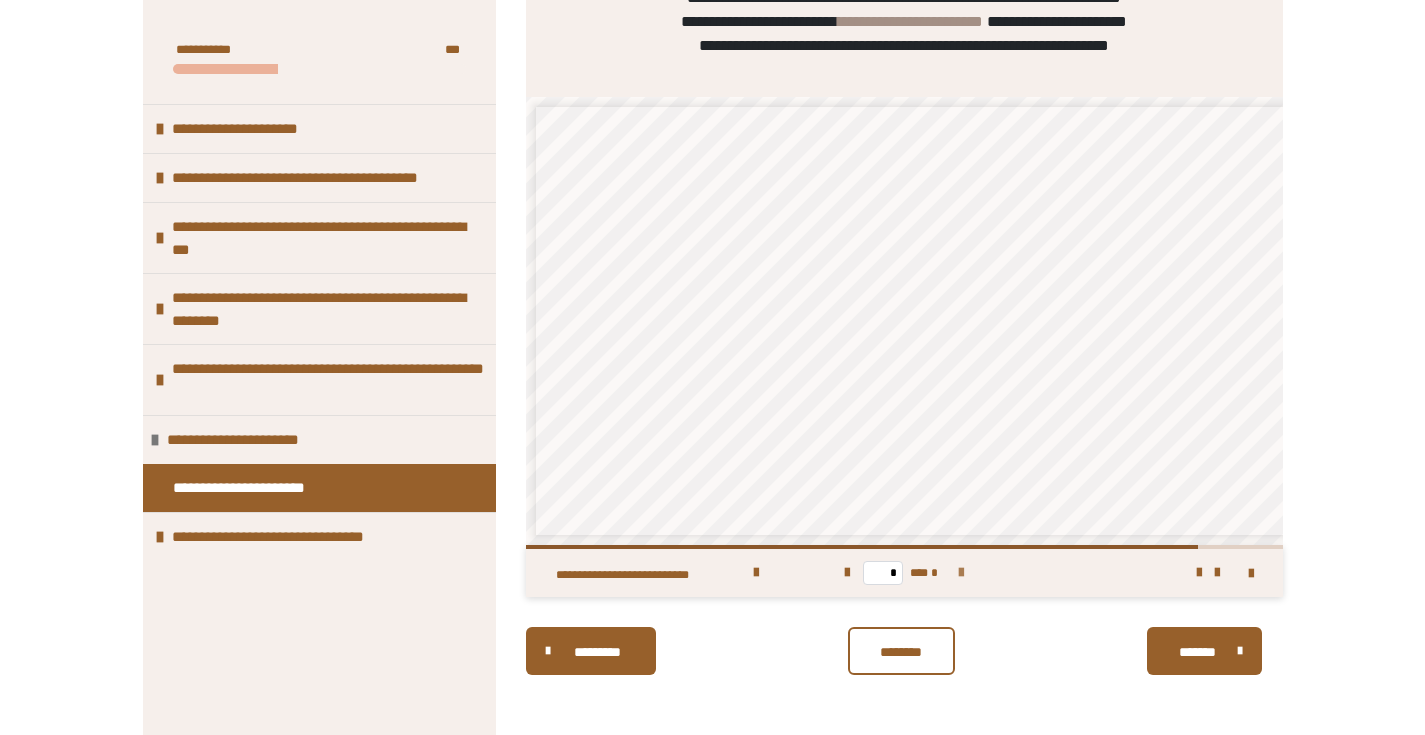 click at bounding box center (961, 573) 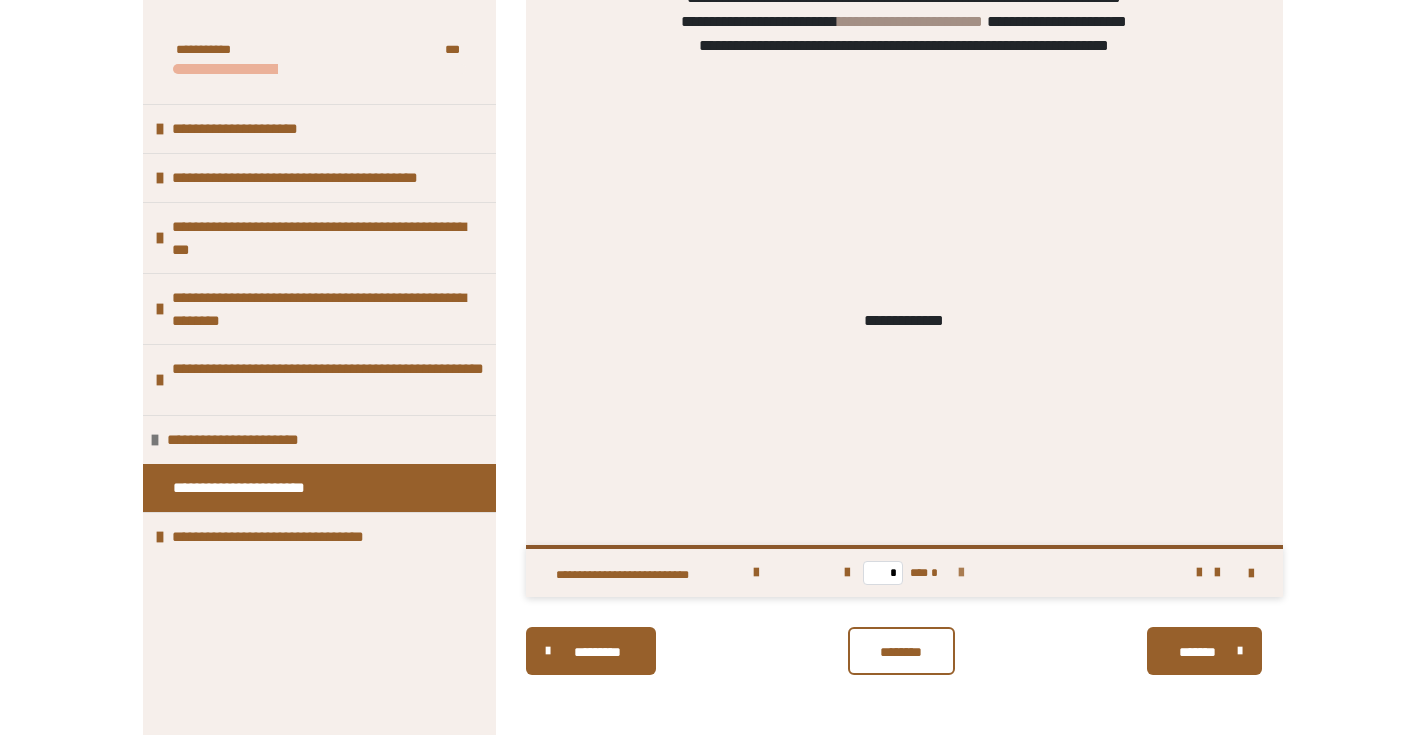 type on "*" 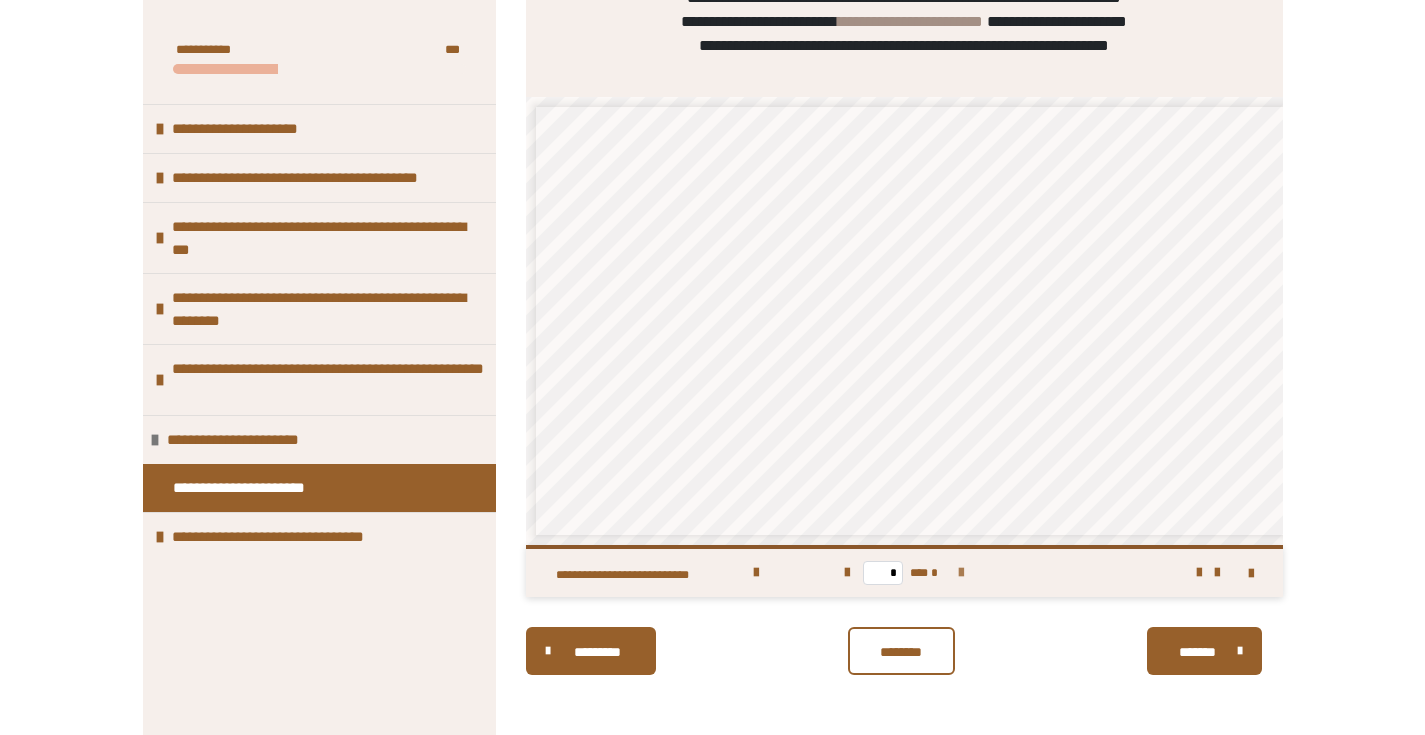 click on "* *** *" at bounding box center [904, 573] 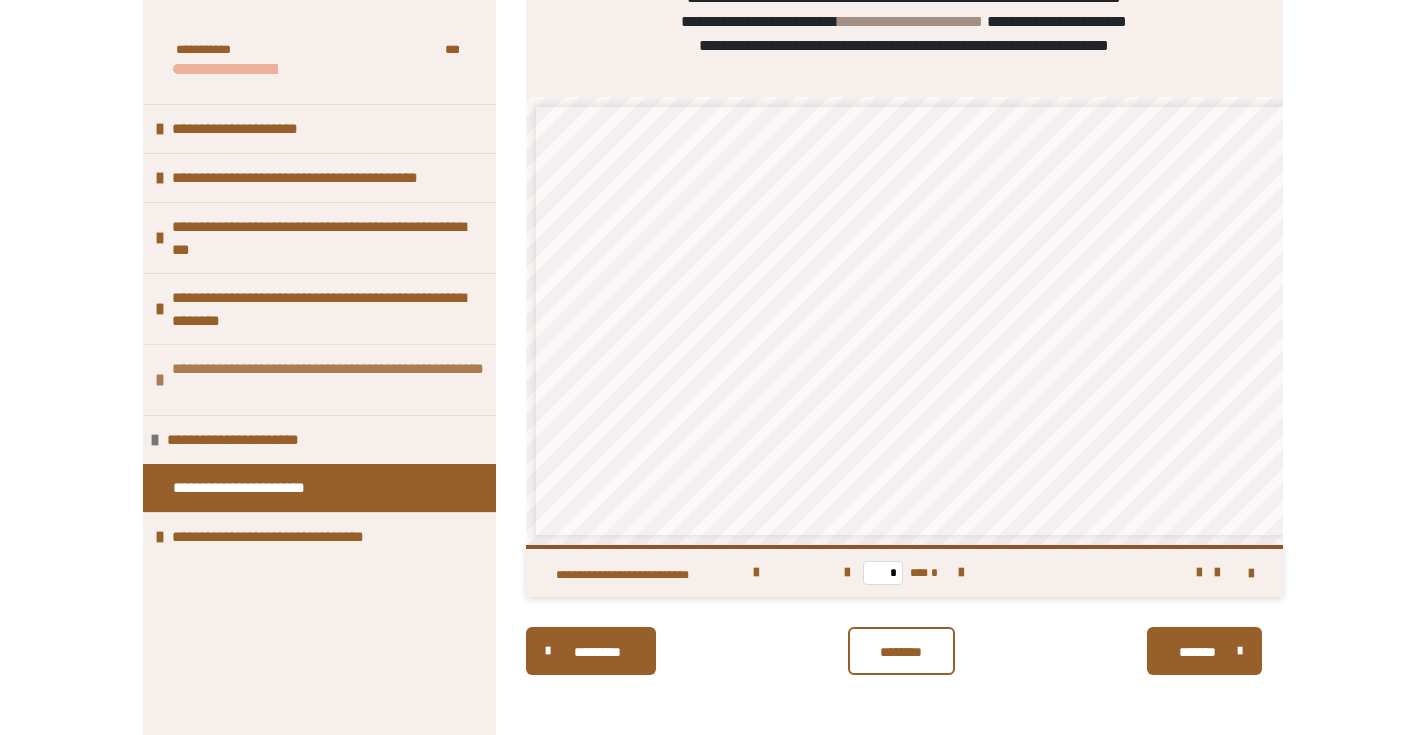 click on "**********" at bounding box center (329, 380) 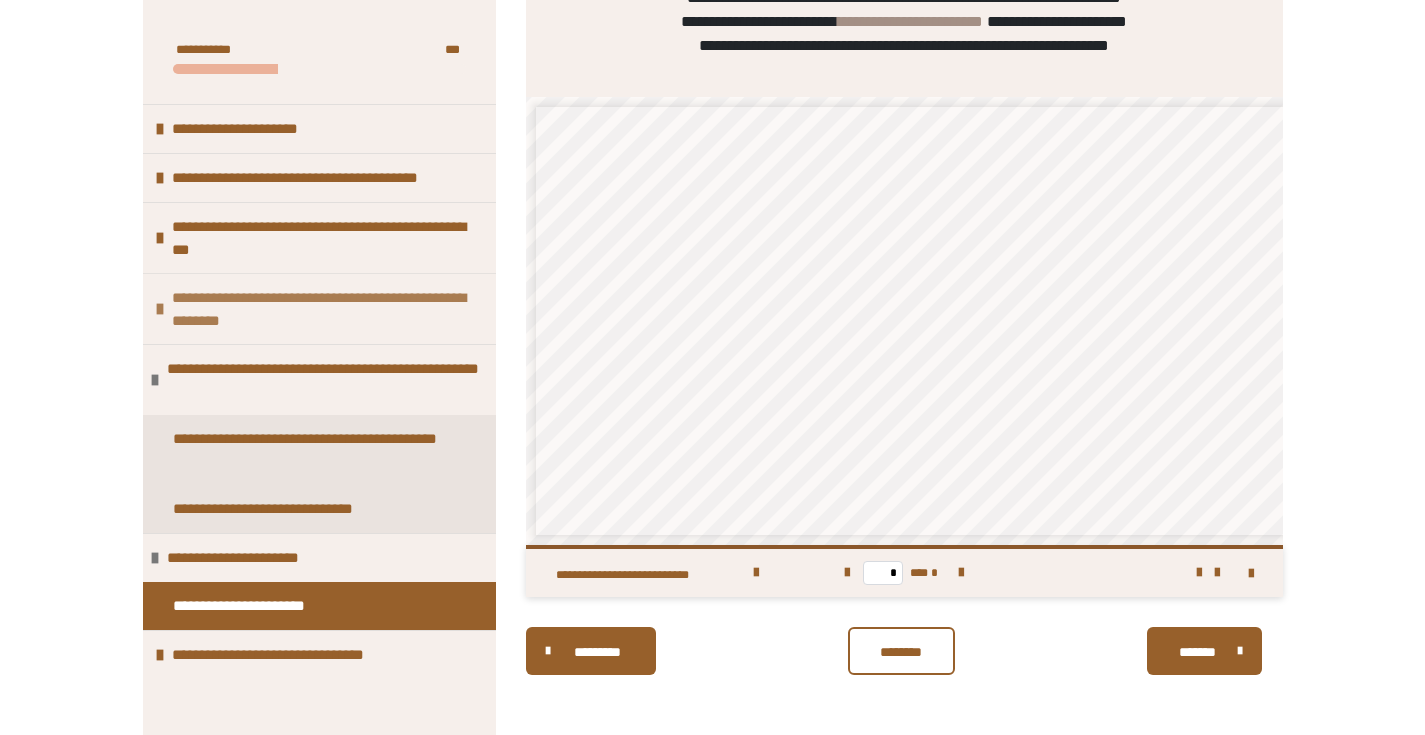 click on "**********" at bounding box center [329, 309] 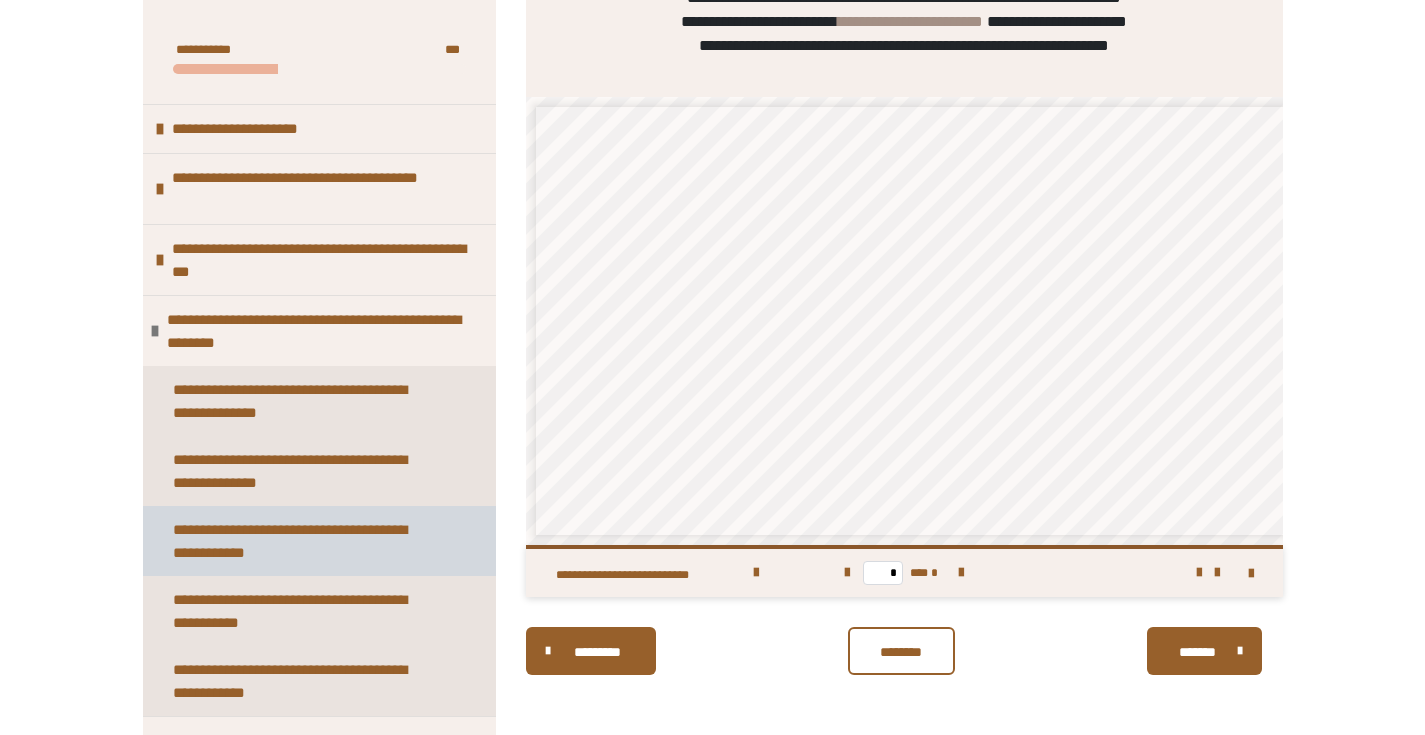 click on "**********" at bounding box center (304, 541) 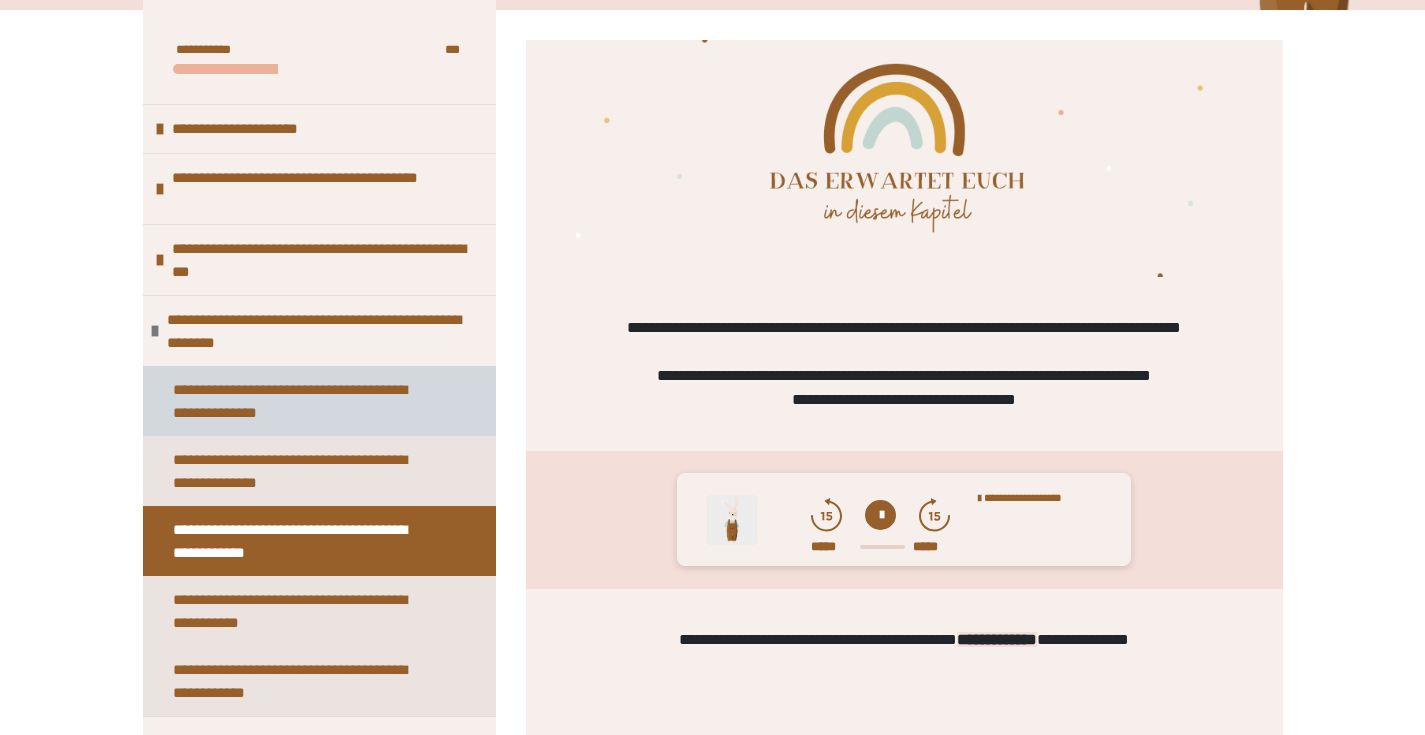 click on "**********" at bounding box center (304, 401) 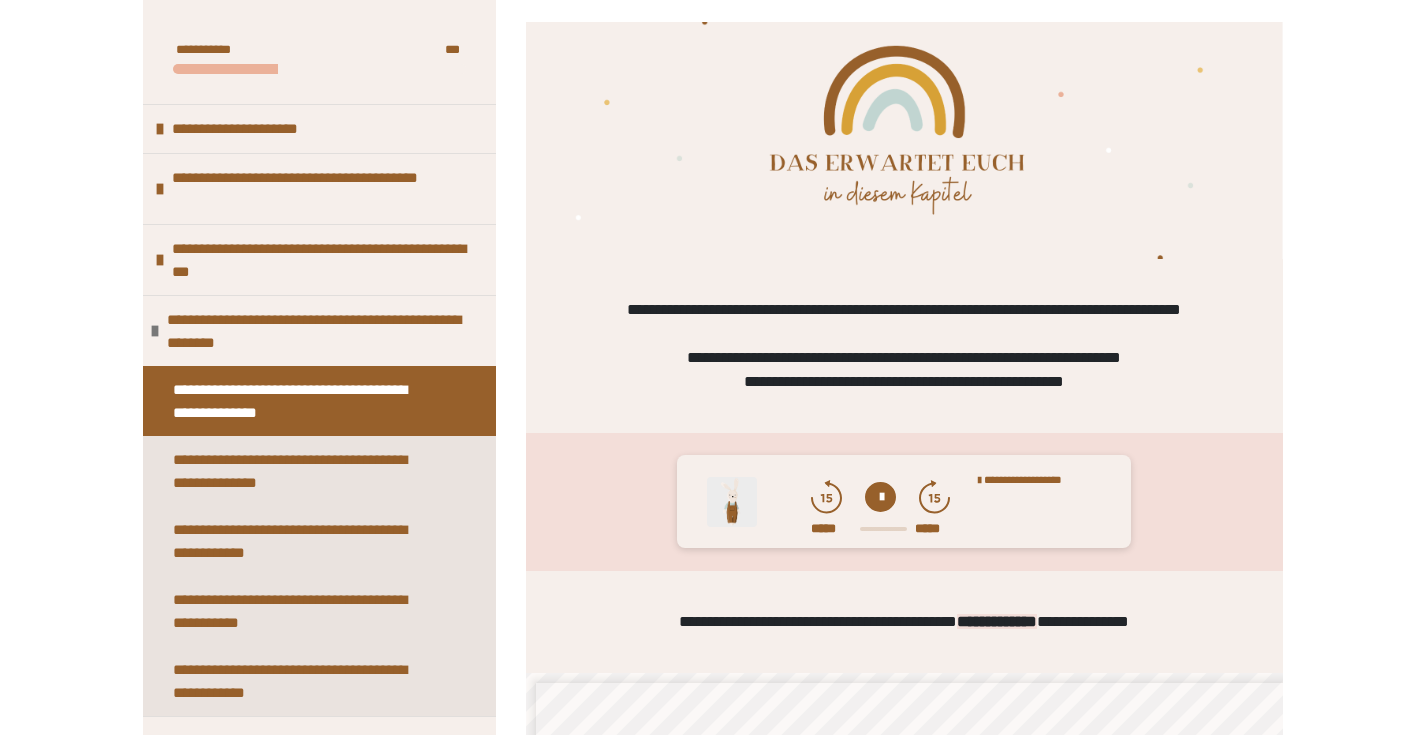 scroll, scrollTop: 615, scrollLeft: 0, axis: vertical 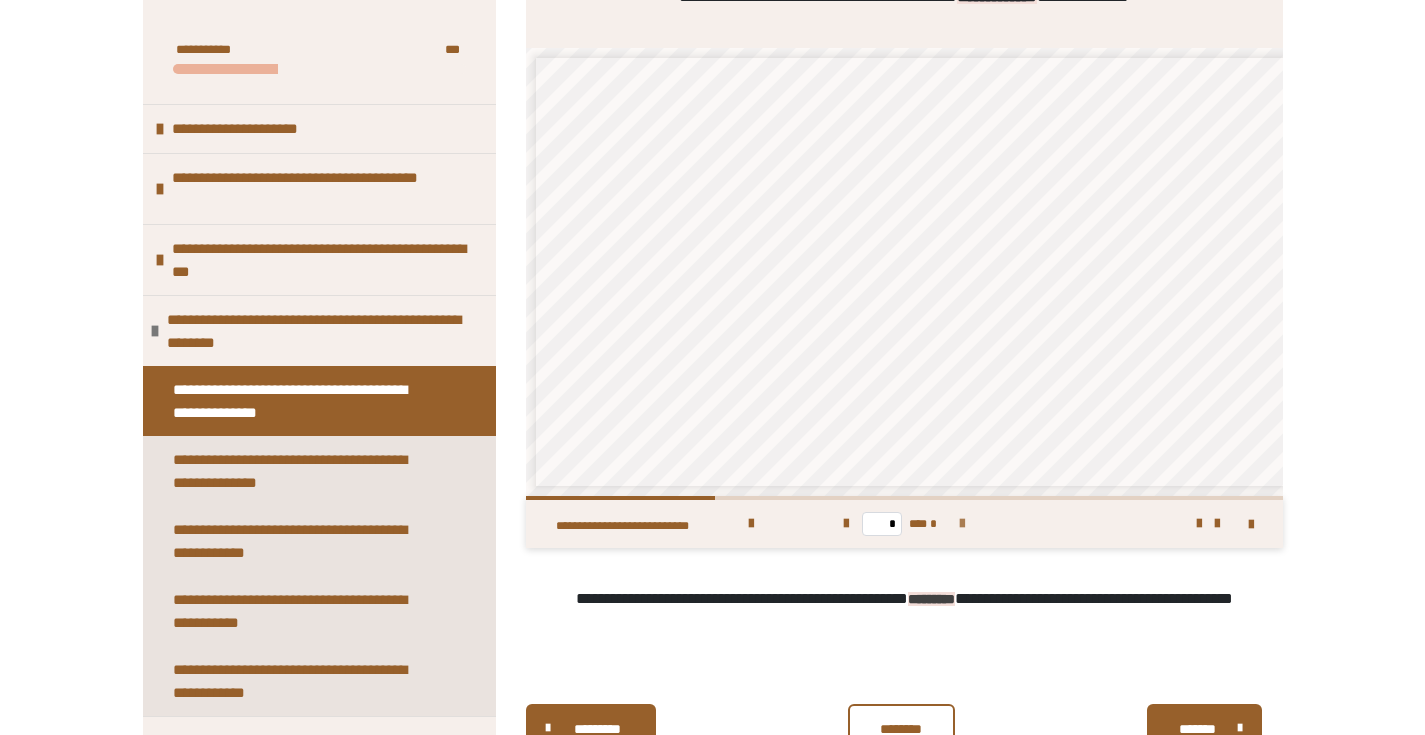 click at bounding box center (962, 524) 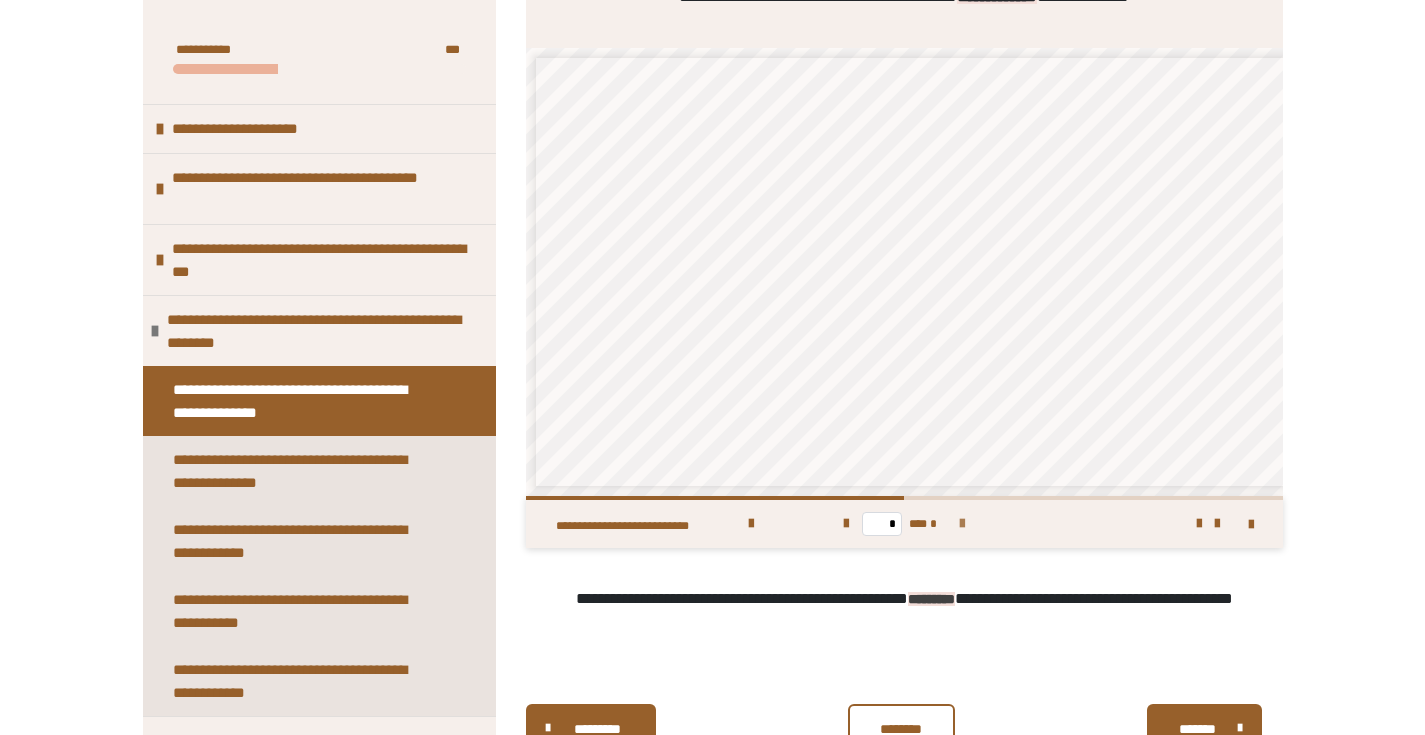 click at bounding box center (962, 524) 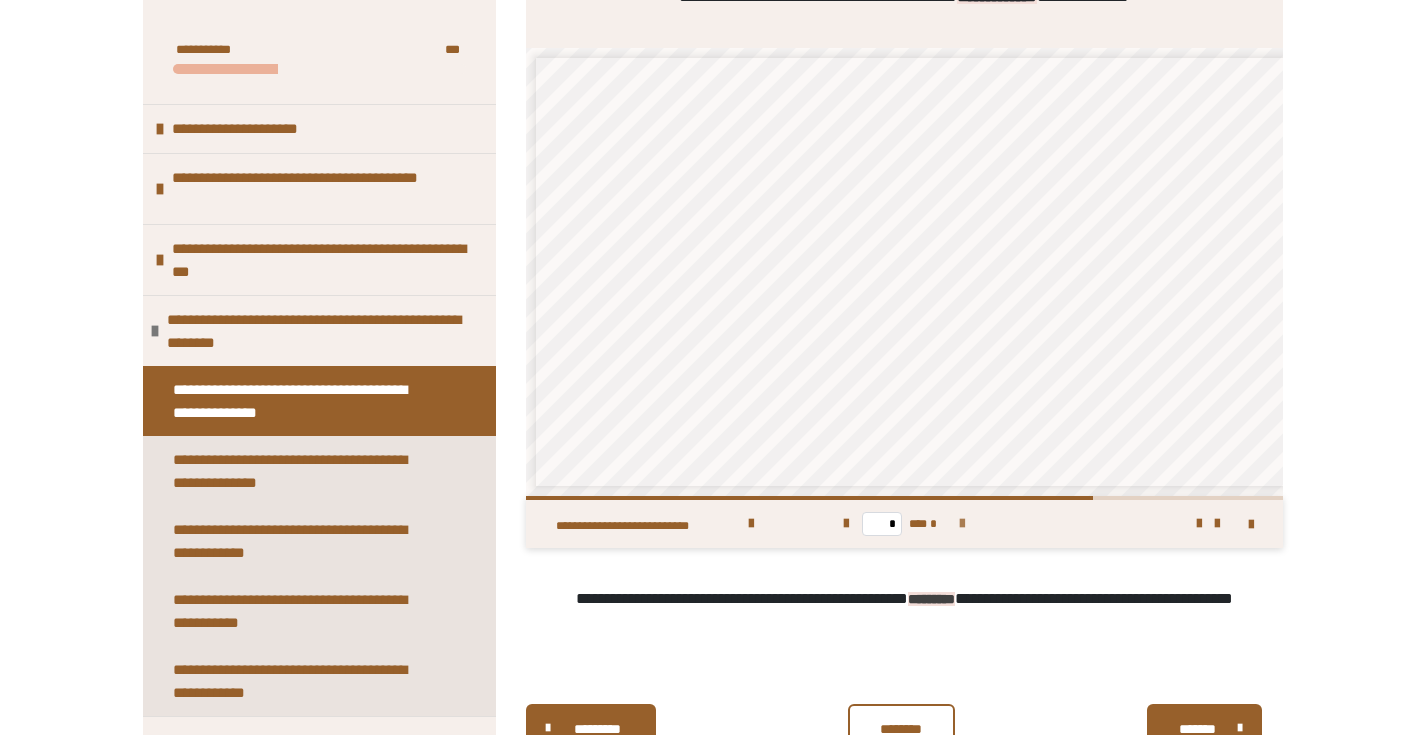 click at bounding box center (962, 524) 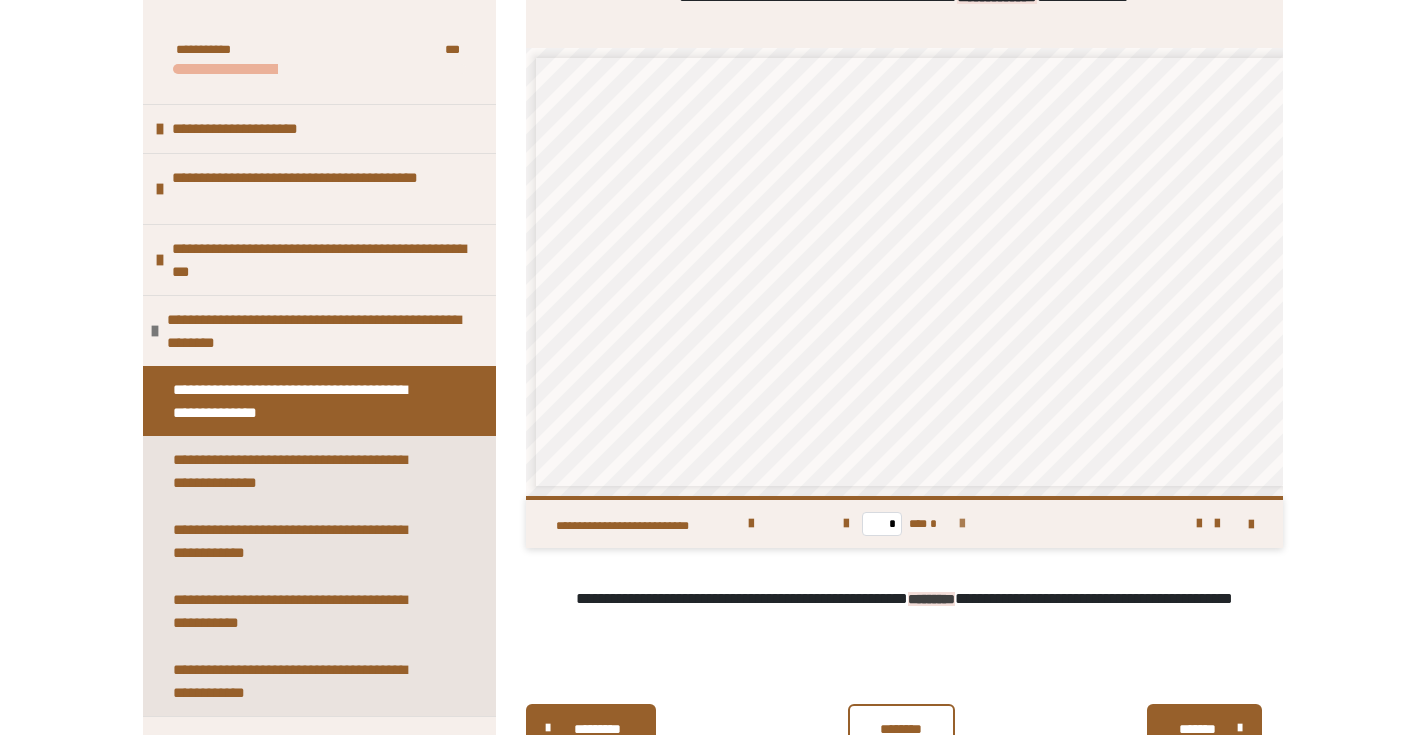 click on "* *** *" at bounding box center (904, 524) 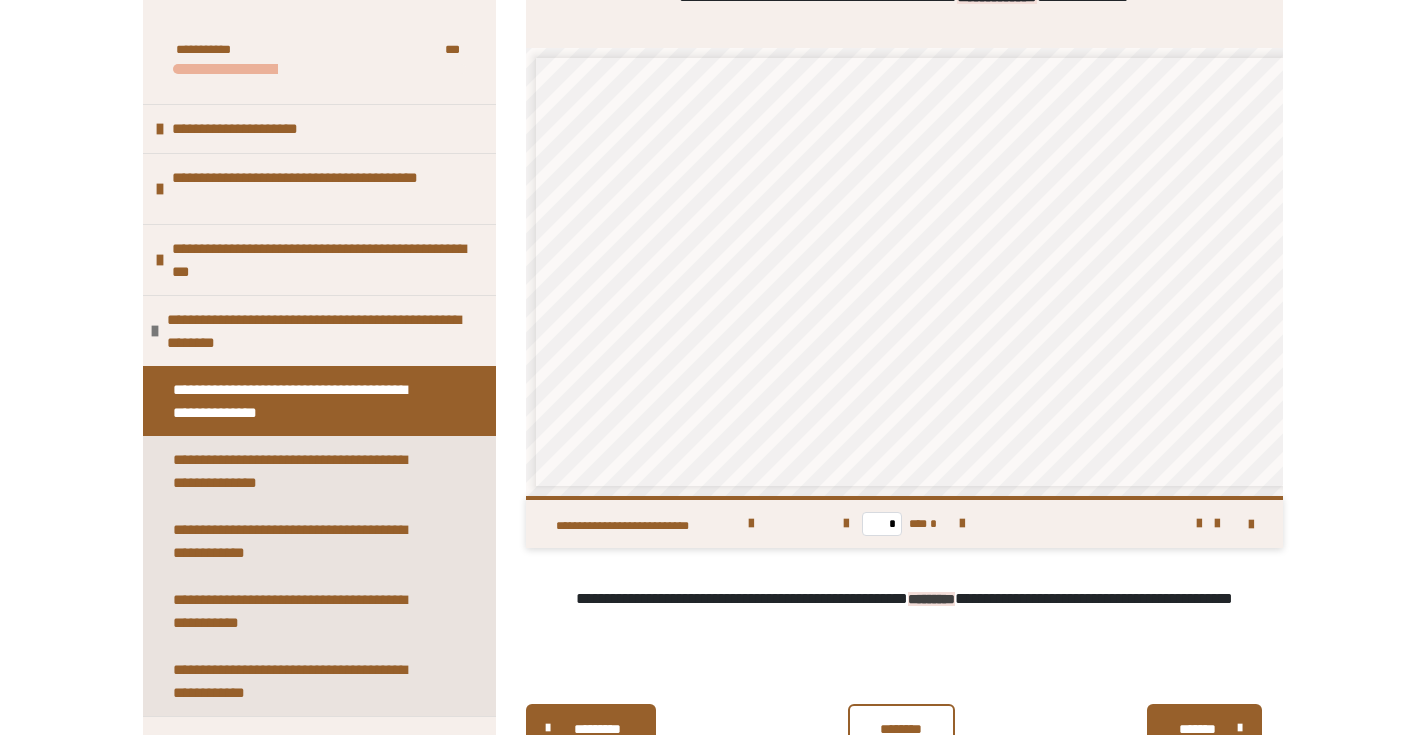 scroll, scrollTop: 413, scrollLeft: 0, axis: vertical 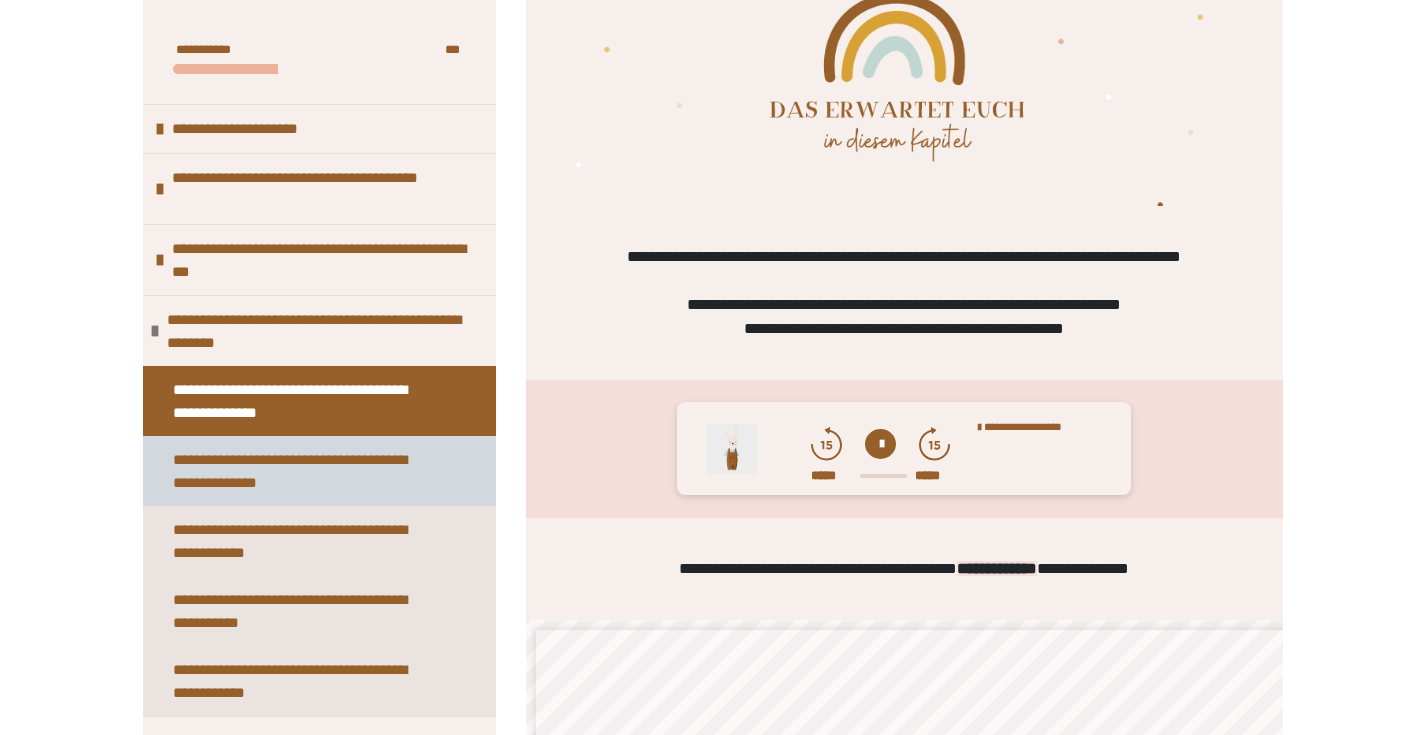 click on "**********" at bounding box center [304, 471] 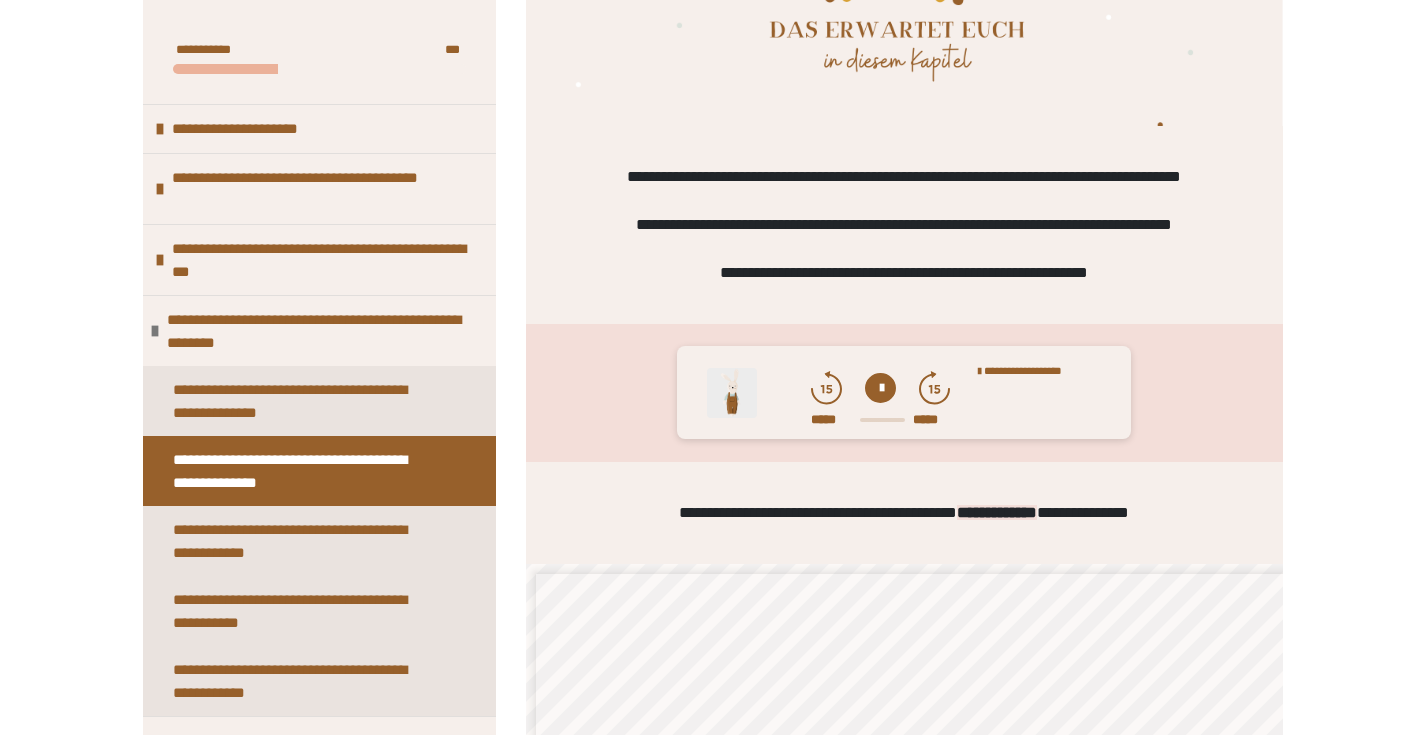 scroll, scrollTop: 531, scrollLeft: 0, axis: vertical 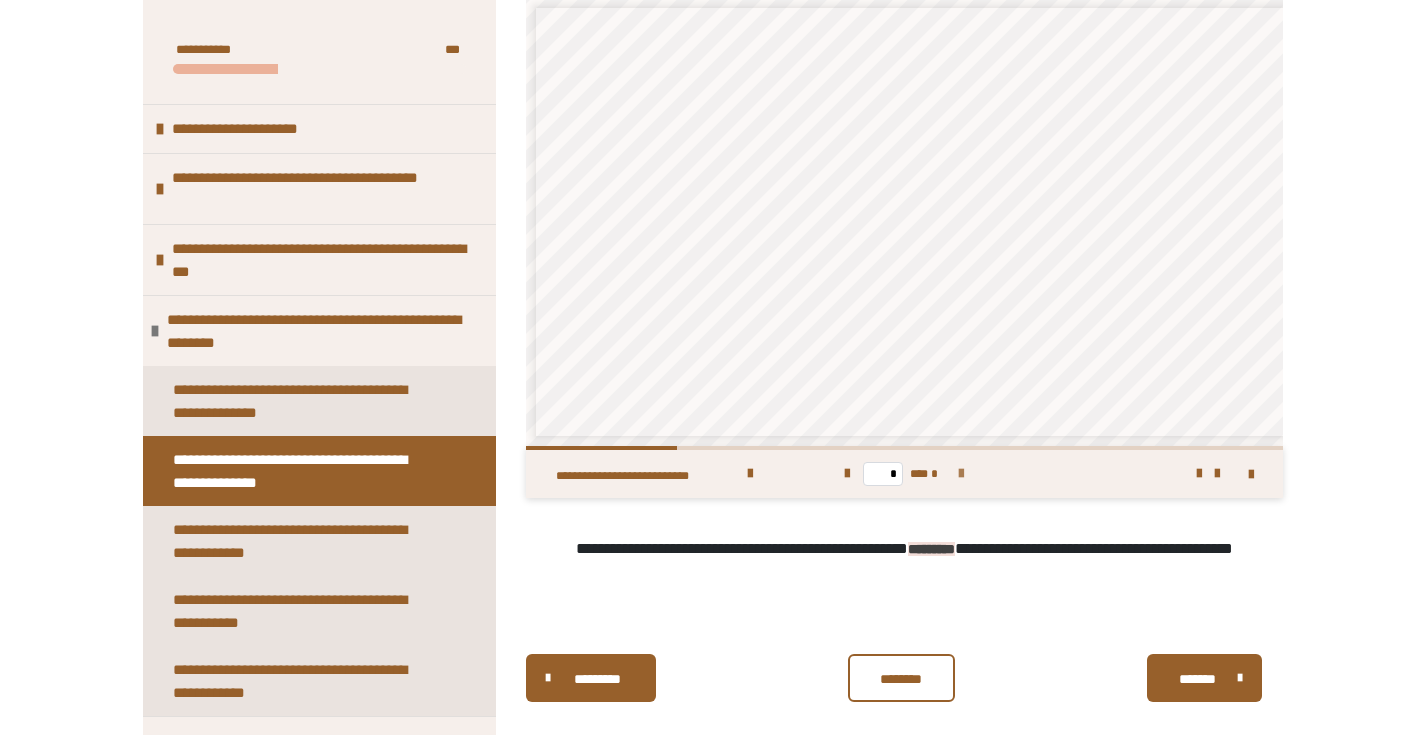 click at bounding box center [961, 474] 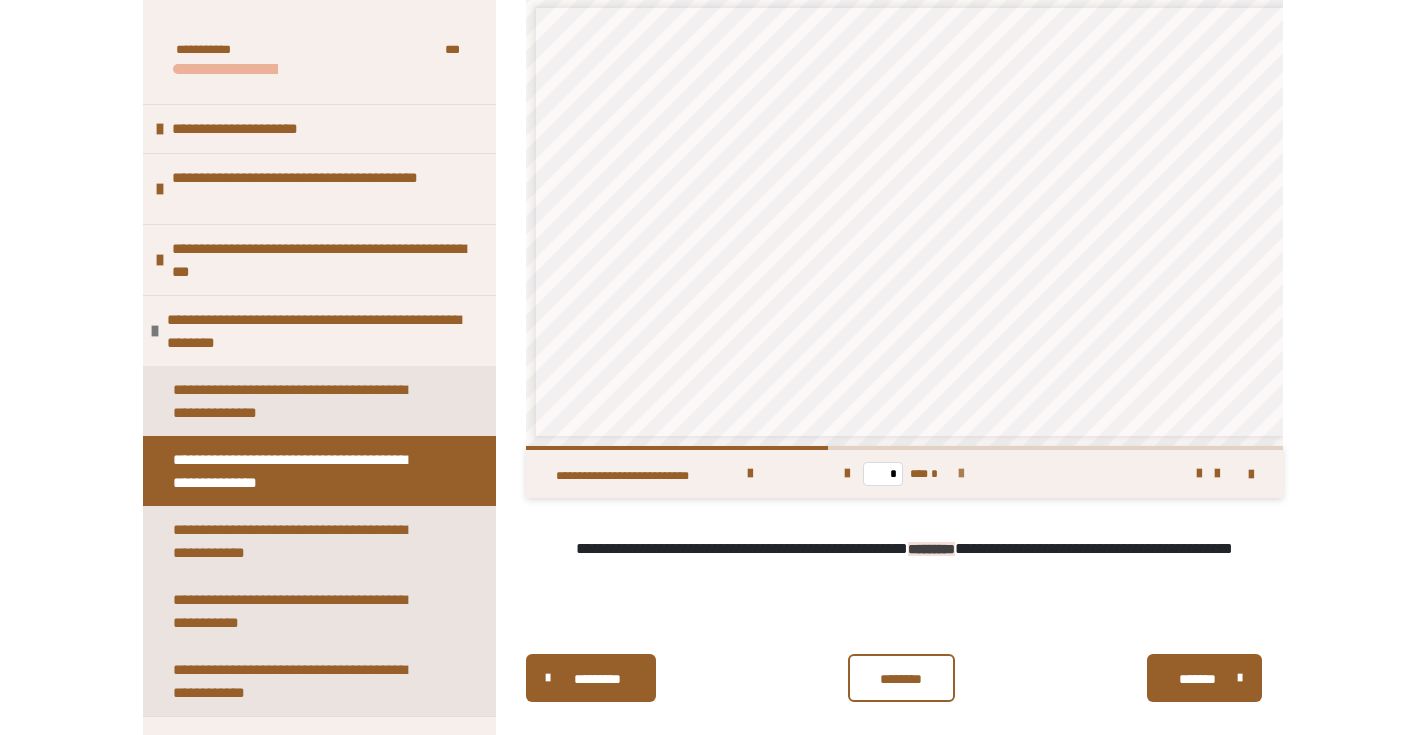 scroll, scrollTop: 0, scrollLeft: 0, axis: both 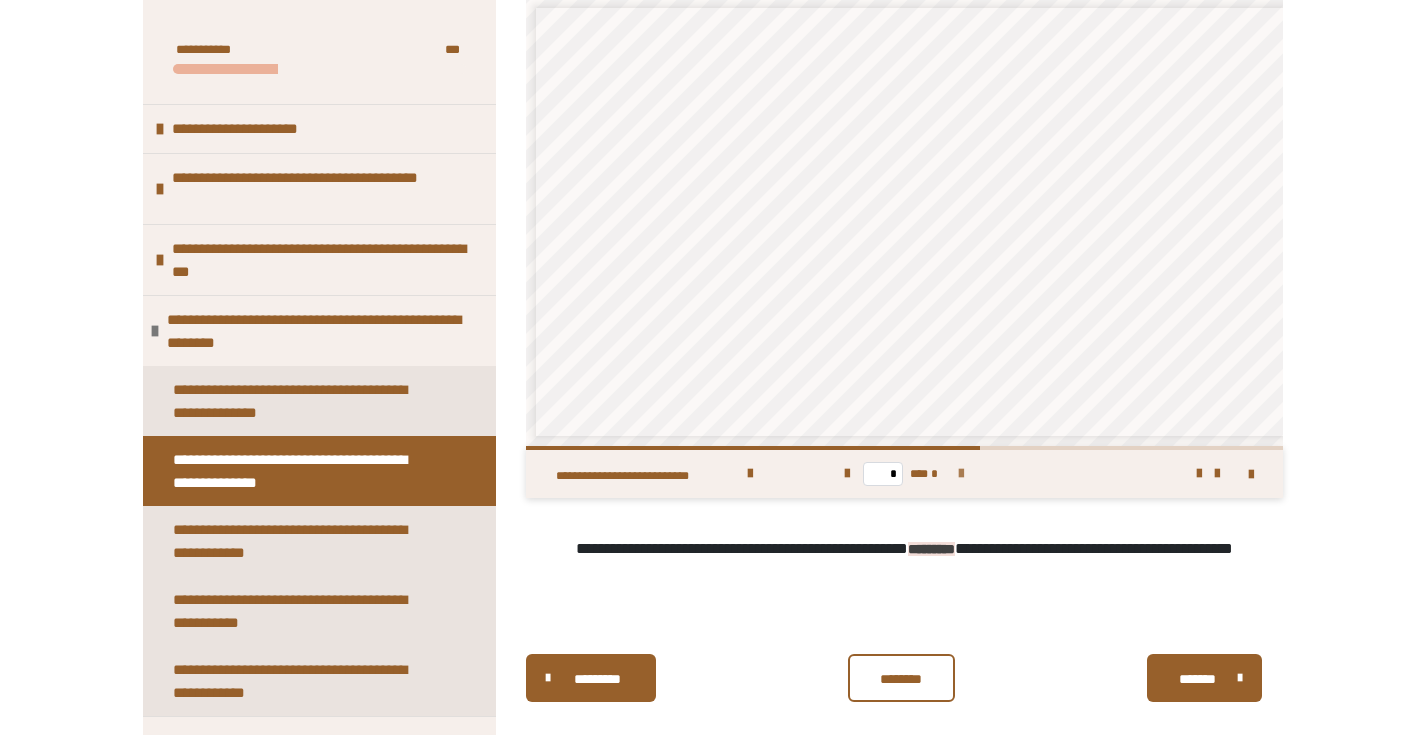click at bounding box center [961, 474] 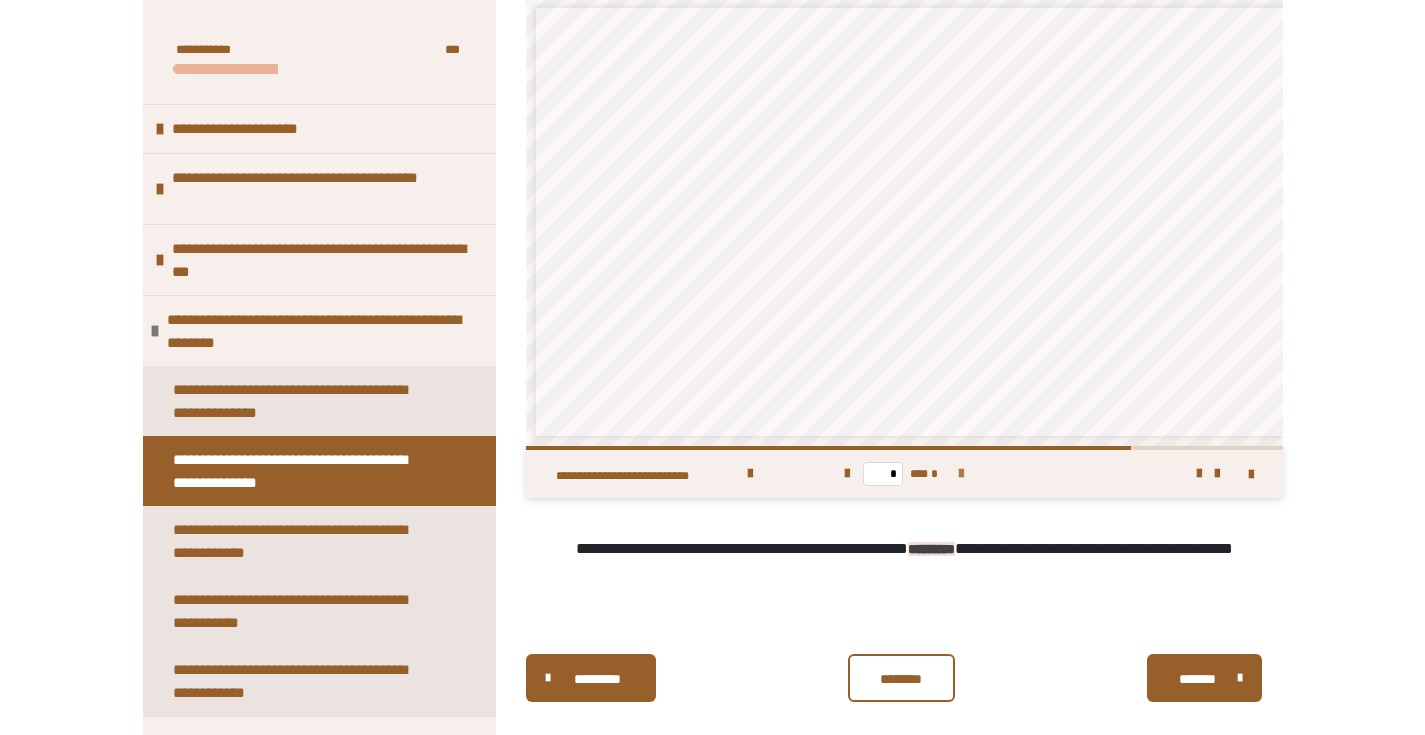 click at bounding box center (961, 474) 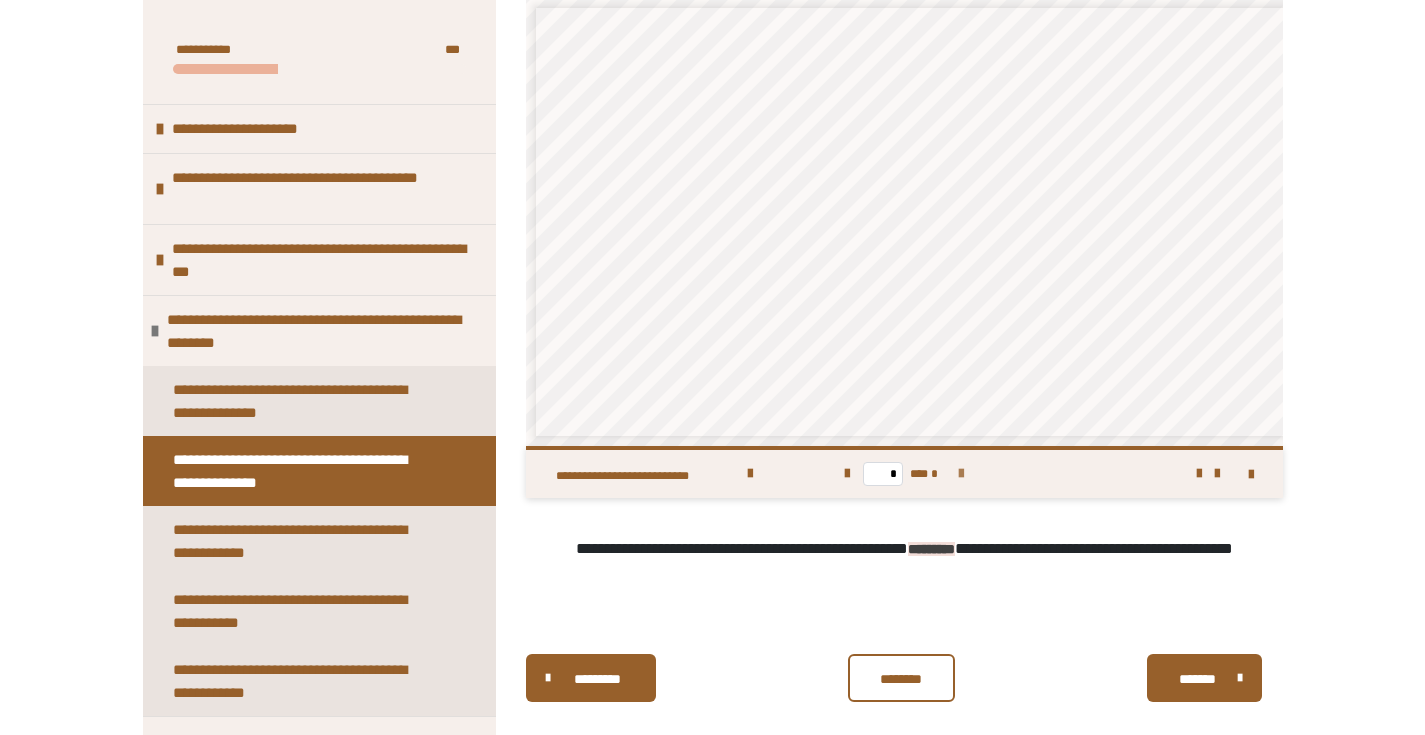 click on "* *** *" at bounding box center (904, 474) 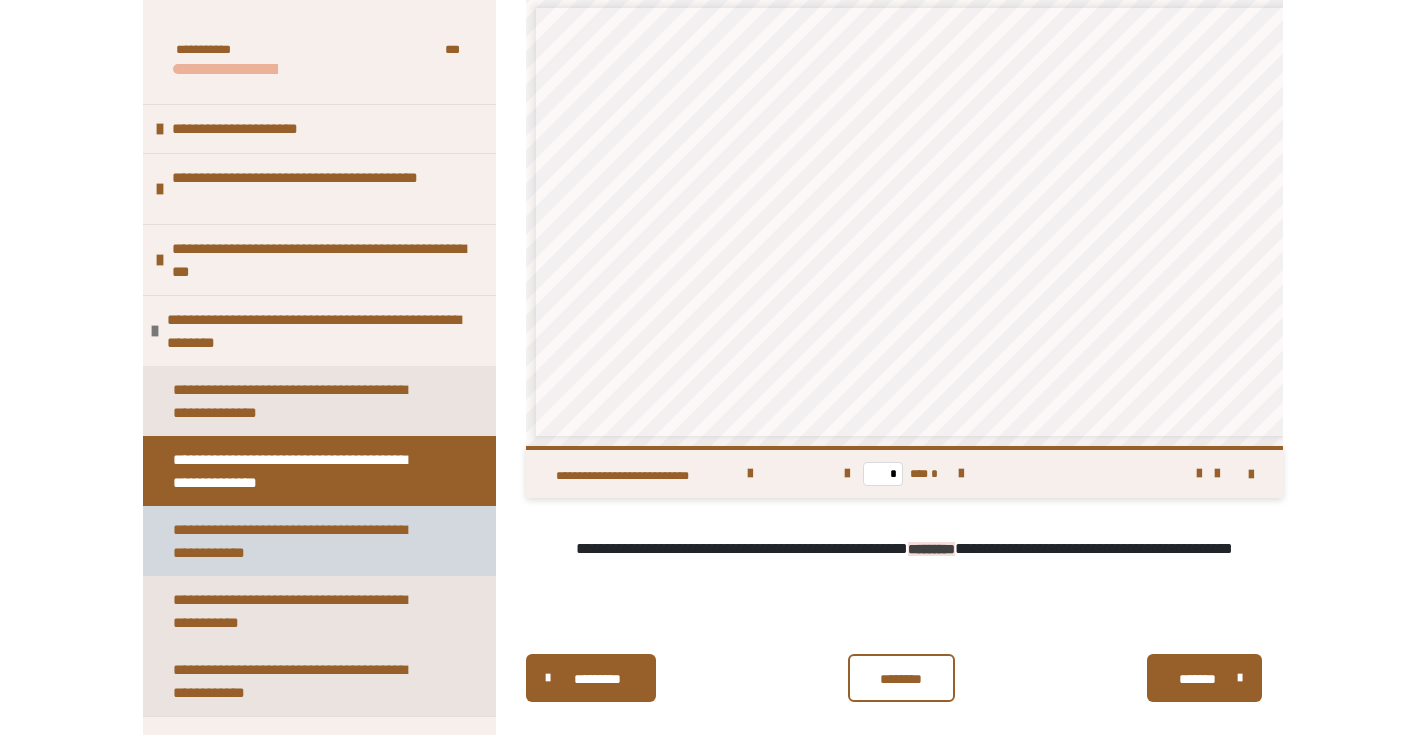 click on "**********" at bounding box center (304, 541) 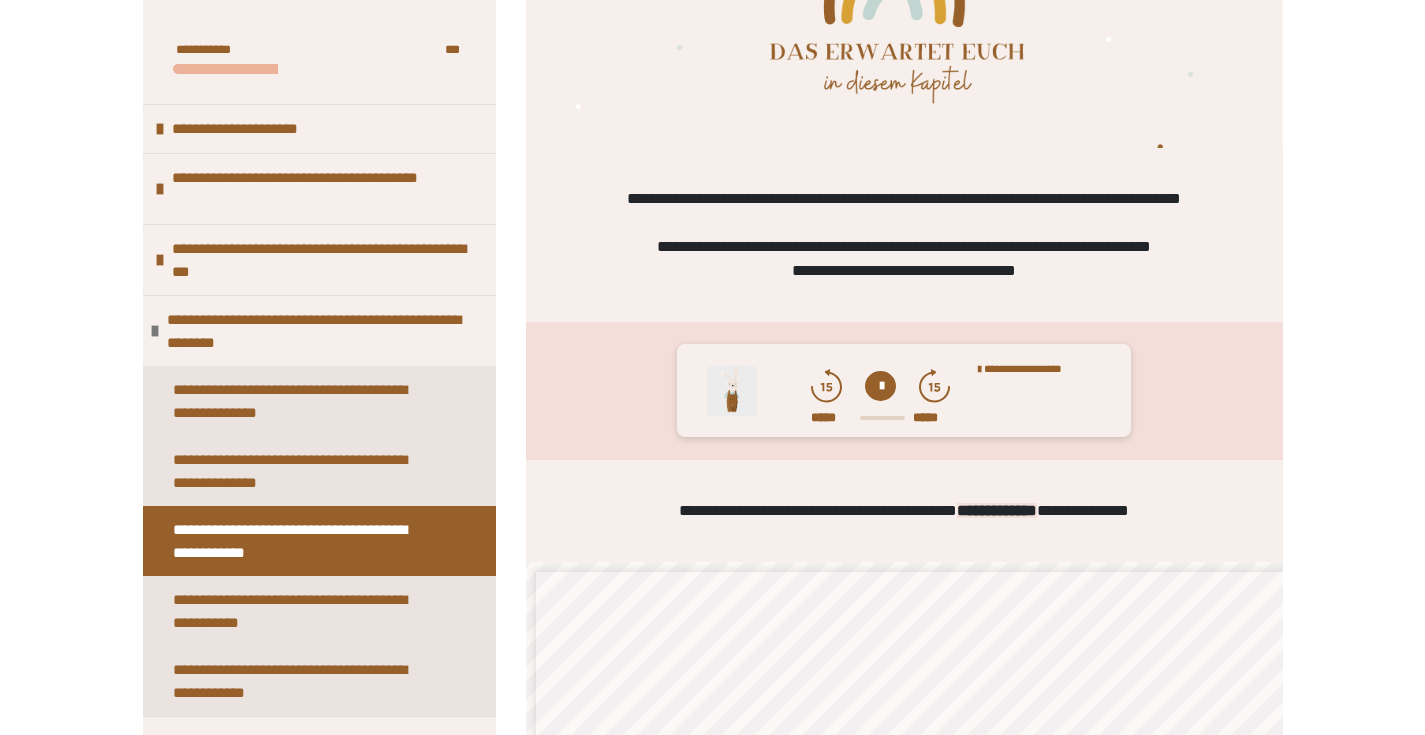 scroll, scrollTop: 509, scrollLeft: 0, axis: vertical 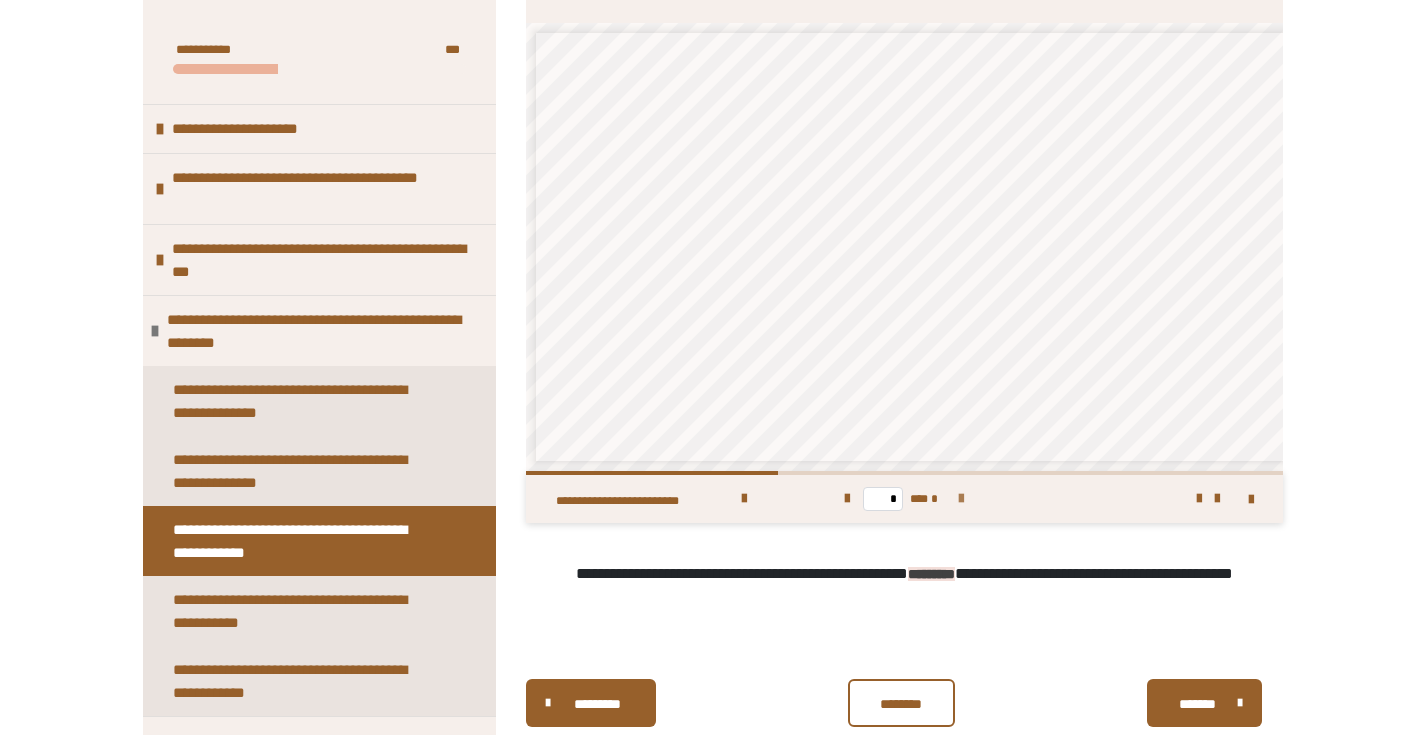 click at bounding box center [961, 499] 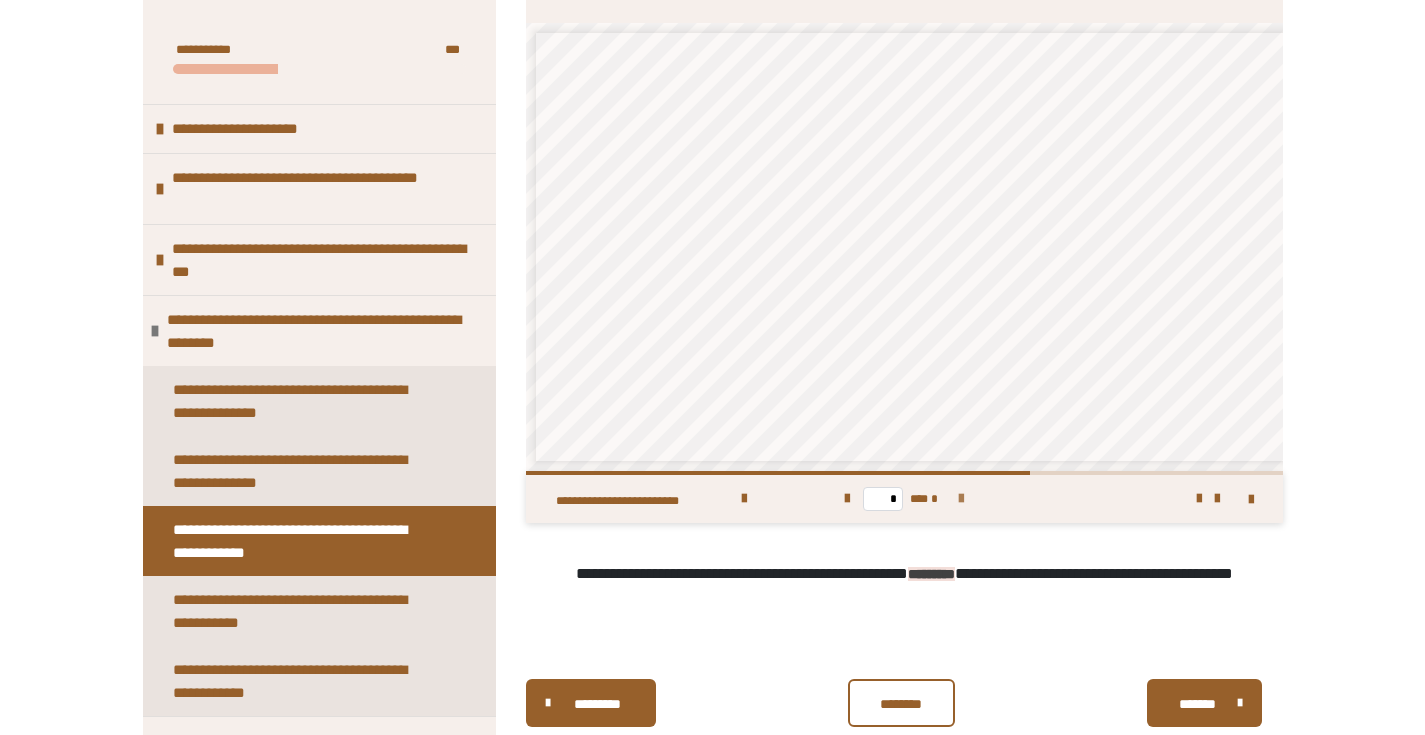 click at bounding box center [961, 499] 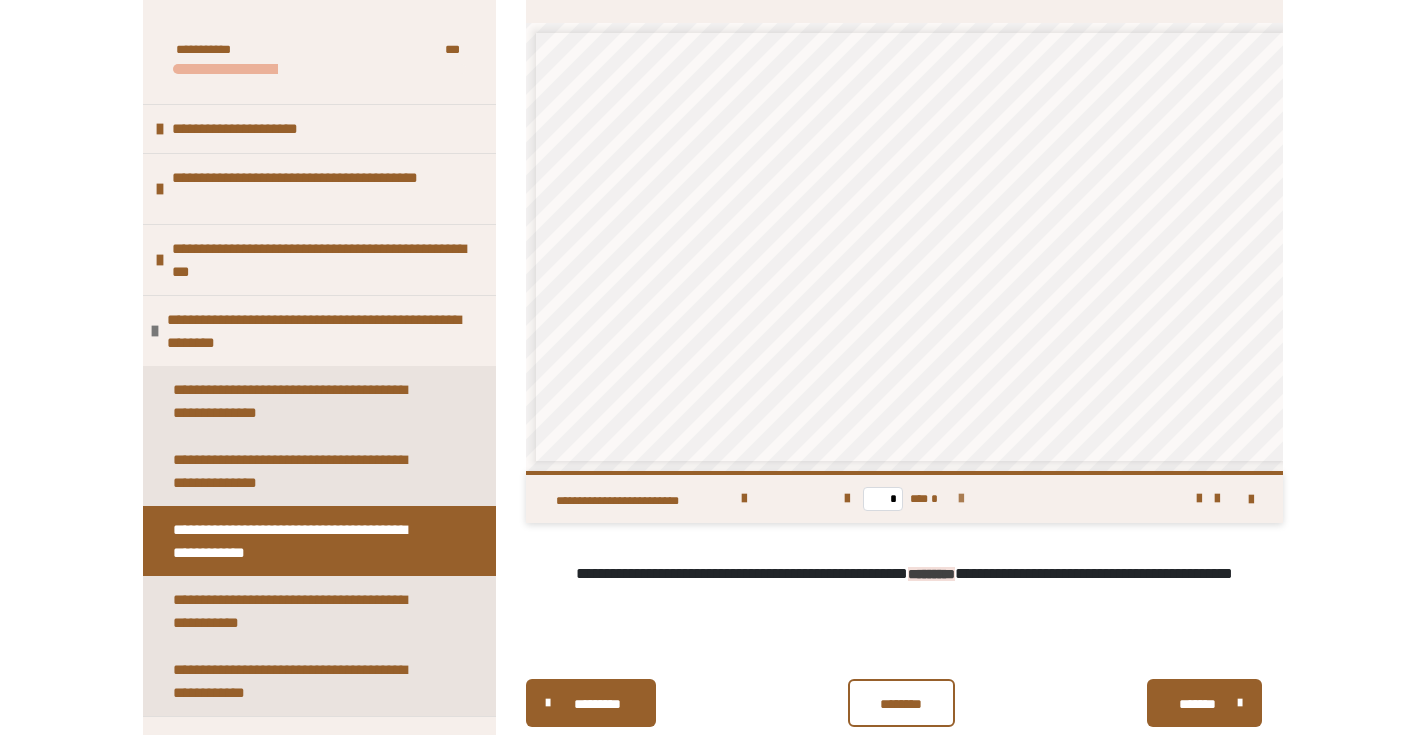 click on "* *** *" at bounding box center (904, 499) 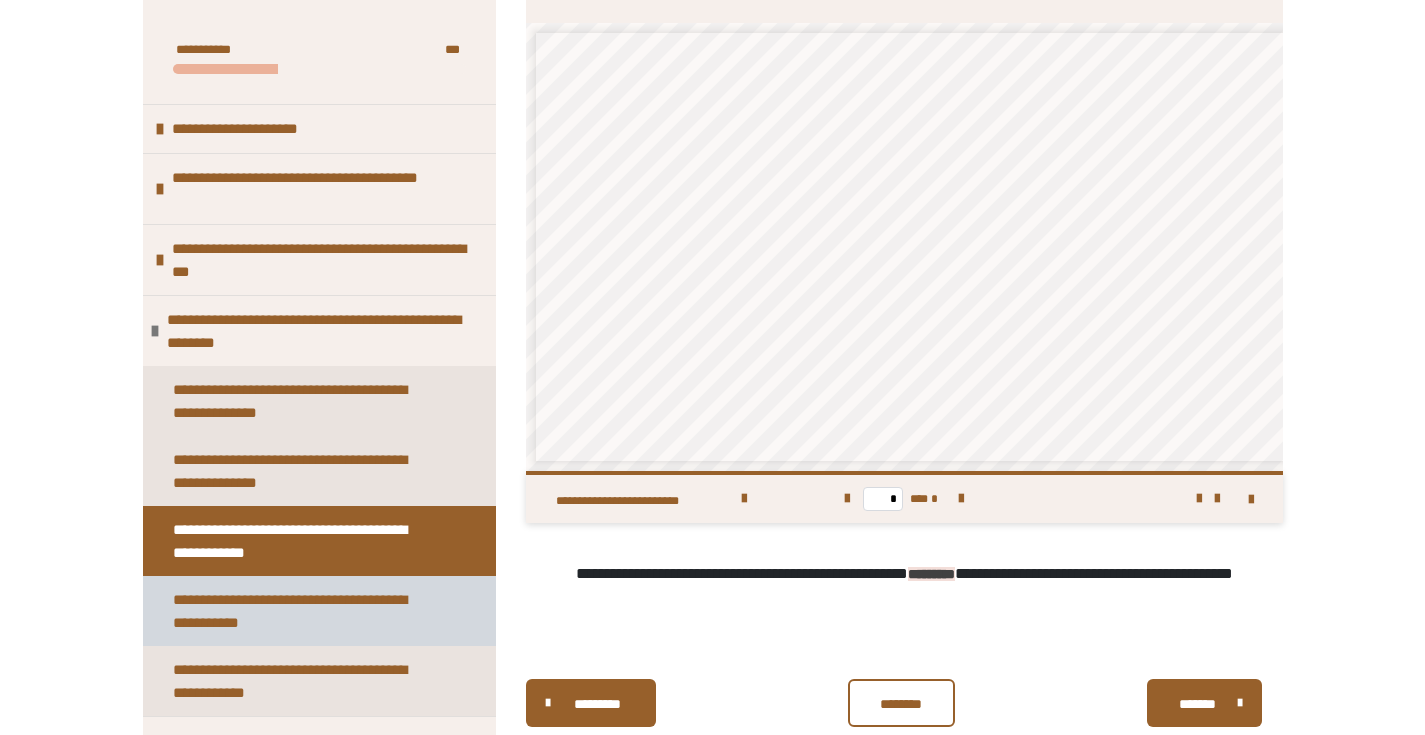 click on "**********" at bounding box center [304, 611] 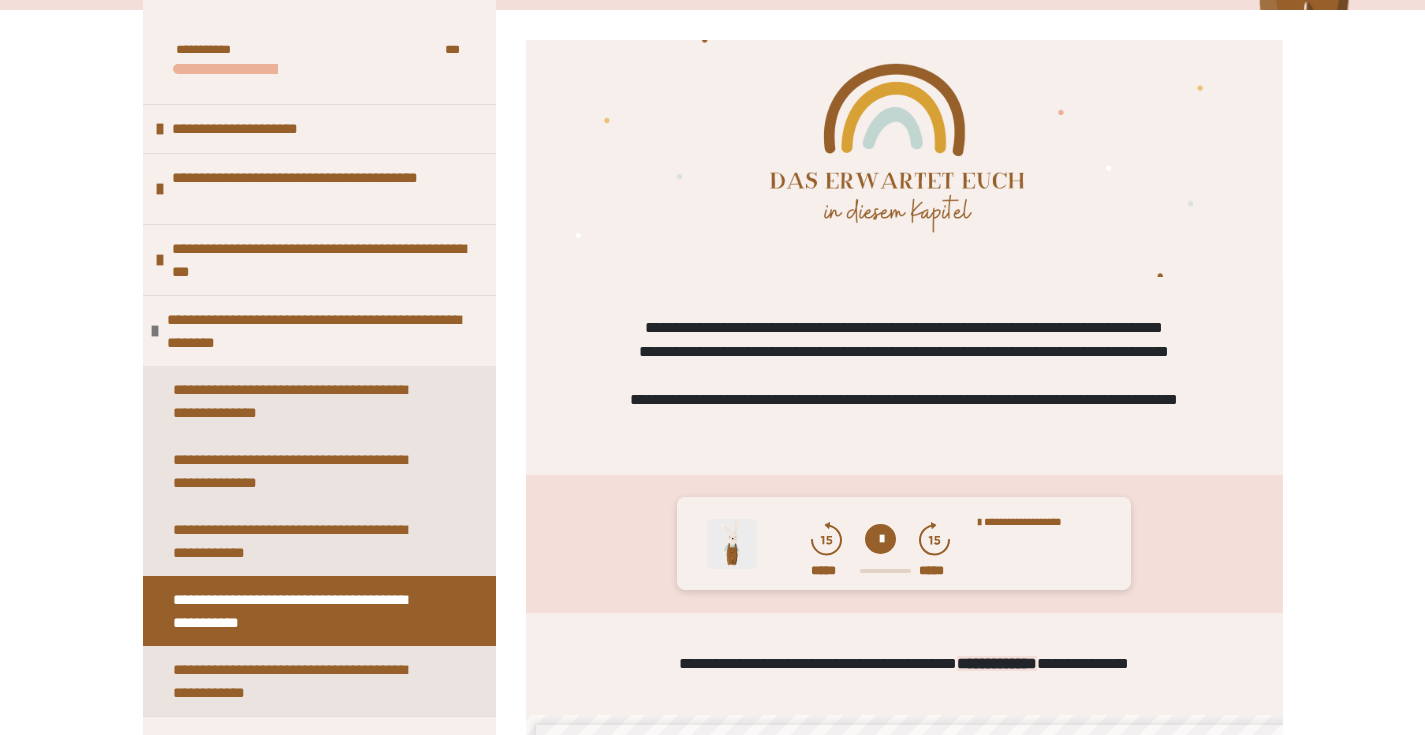 scroll, scrollTop: 770, scrollLeft: 0, axis: vertical 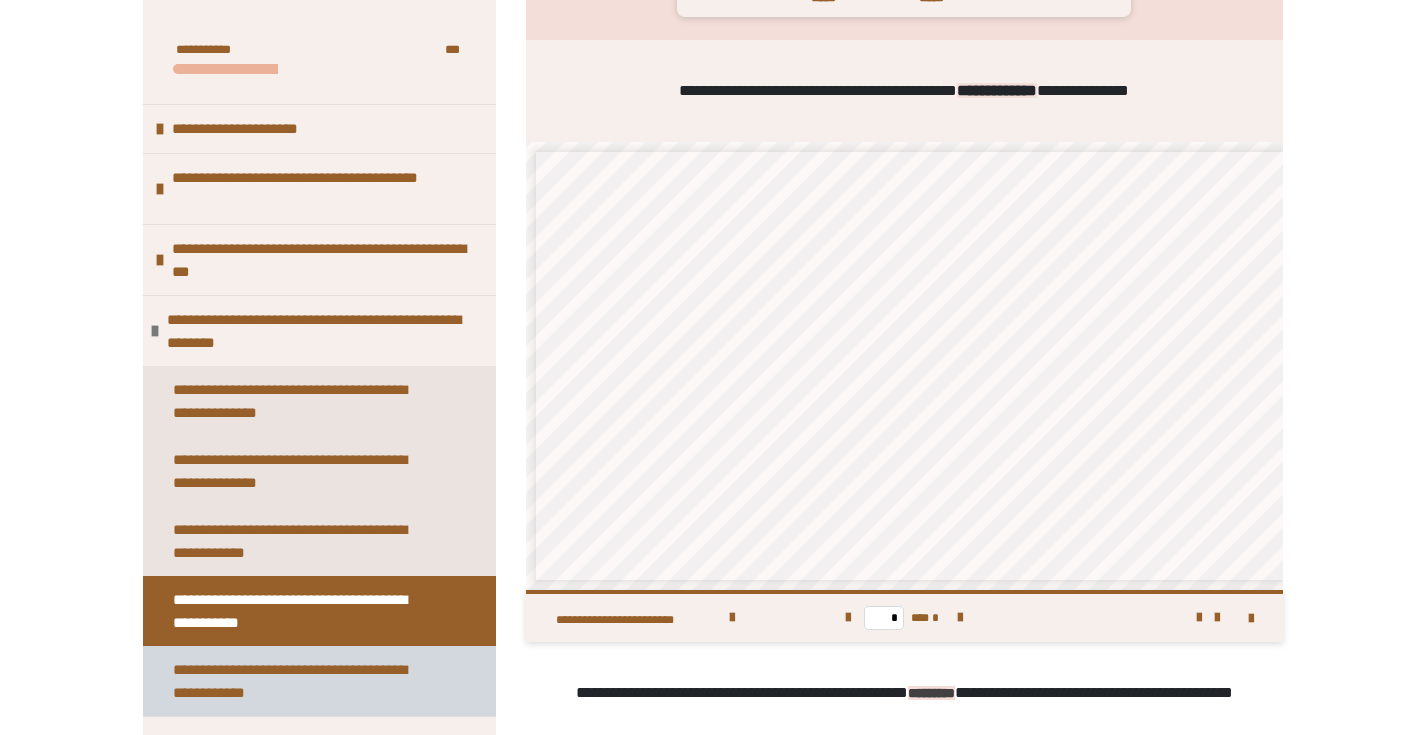 click on "**********" at bounding box center (304, 681) 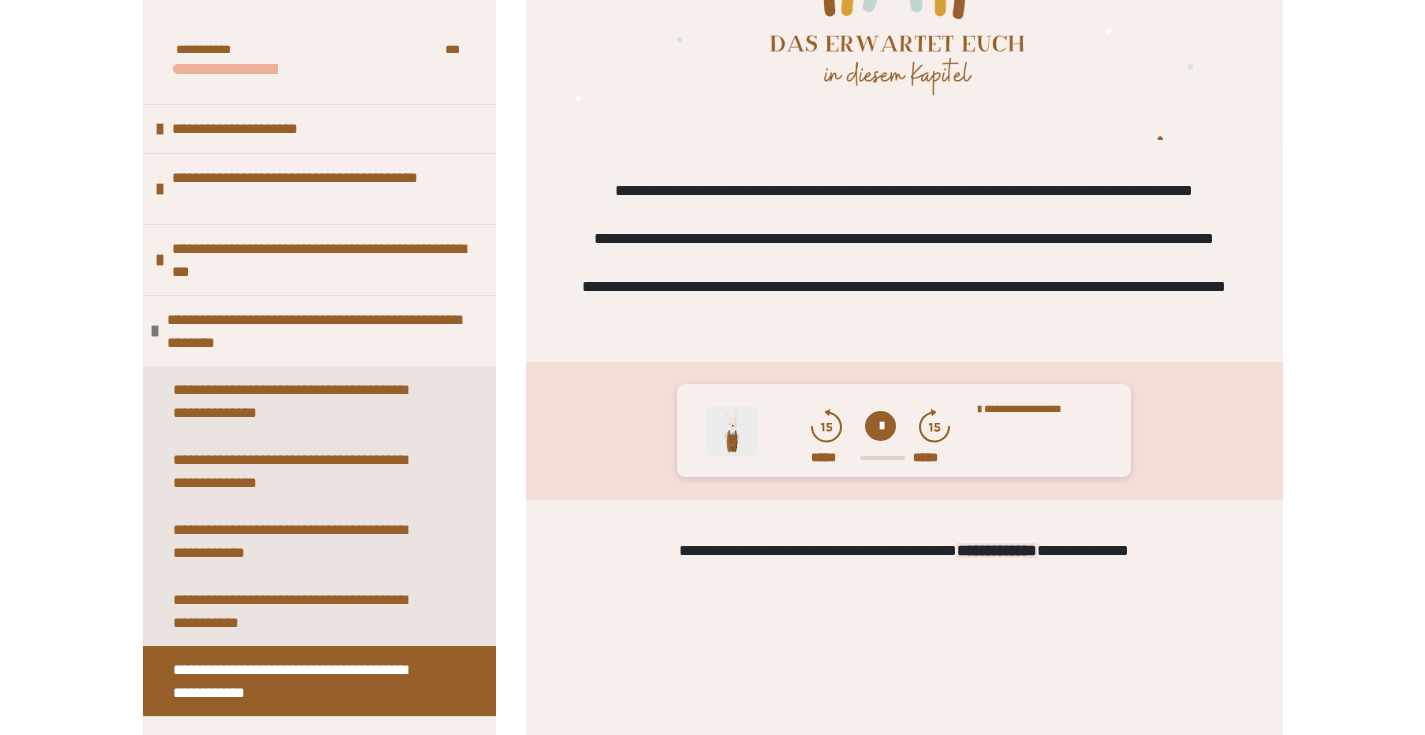 scroll, scrollTop: 830, scrollLeft: 0, axis: vertical 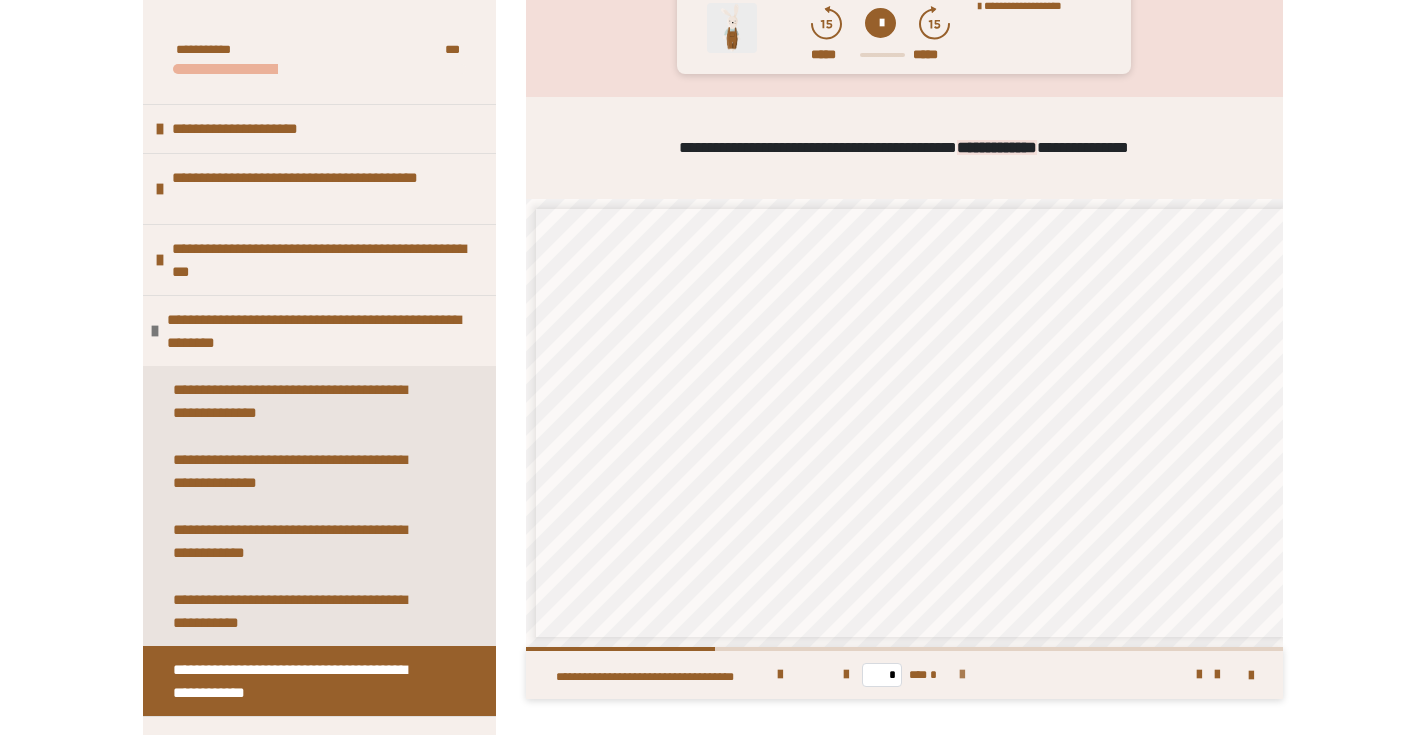 click at bounding box center (962, 675) 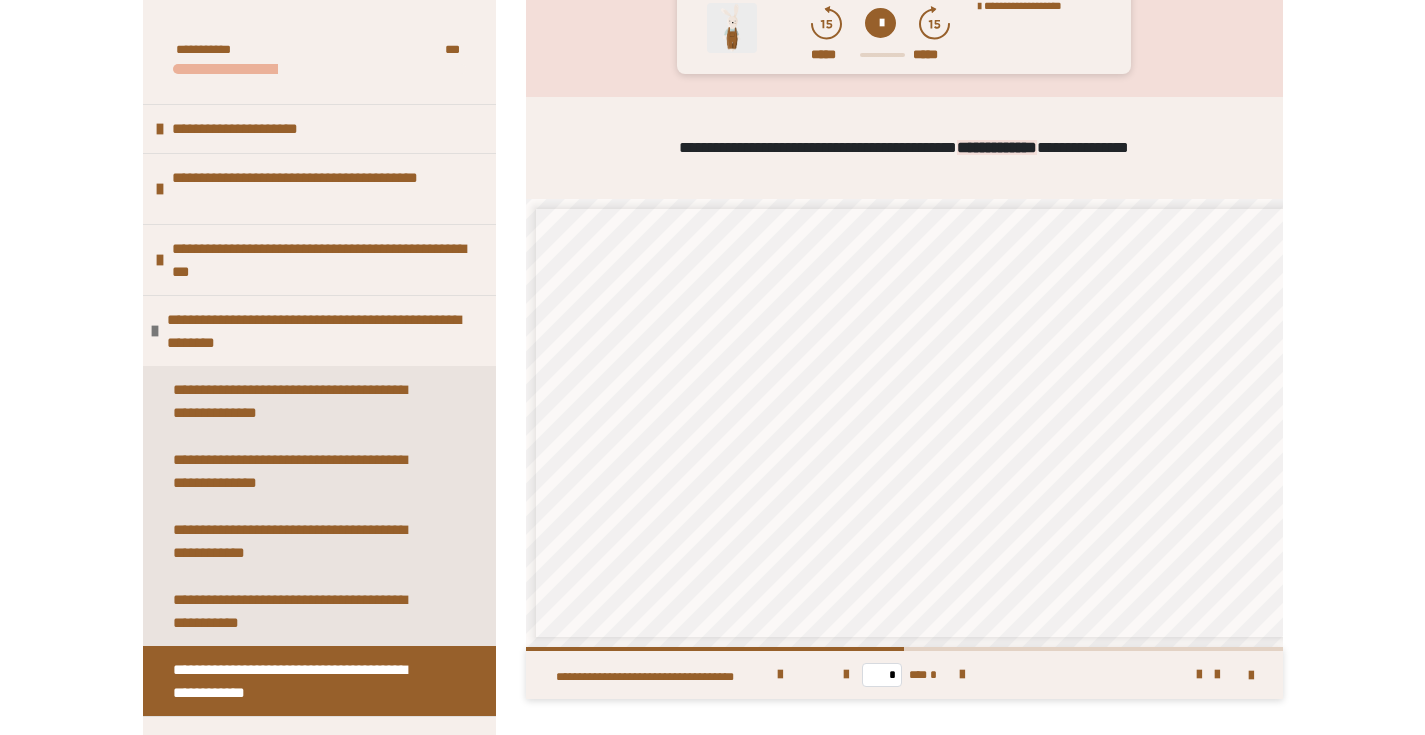 scroll, scrollTop: 8, scrollLeft: 0, axis: vertical 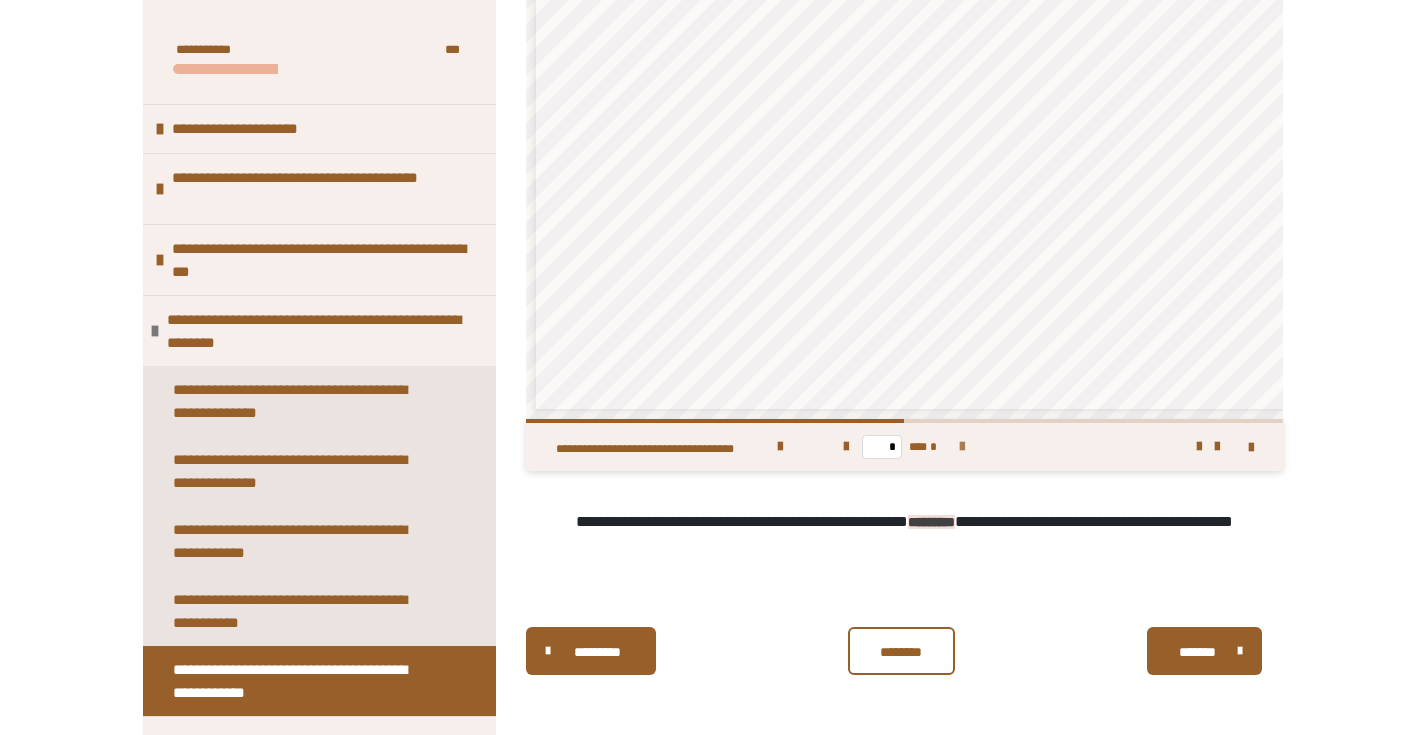 click at bounding box center [962, 447] 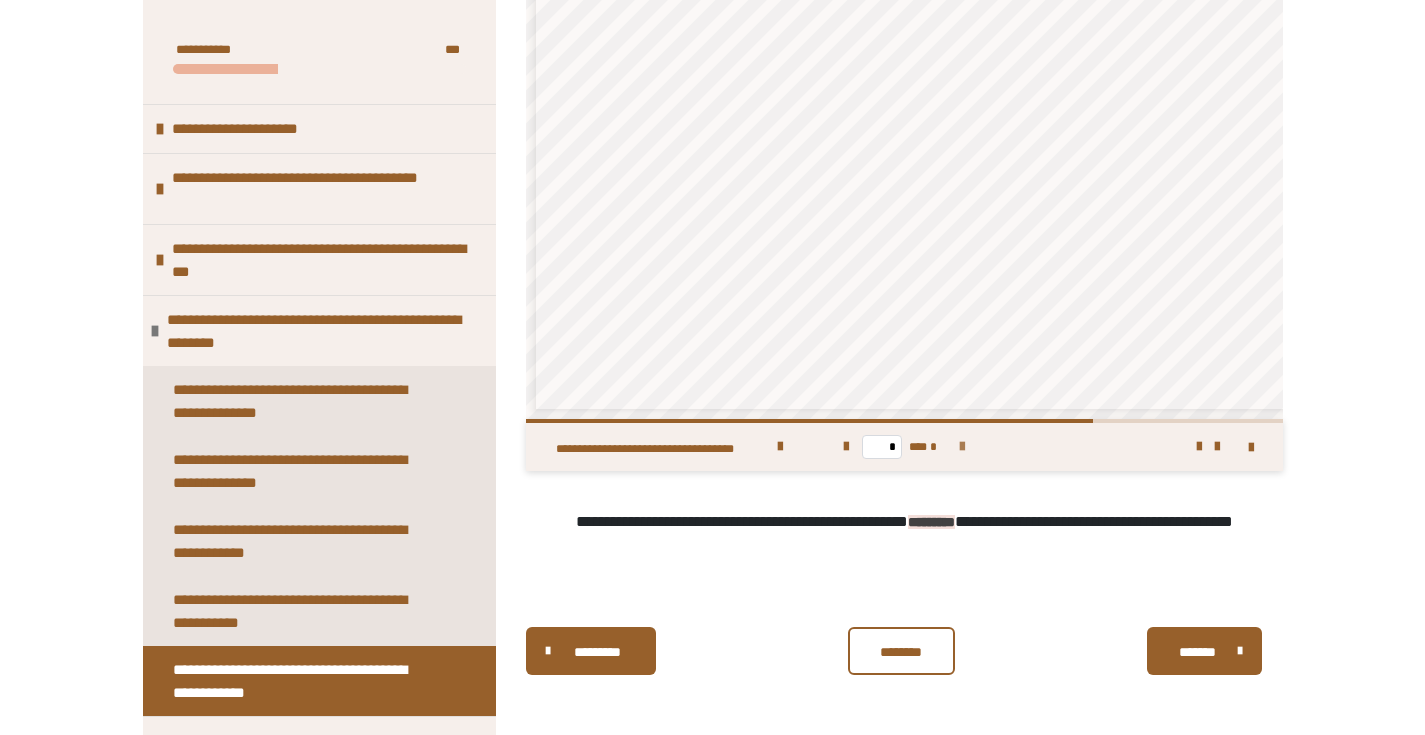 click at bounding box center (962, 447) 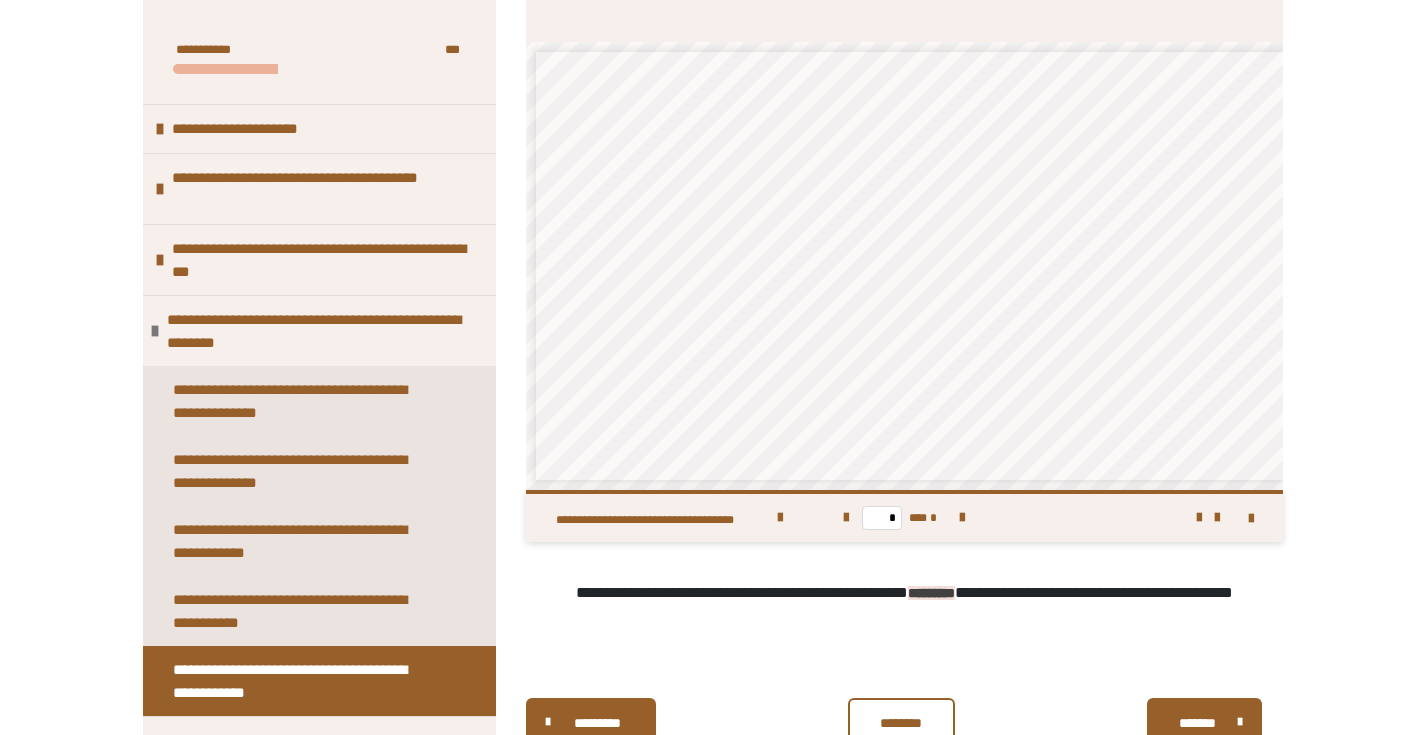 scroll, scrollTop: 970, scrollLeft: 0, axis: vertical 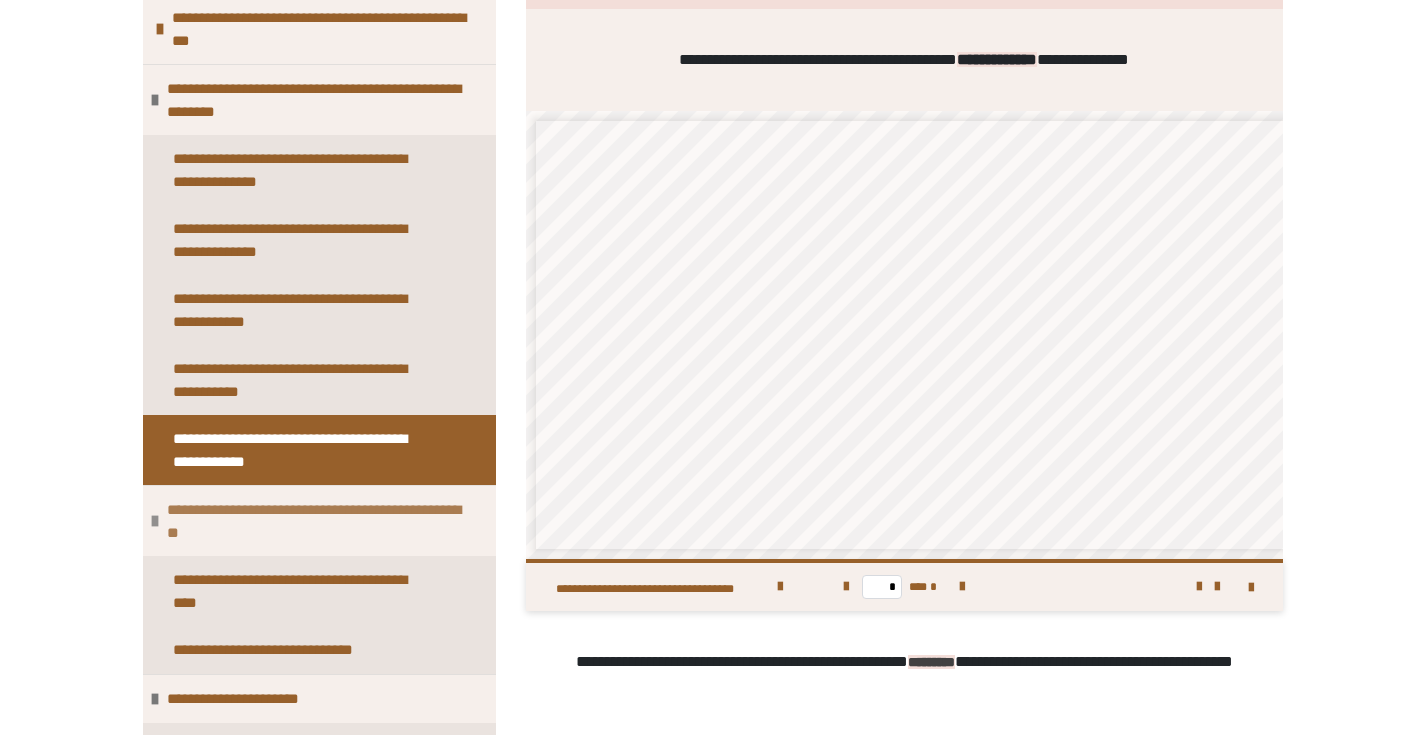 click on "**********" at bounding box center [316, 521] 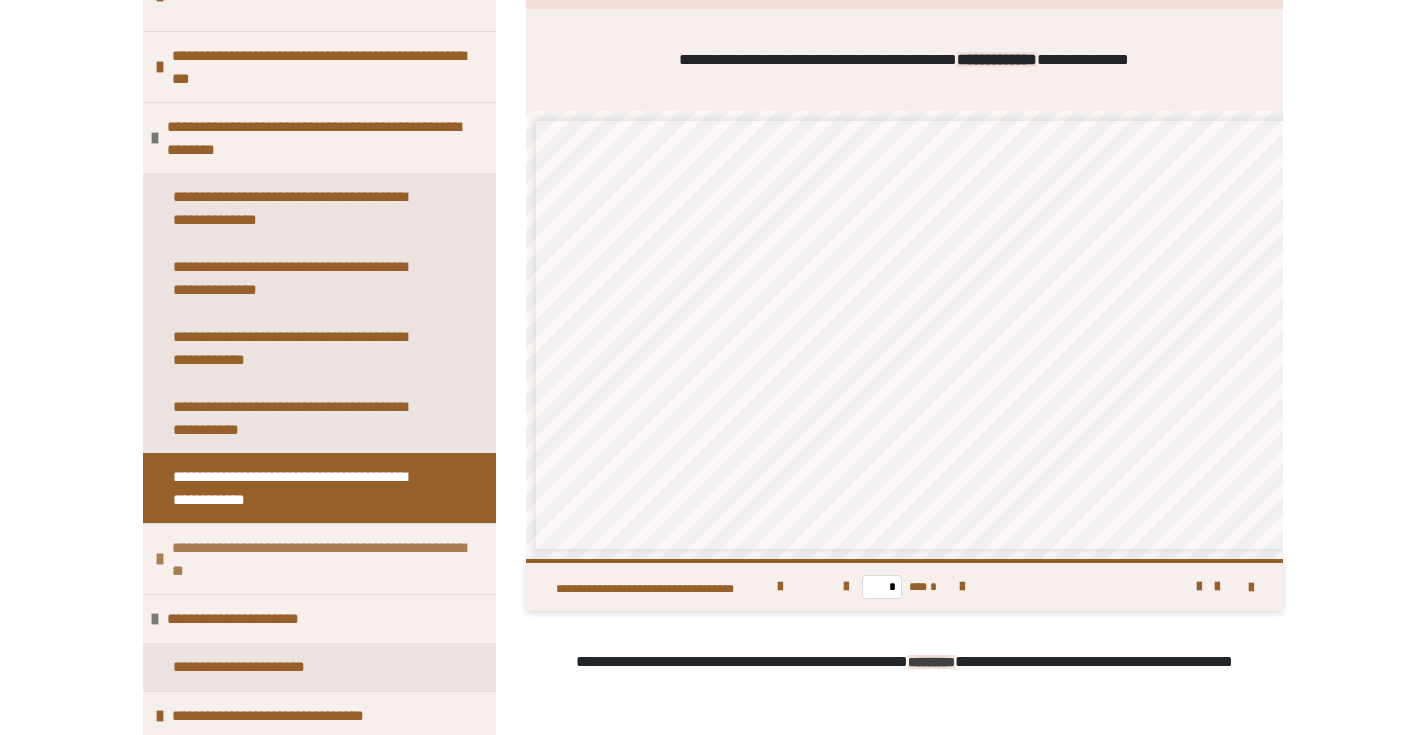 click on "**********" at bounding box center (321, 559) 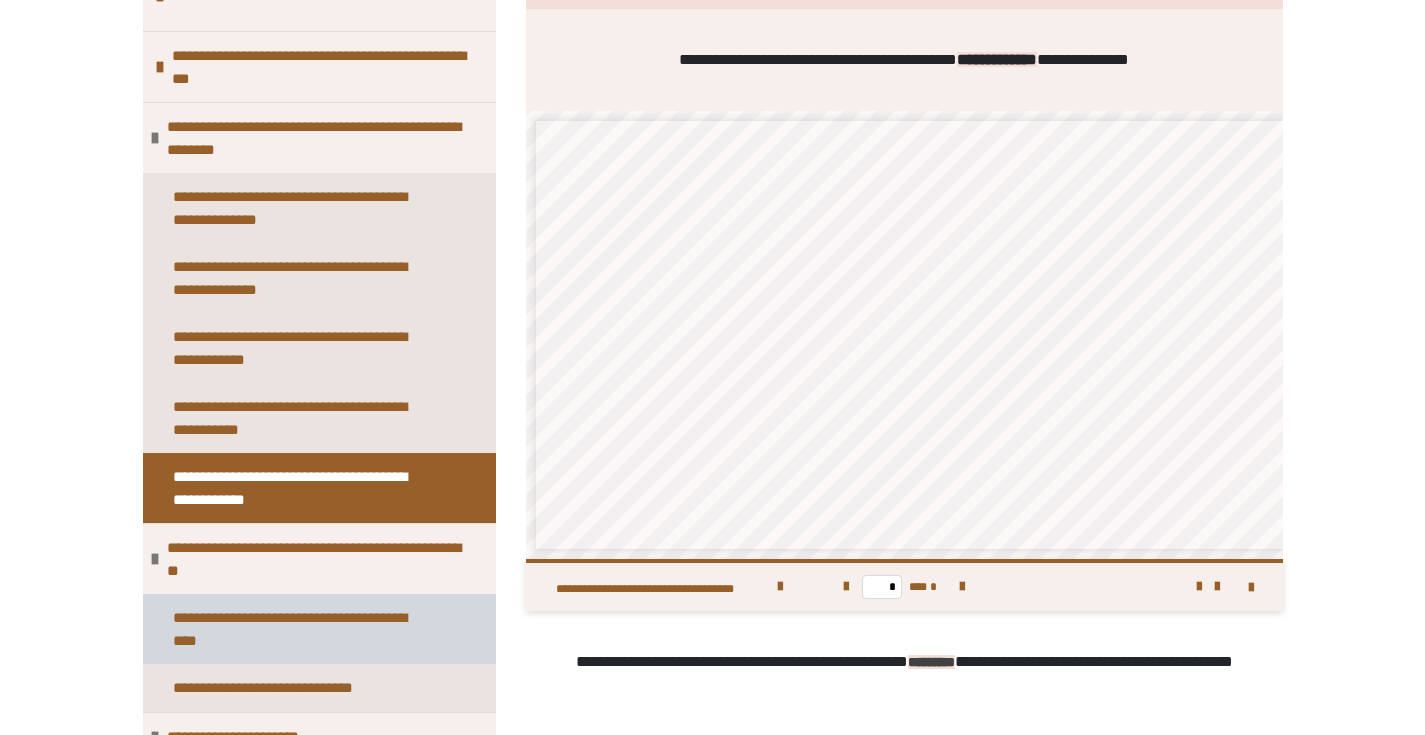 click on "**********" at bounding box center [304, 629] 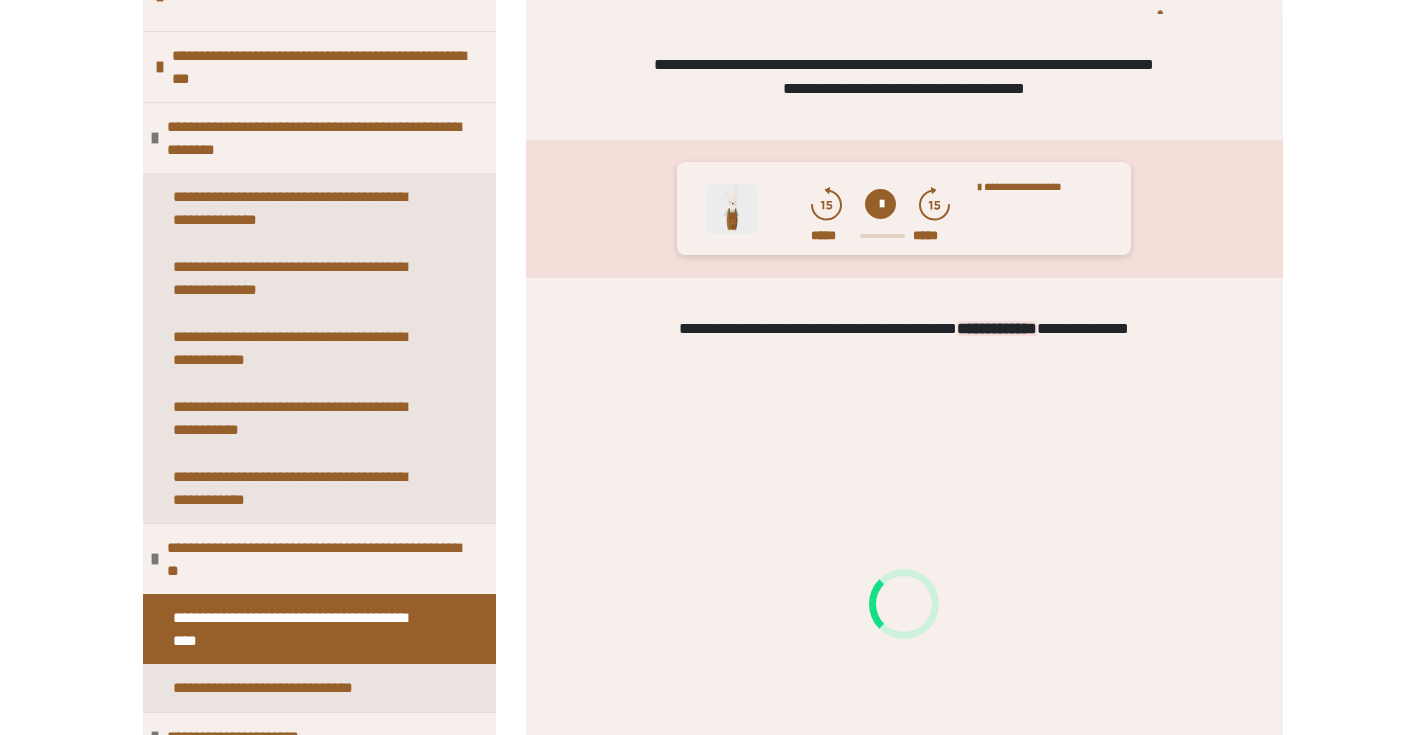 scroll, scrollTop: 763, scrollLeft: 0, axis: vertical 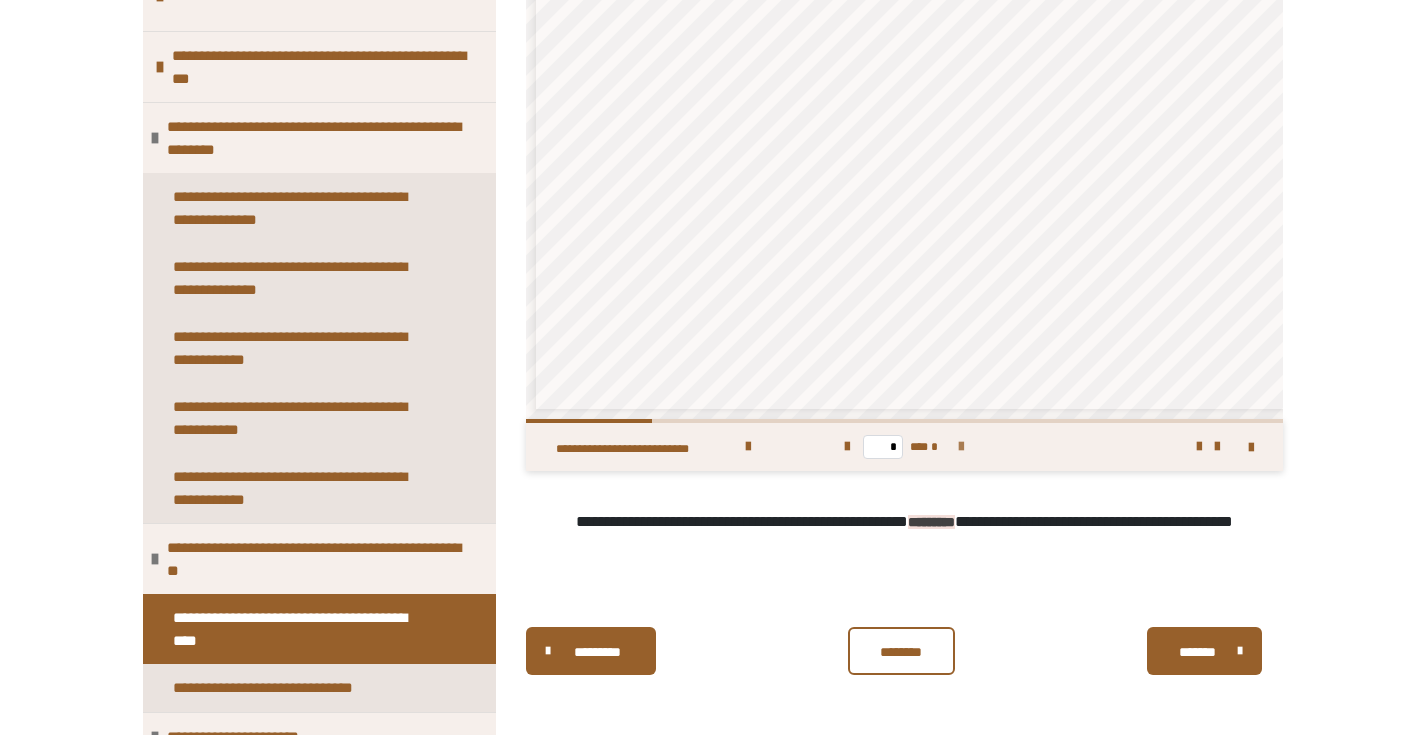 click at bounding box center (961, 447) 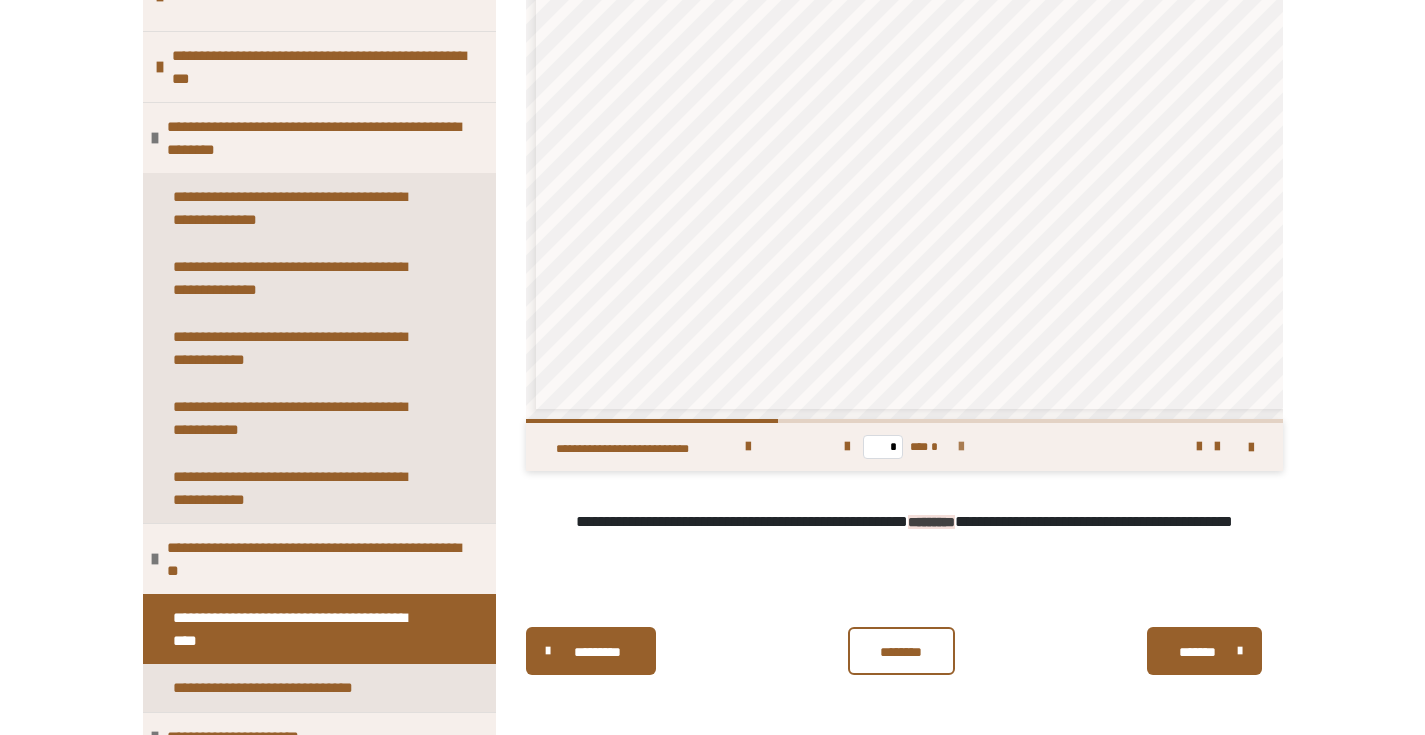 click at bounding box center (961, 447) 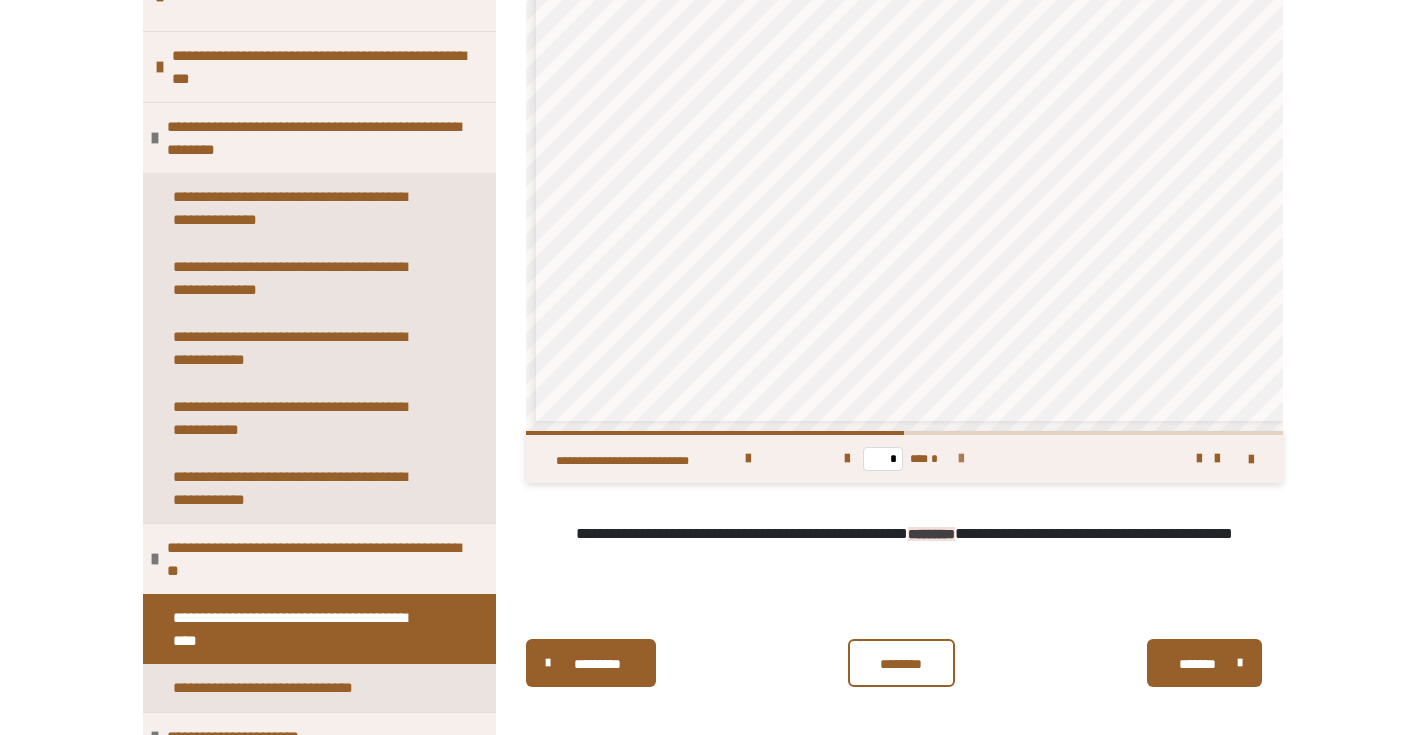 scroll, scrollTop: 938, scrollLeft: 0, axis: vertical 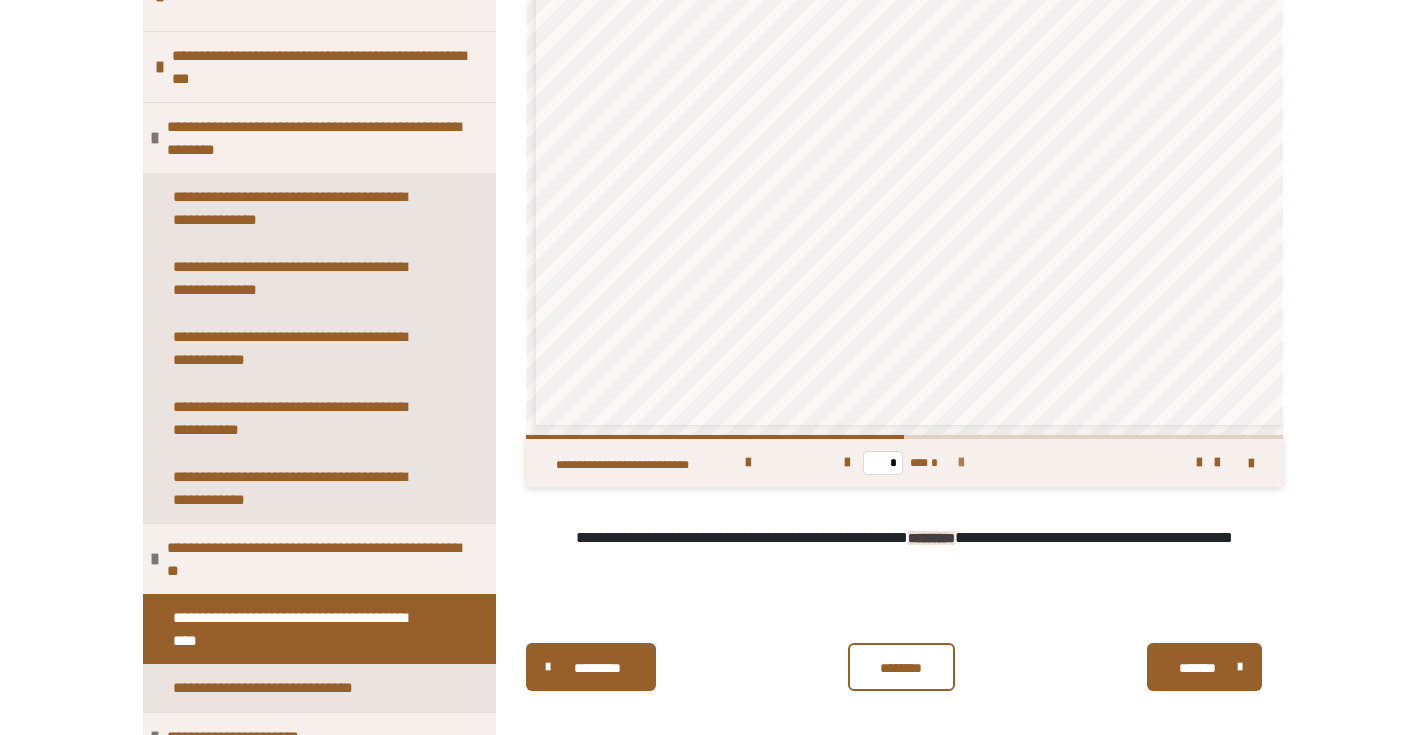 click at bounding box center [961, 463] 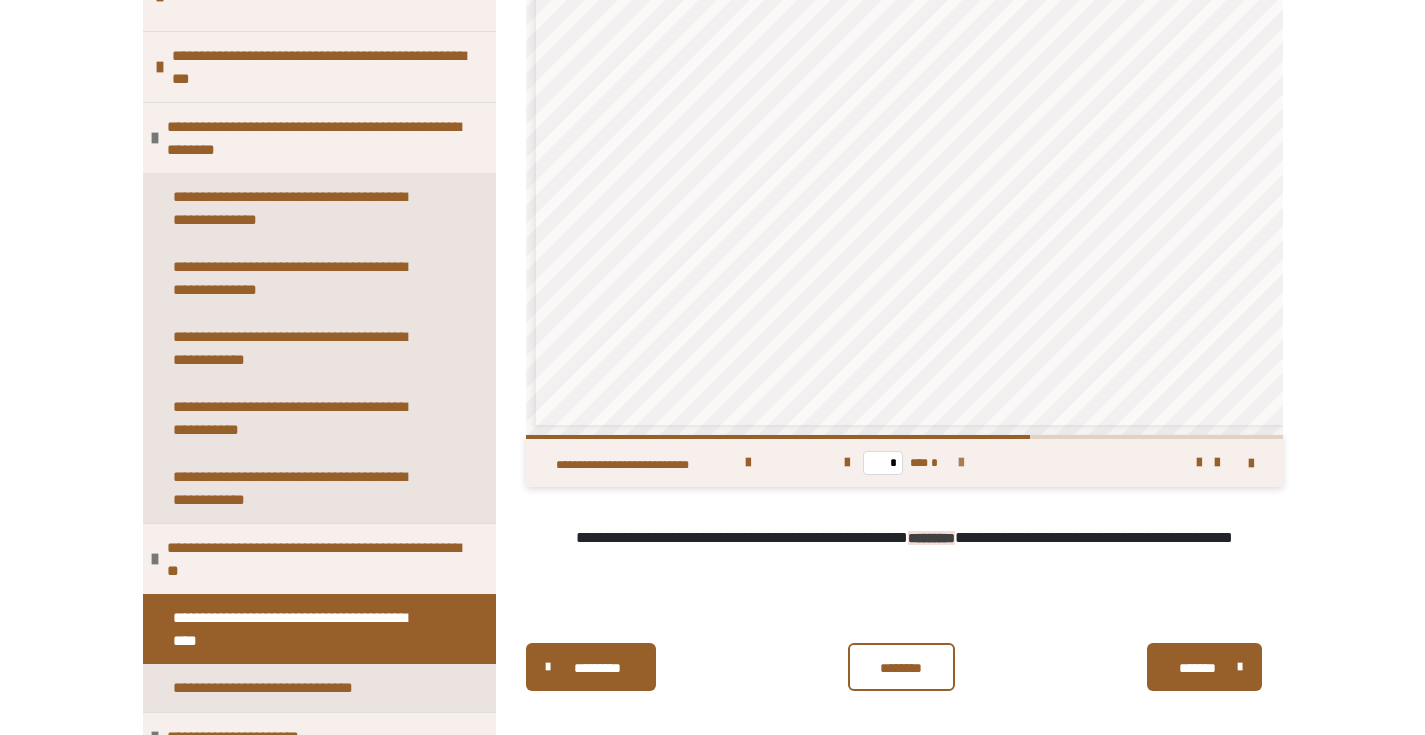 click at bounding box center (961, 463) 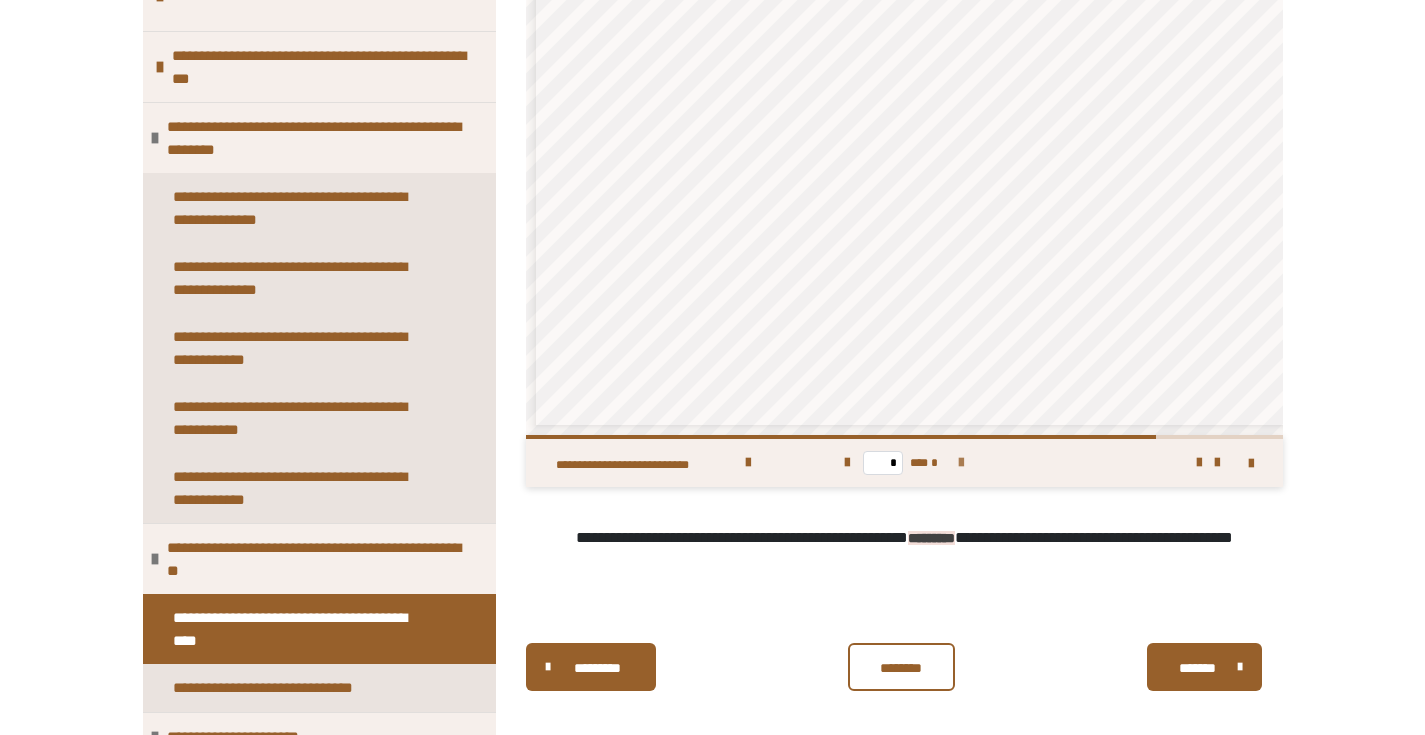 click at bounding box center (961, 463) 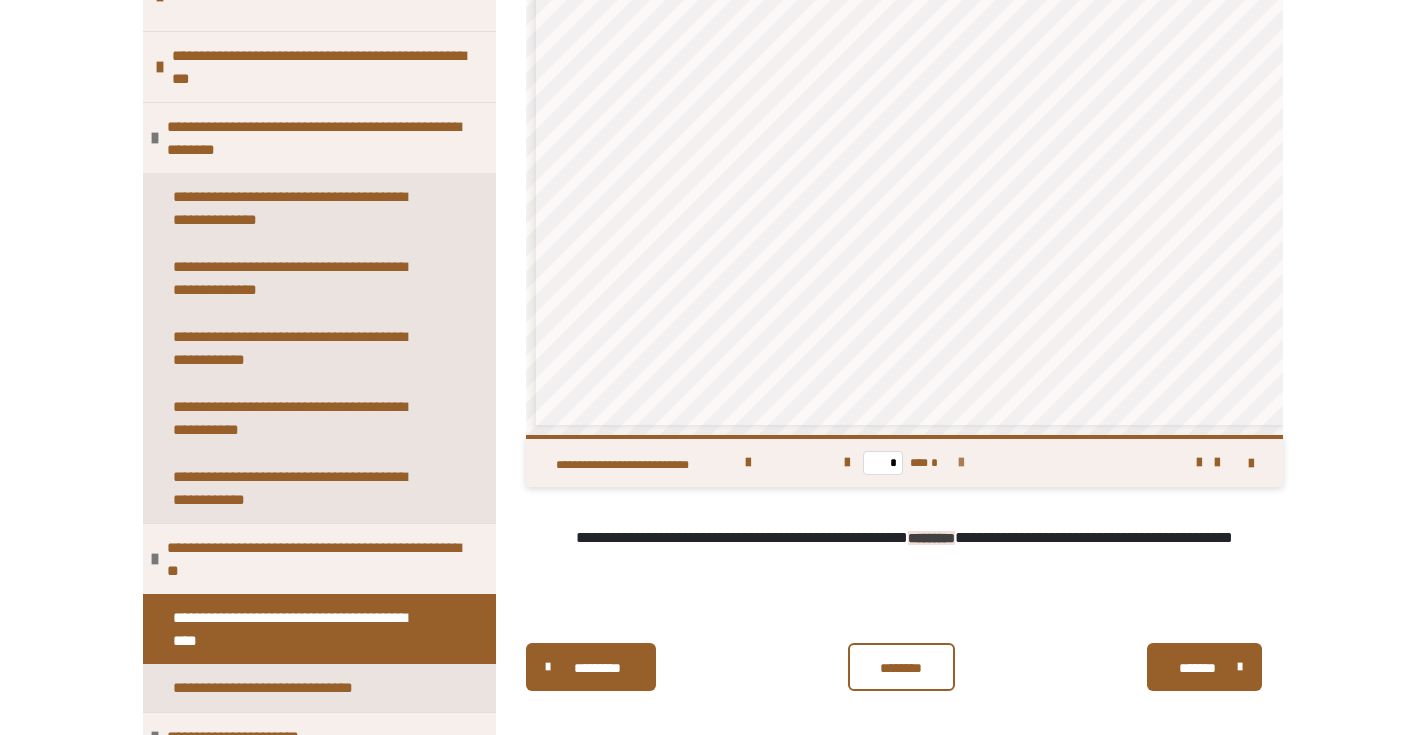 click on "* *** *" at bounding box center (904, 463) 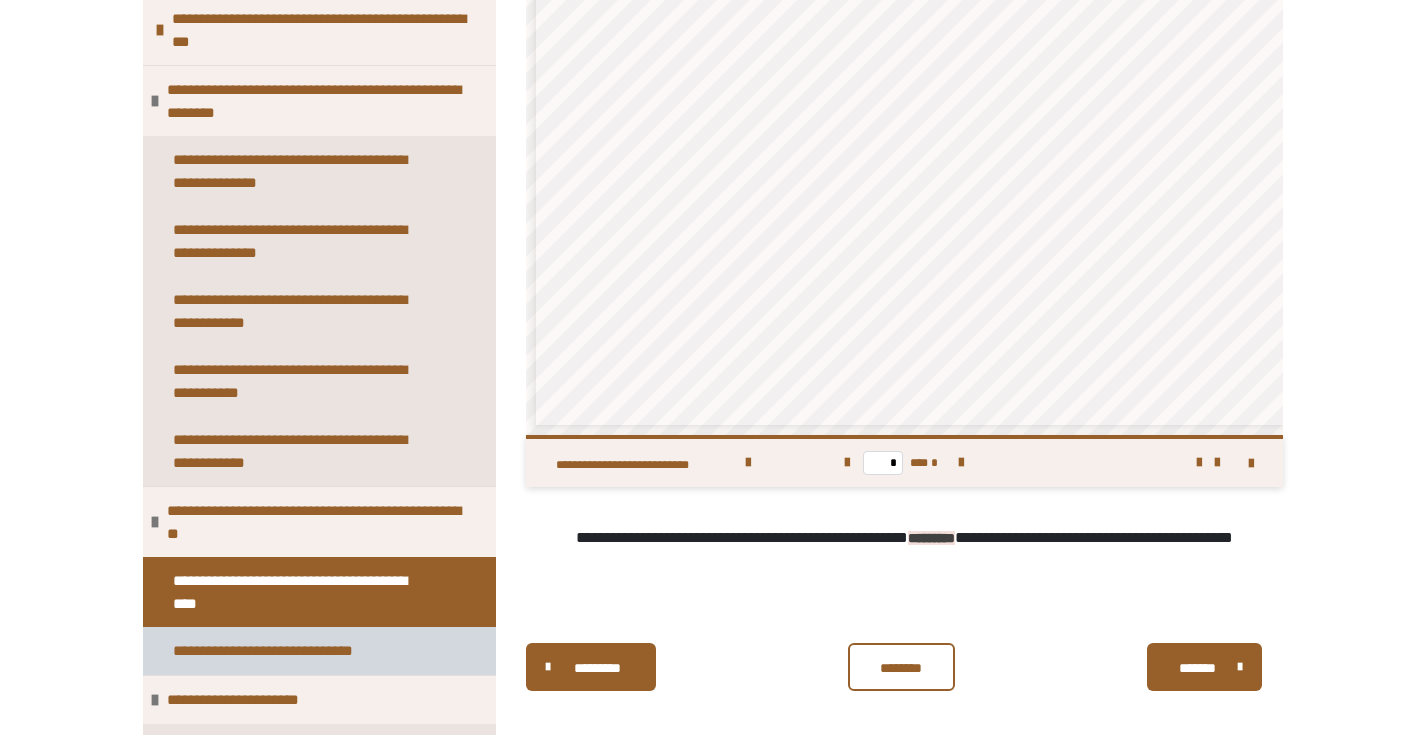scroll, scrollTop: 311, scrollLeft: 0, axis: vertical 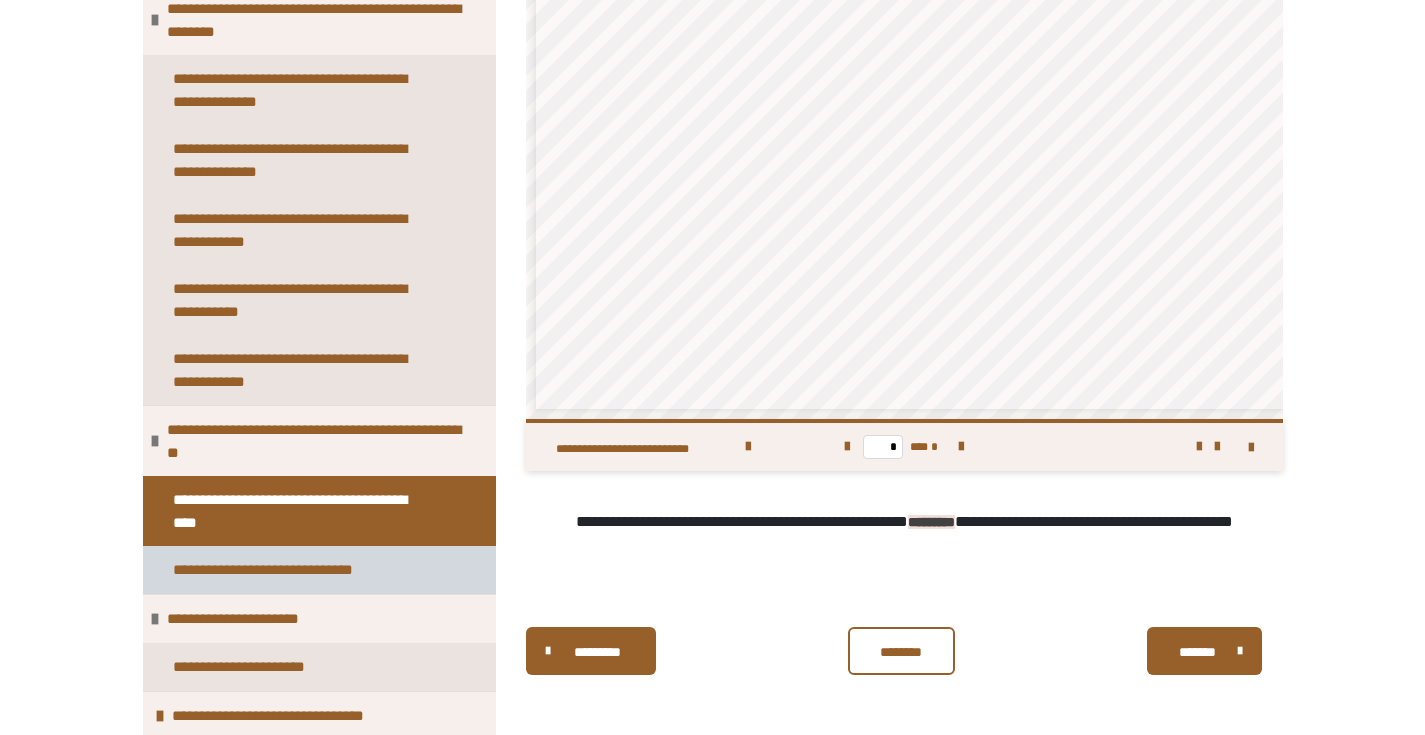 click on "**********" at bounding box center (295, 570) 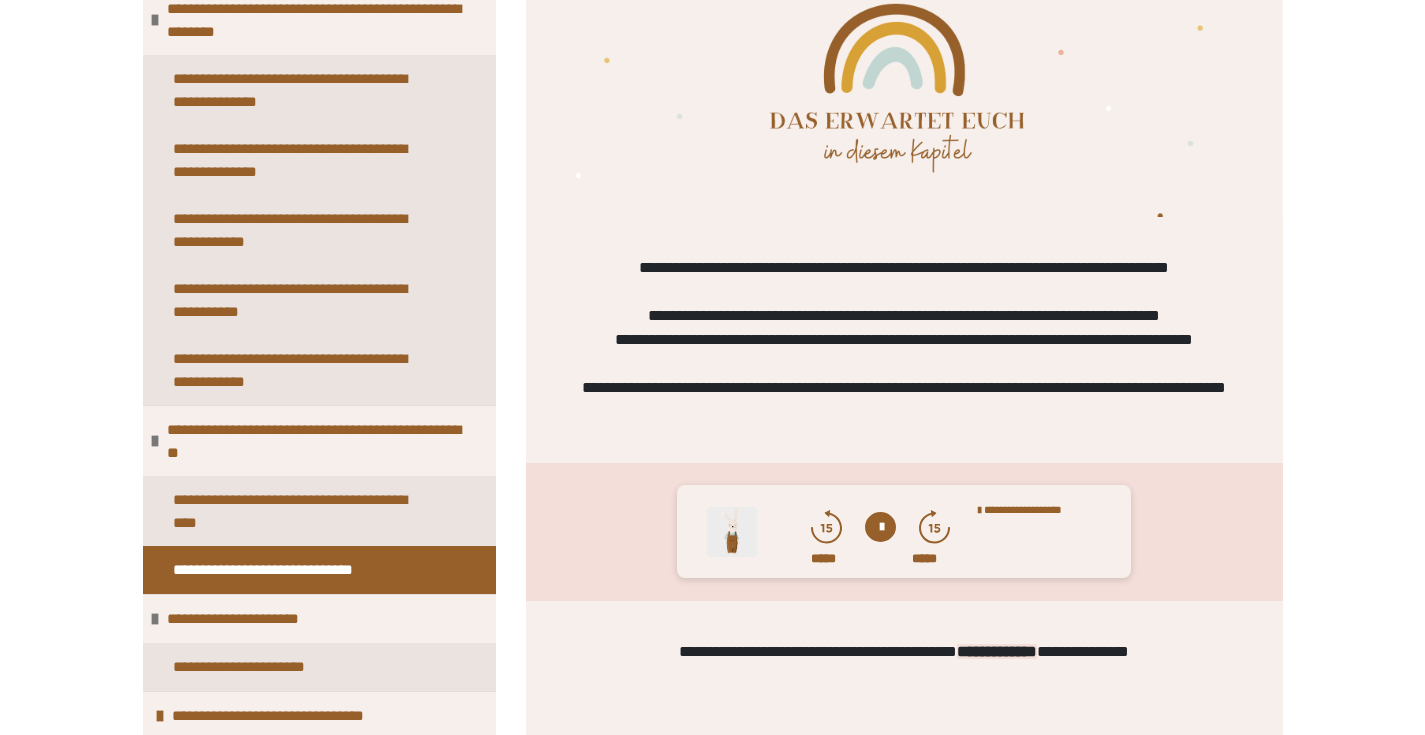scroll, scrollTop: 719, scrollLeft: 0, axis: vertical 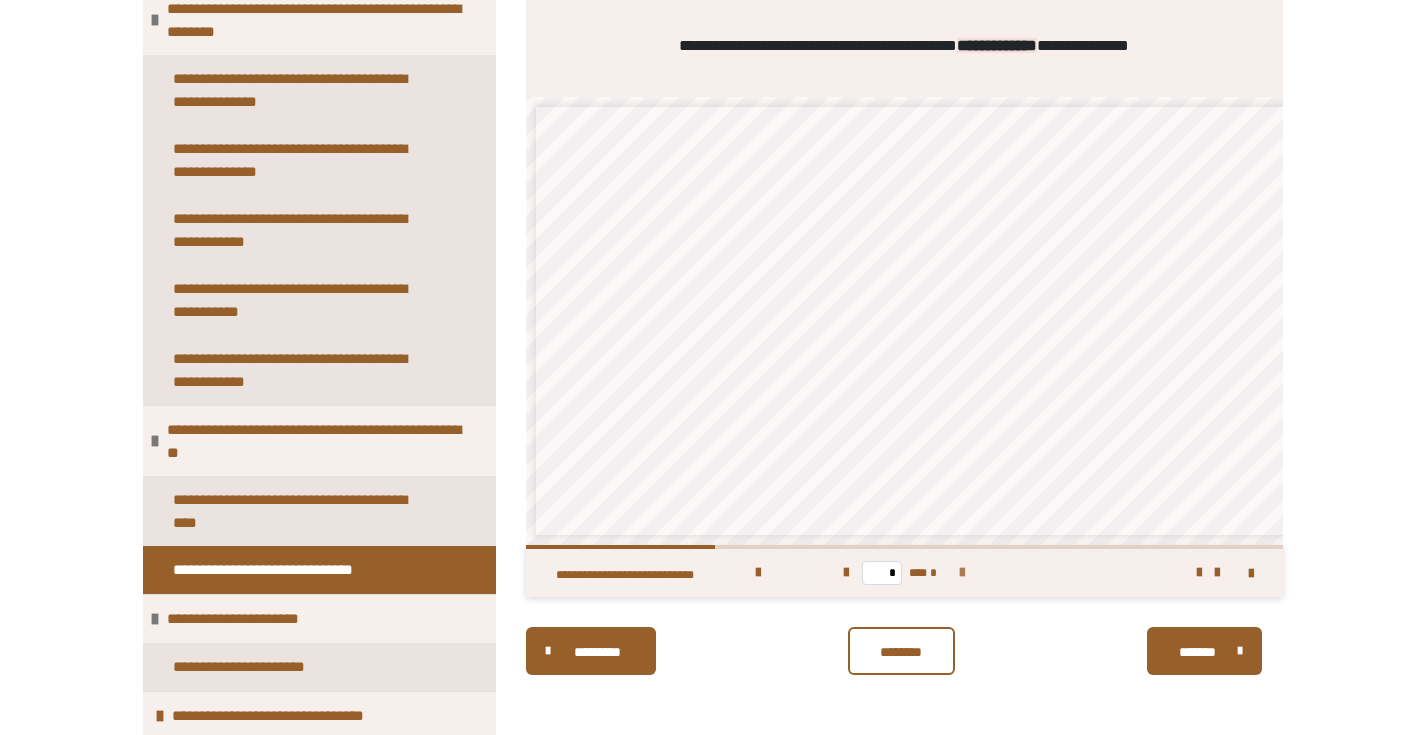 click at bounding box center (962, 573) 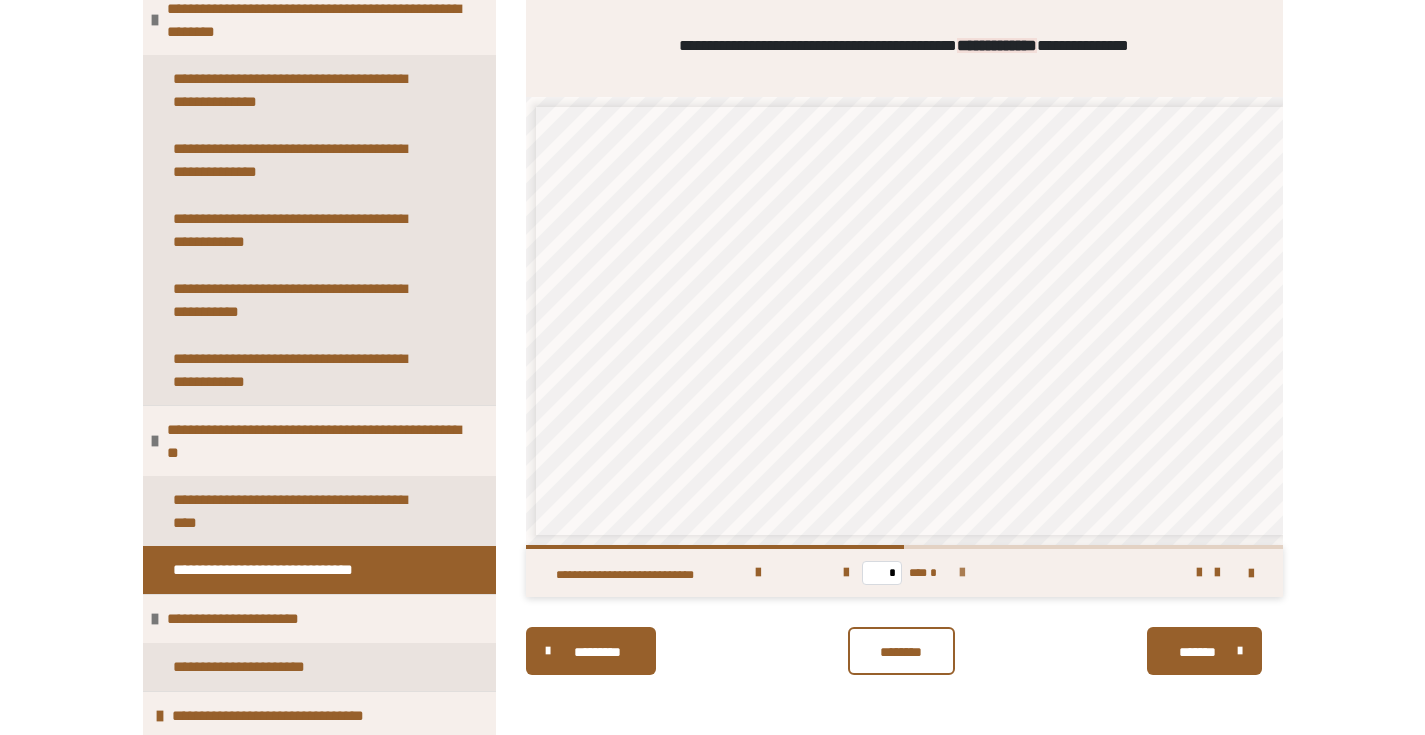 click at bounding box center (962, 573) 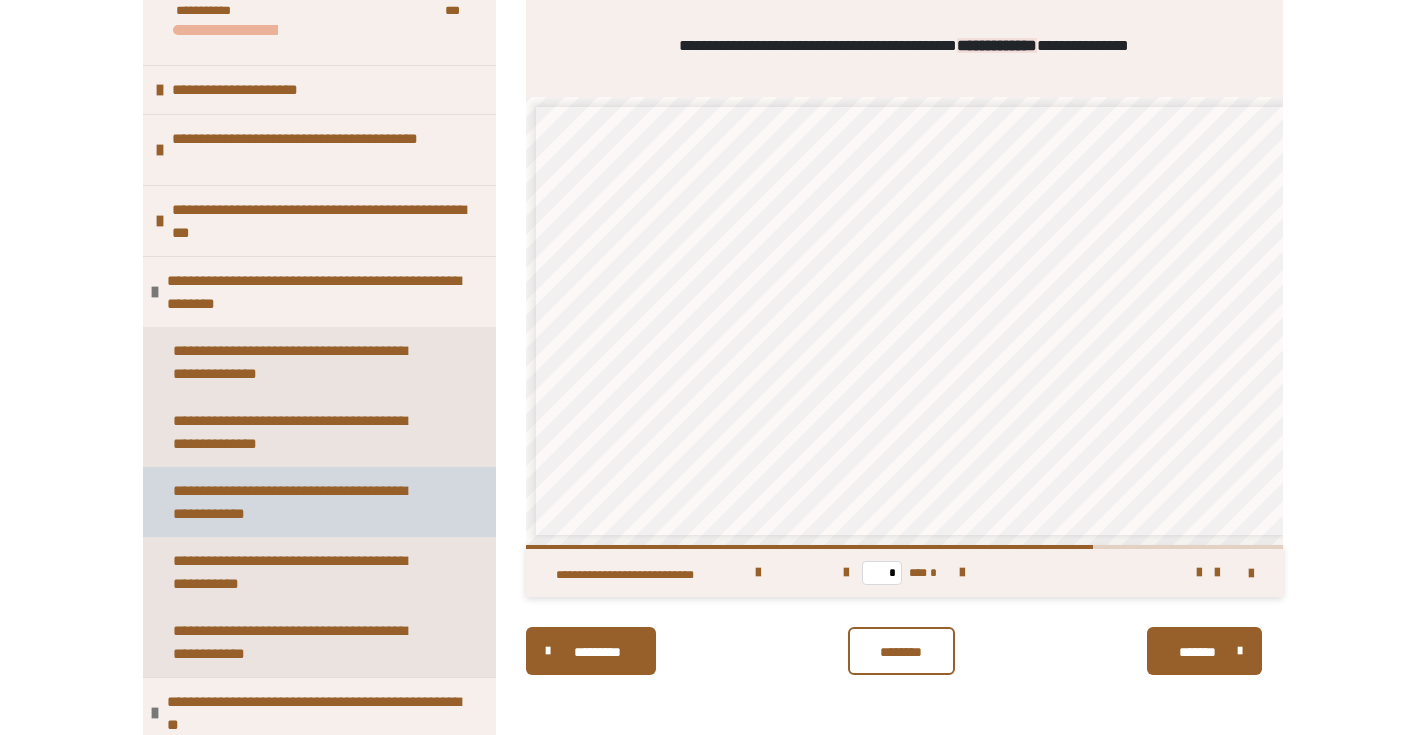 scroll, scrollTop: 0, scrollLeft: 0, axis: both 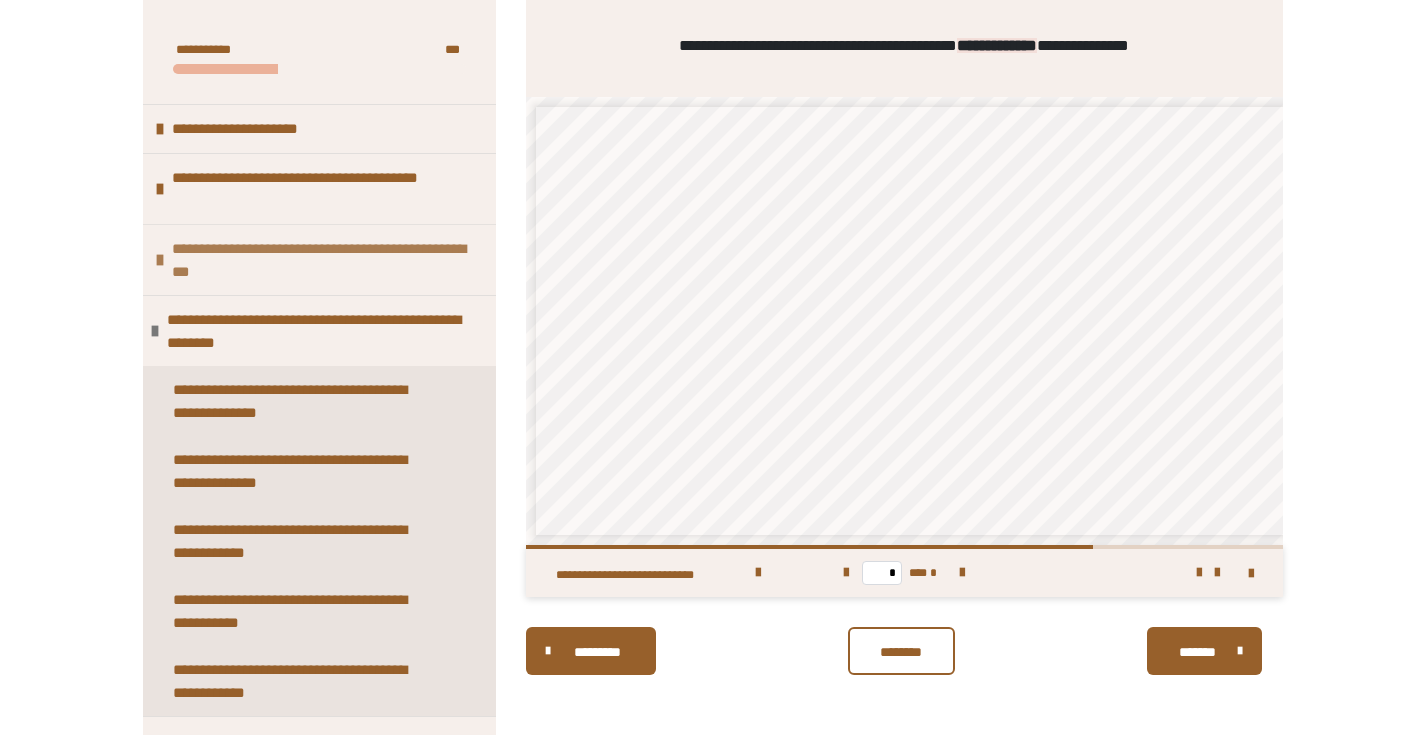 click on "**********" at bounding box center [321, 260] 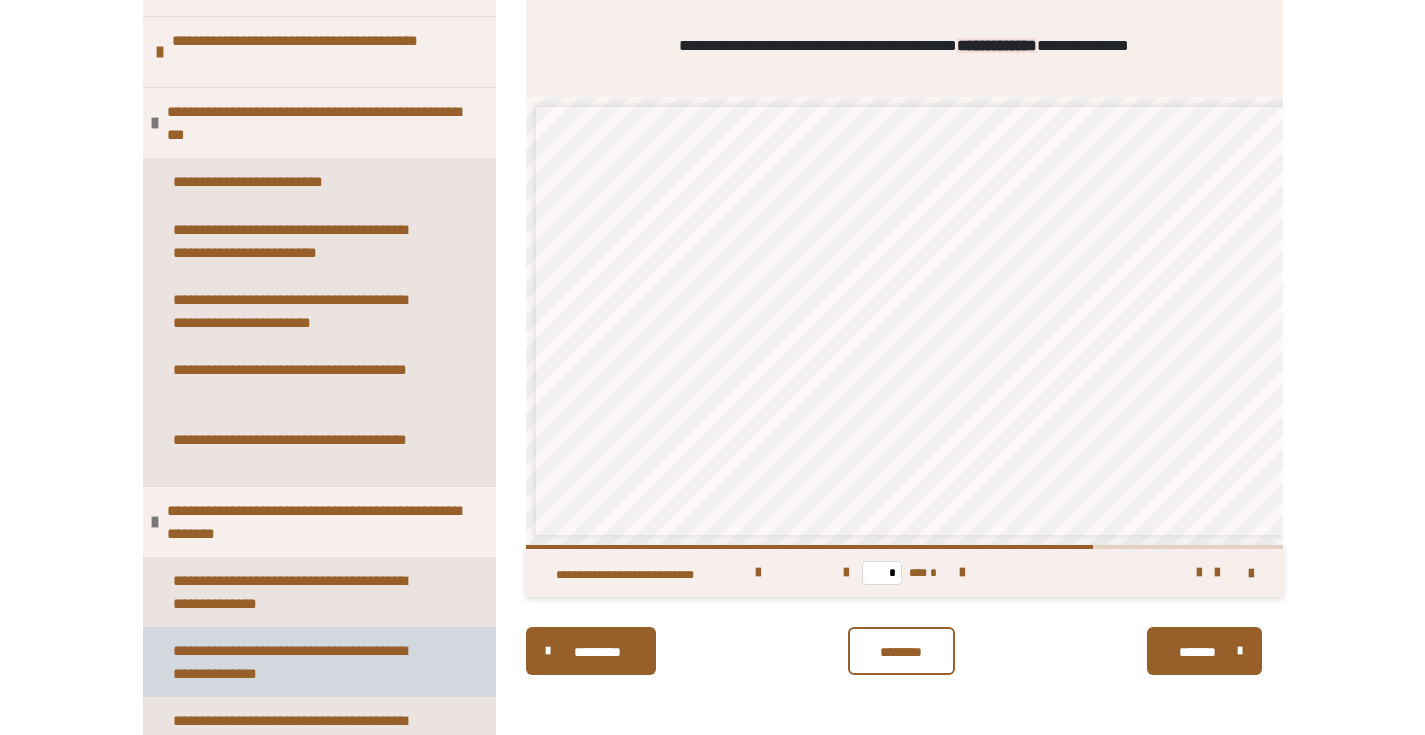 scroll, scrollTop: 172, scrollLeft: 0, axis: vertical 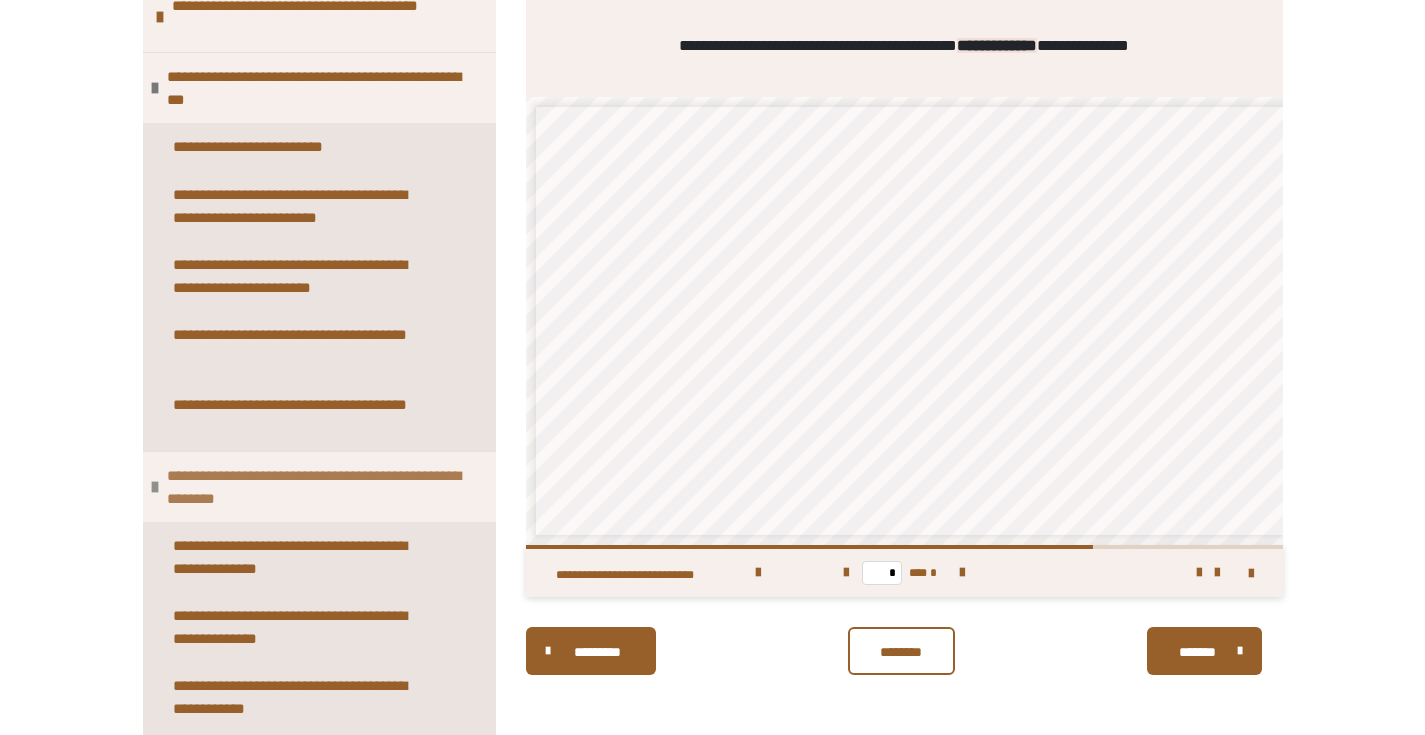 click at bounding box center [155, 487] 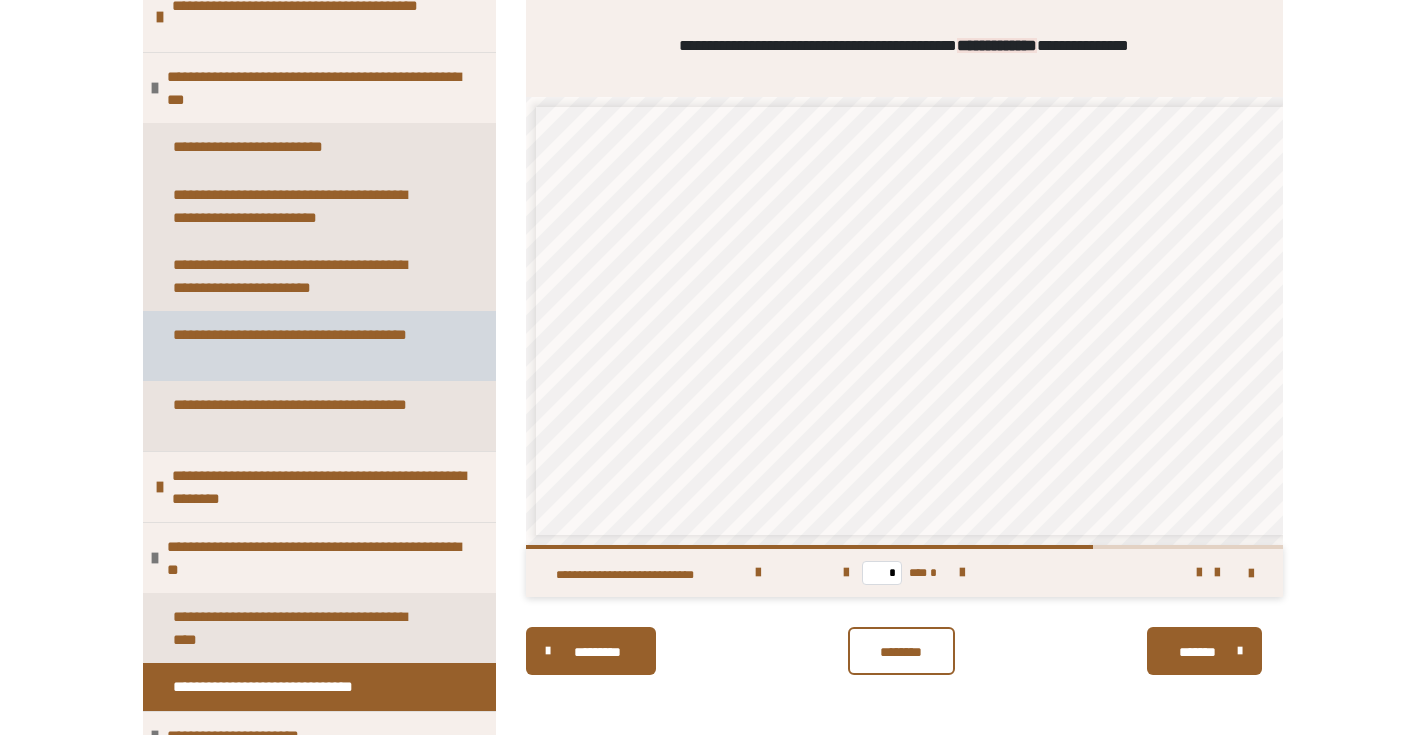 click on "**********" at bounding box center (304, 346) 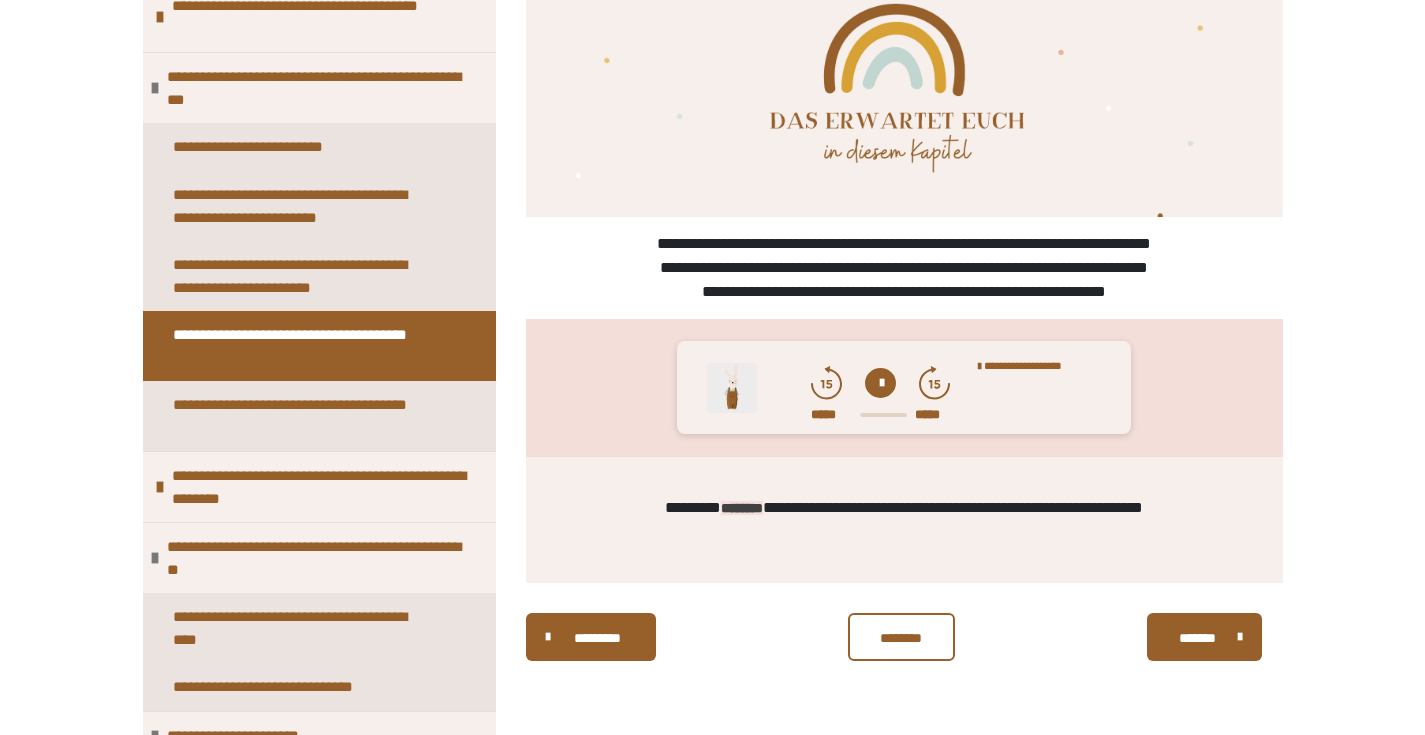 click at bounding box center [880, 383] 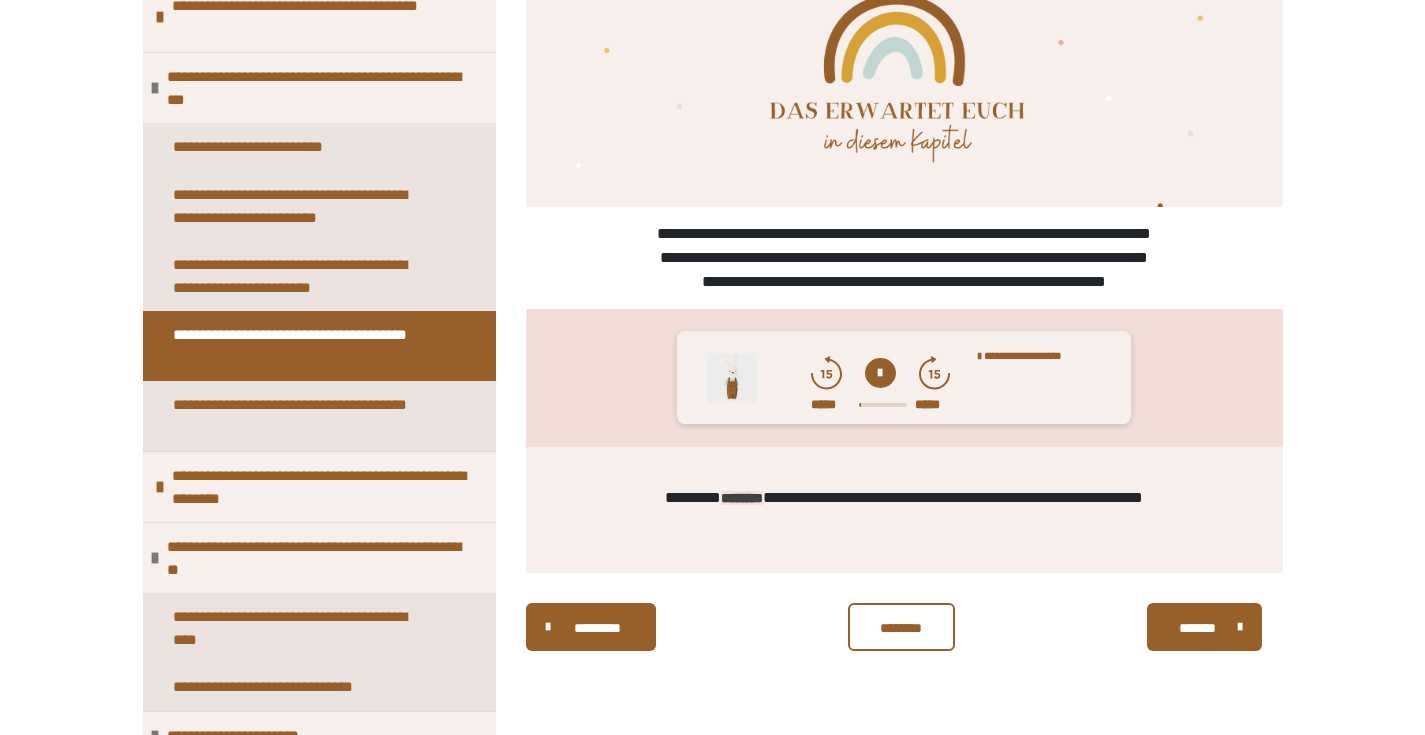 scroll, scrollTop: 352, scrollLeft: 0, axis: vertical 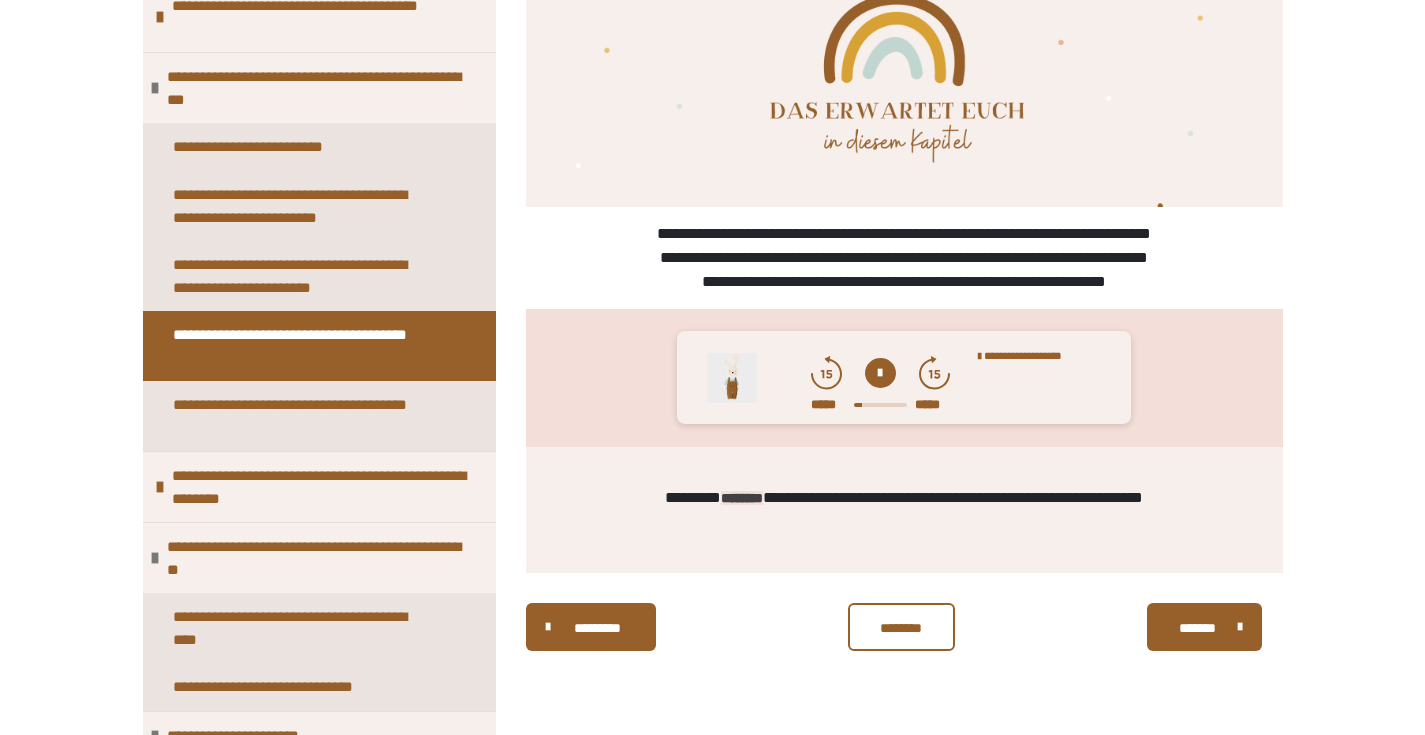 click at bounding box center (880, 373) 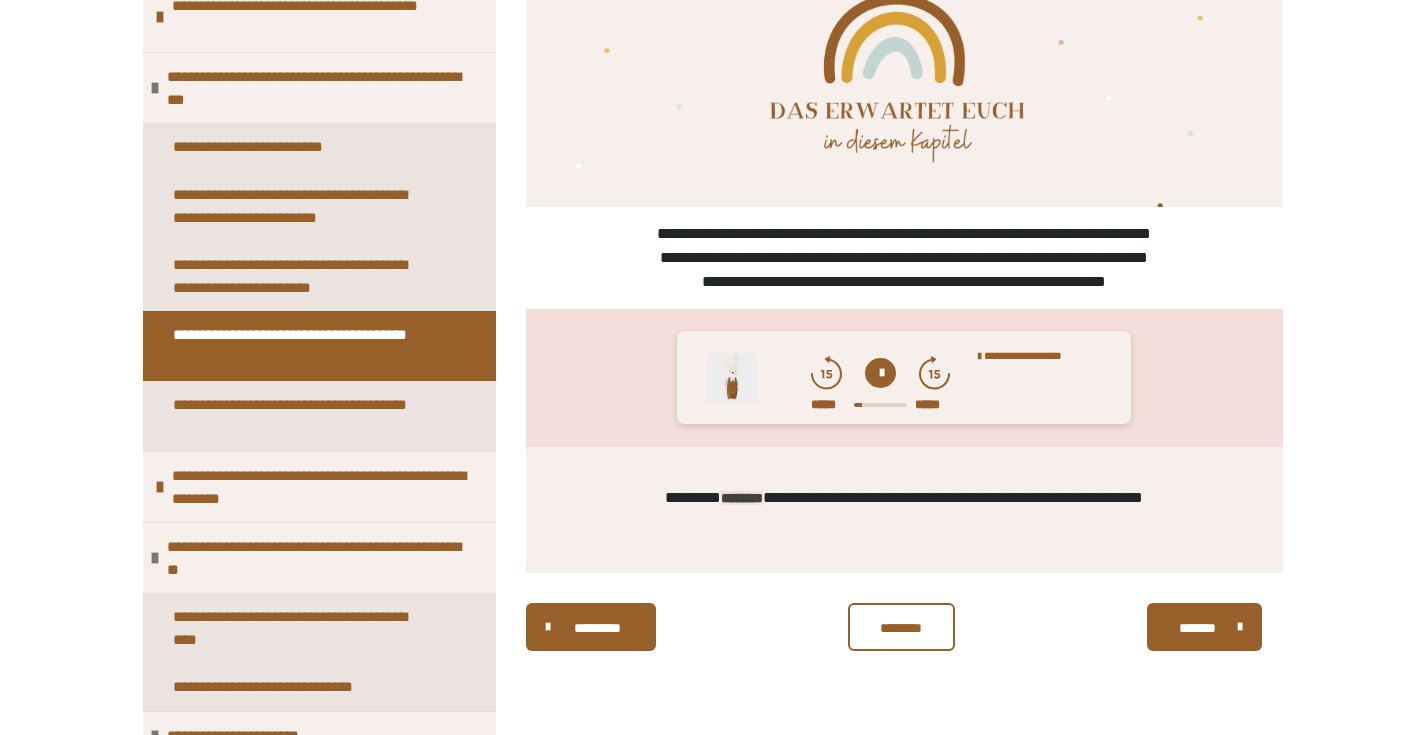 click at bounding box center [880, 373] 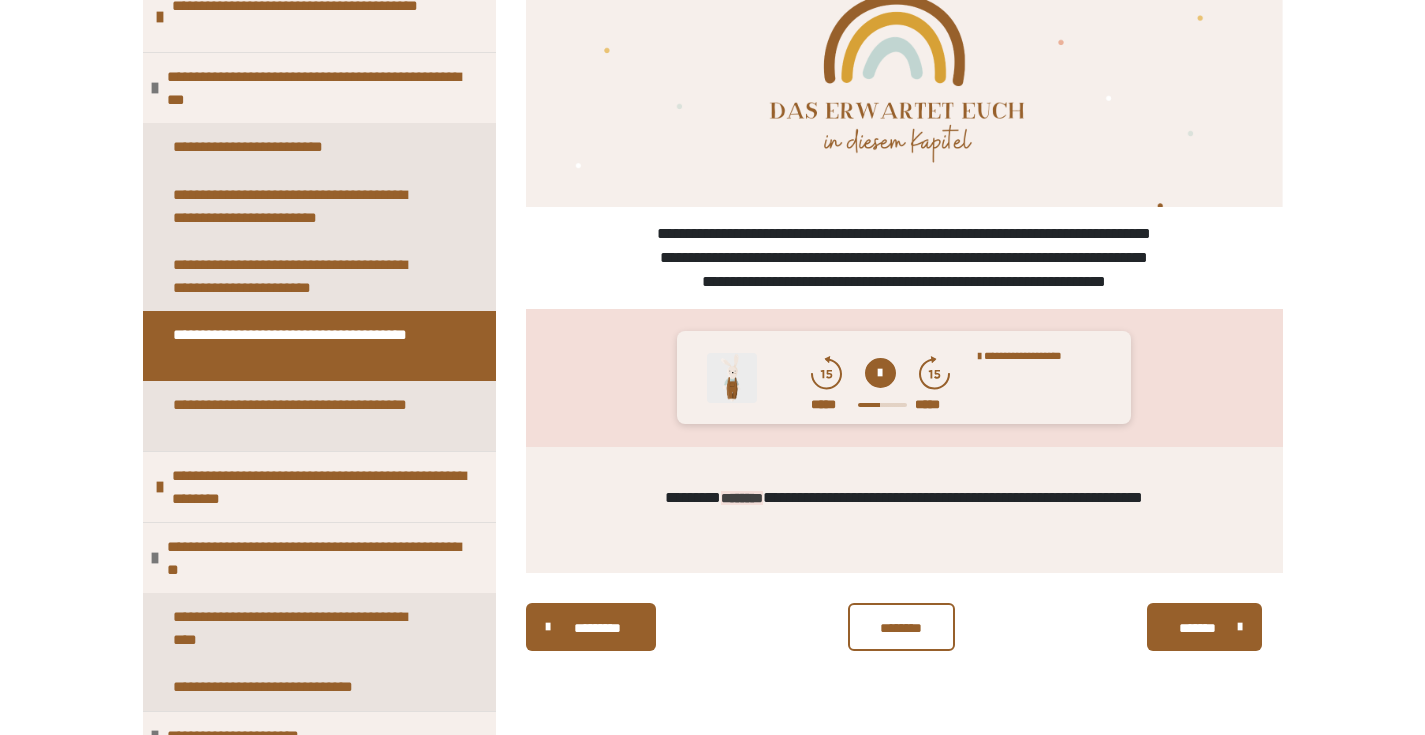 click at bounding box center [880, 373] 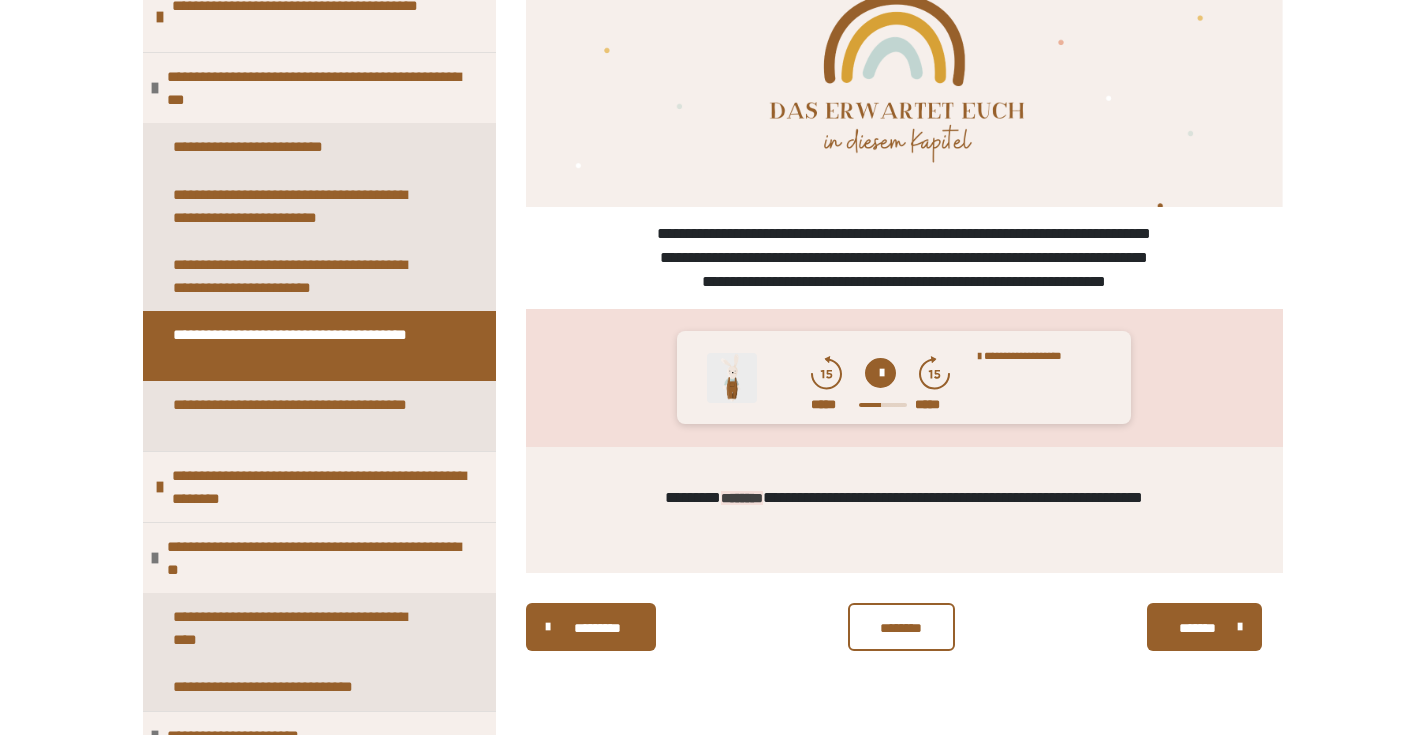 click on "[FIRST] [LAST] [ADDRESS] [CITY] [STATE] [ZIP] [COUNTRY] [PHONE] [EMAIL] [SSN] [DLN] [CC] [DOB] [AGE]" at bounding box center [712, 191] 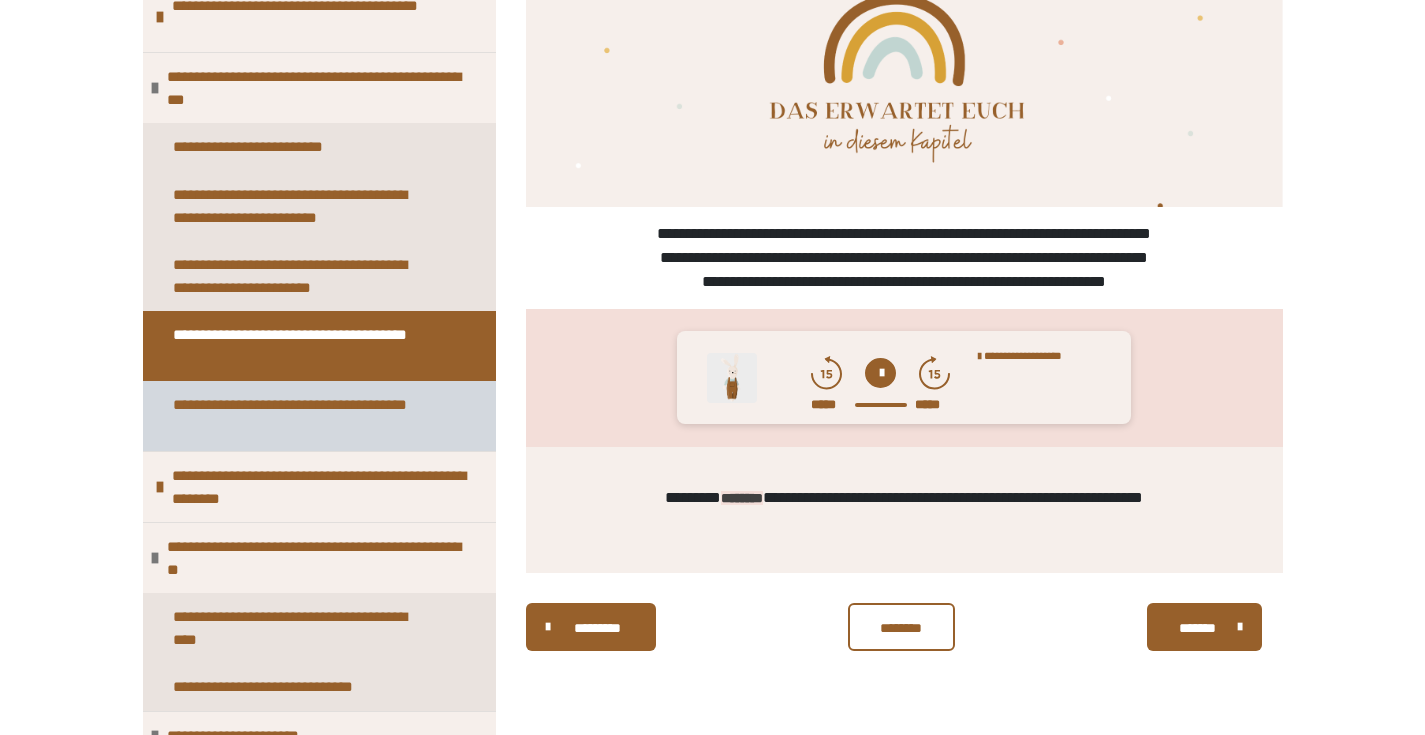 click on "**********" at bounding box center [304, 416] 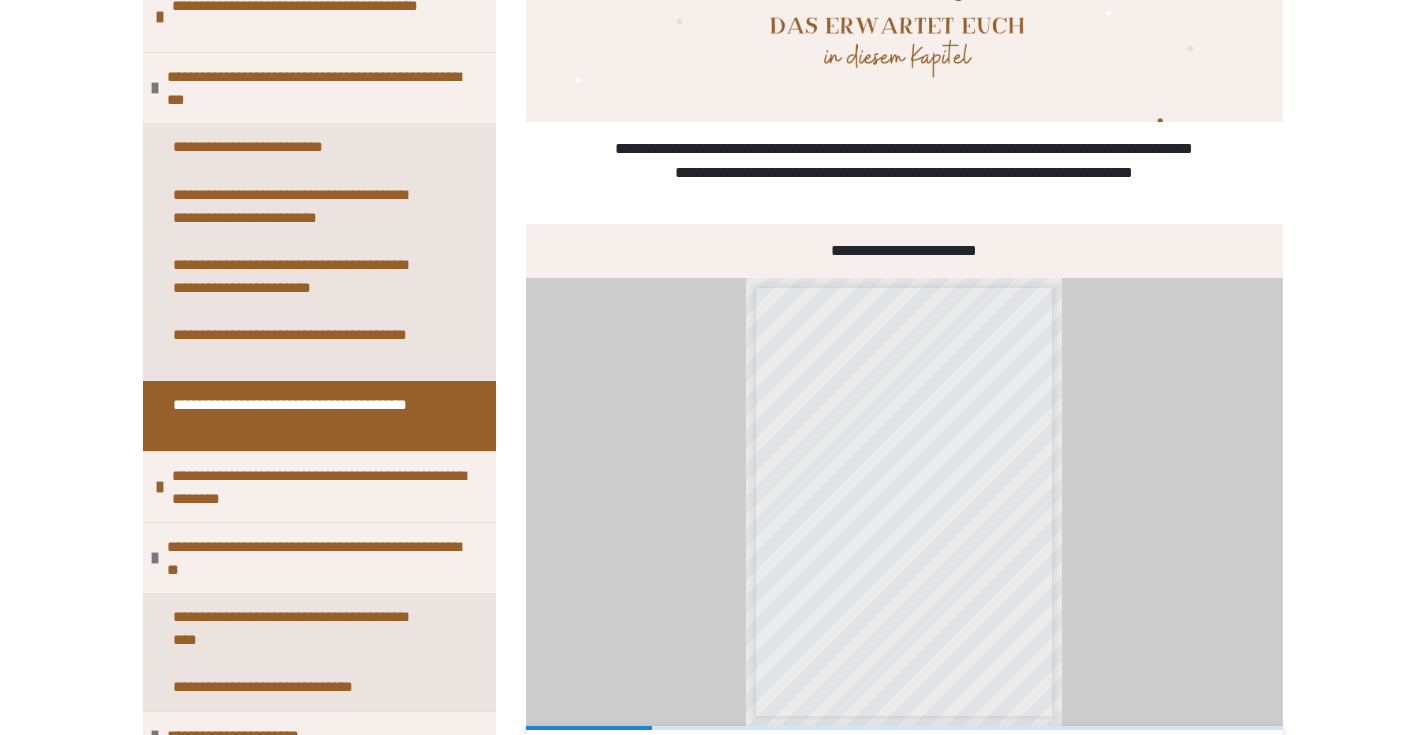 scroll, scrollTop: 618, scrollLeft: 0, axis: vertical 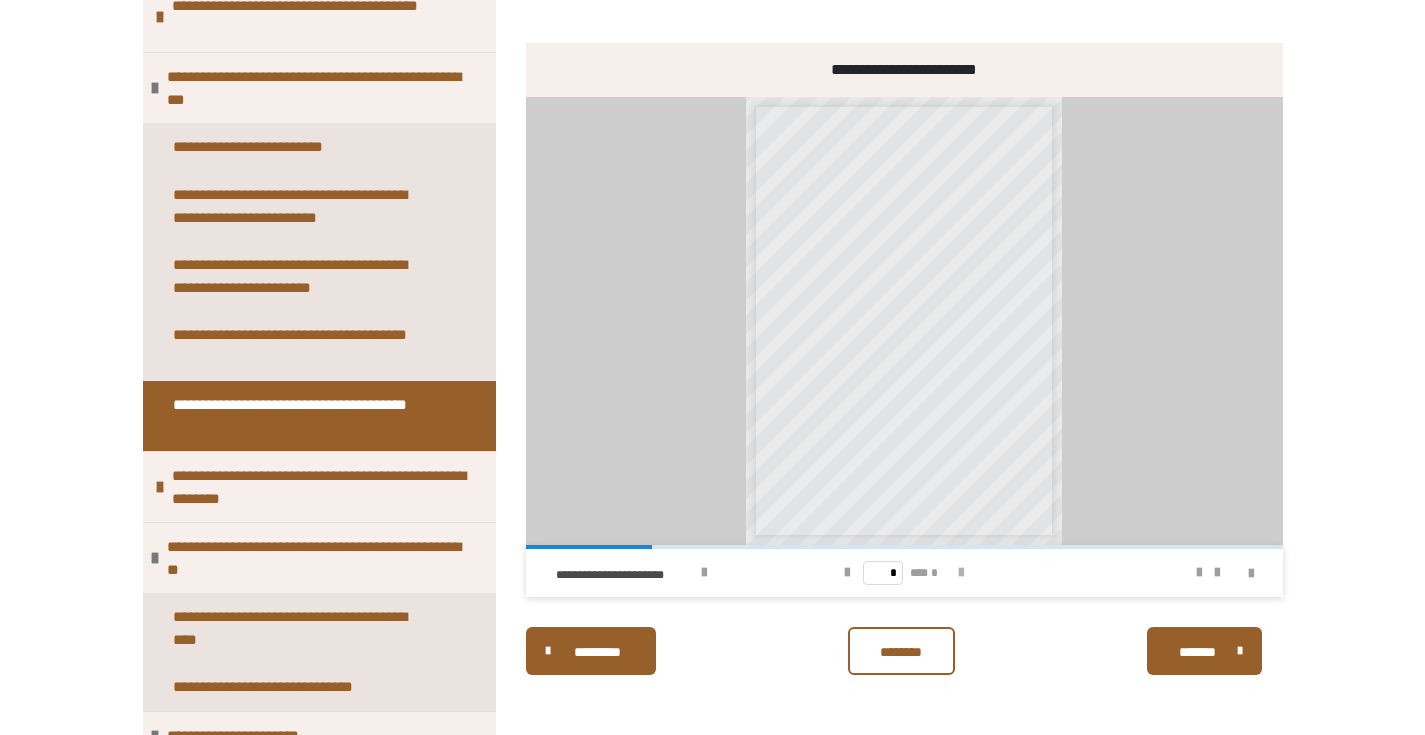 click at bounding box center (961, 573) 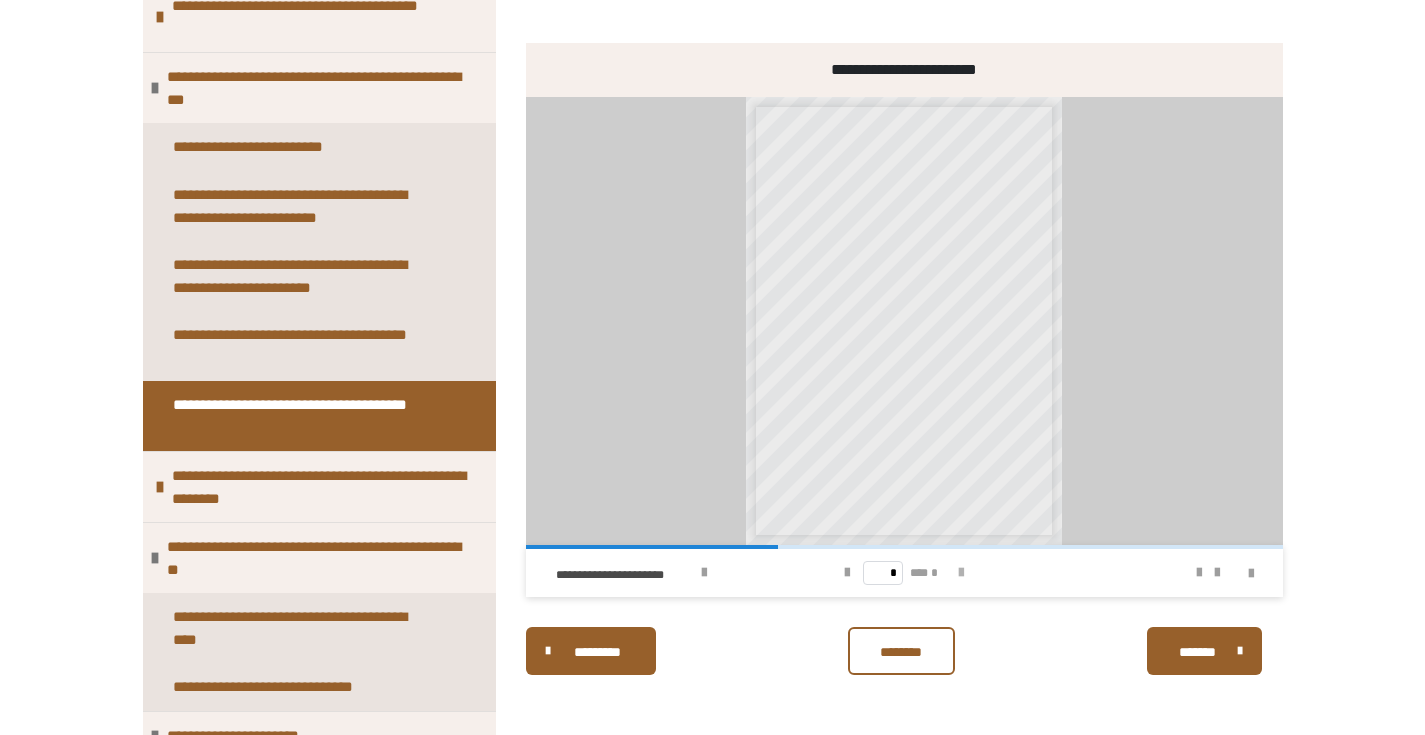 click at bounding box center (961, 573) 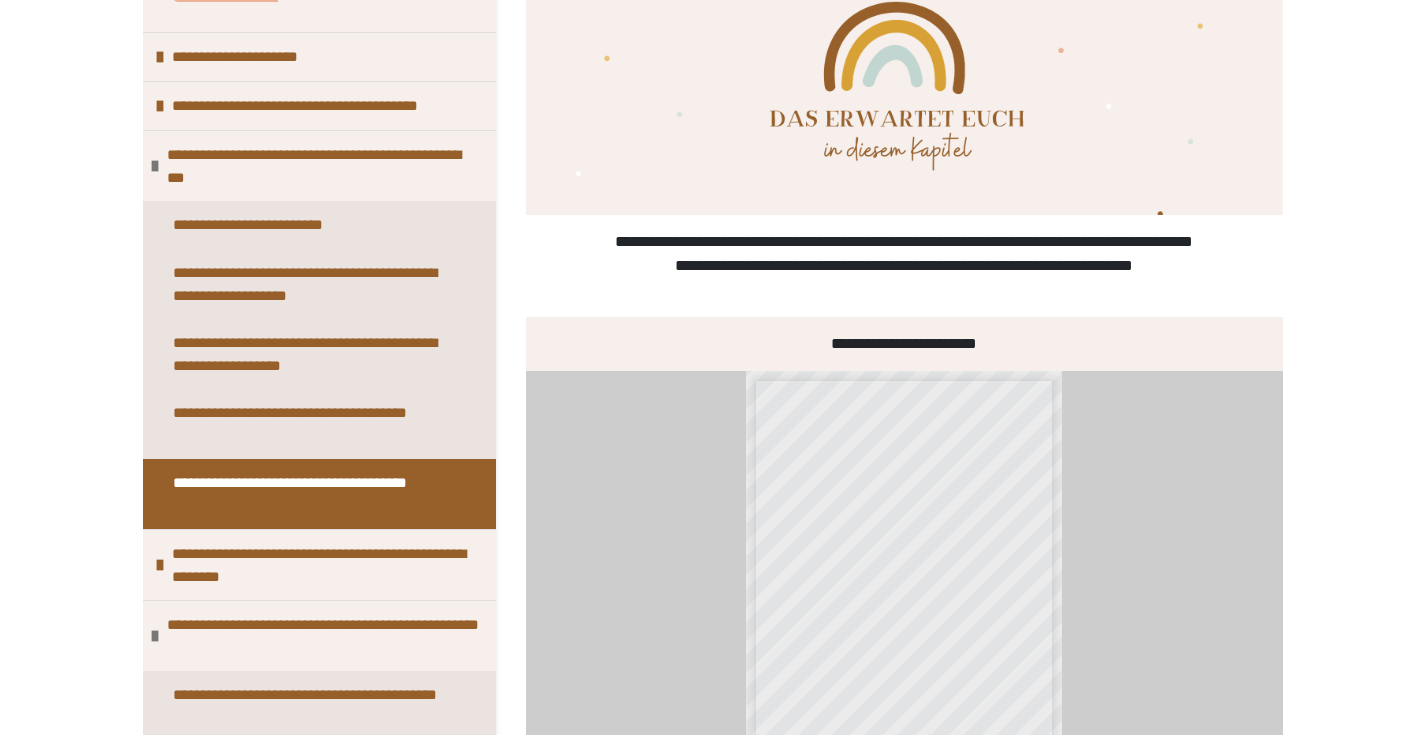 scroll, scrollTop: 201, scrollLeft: 0, axis: vertical 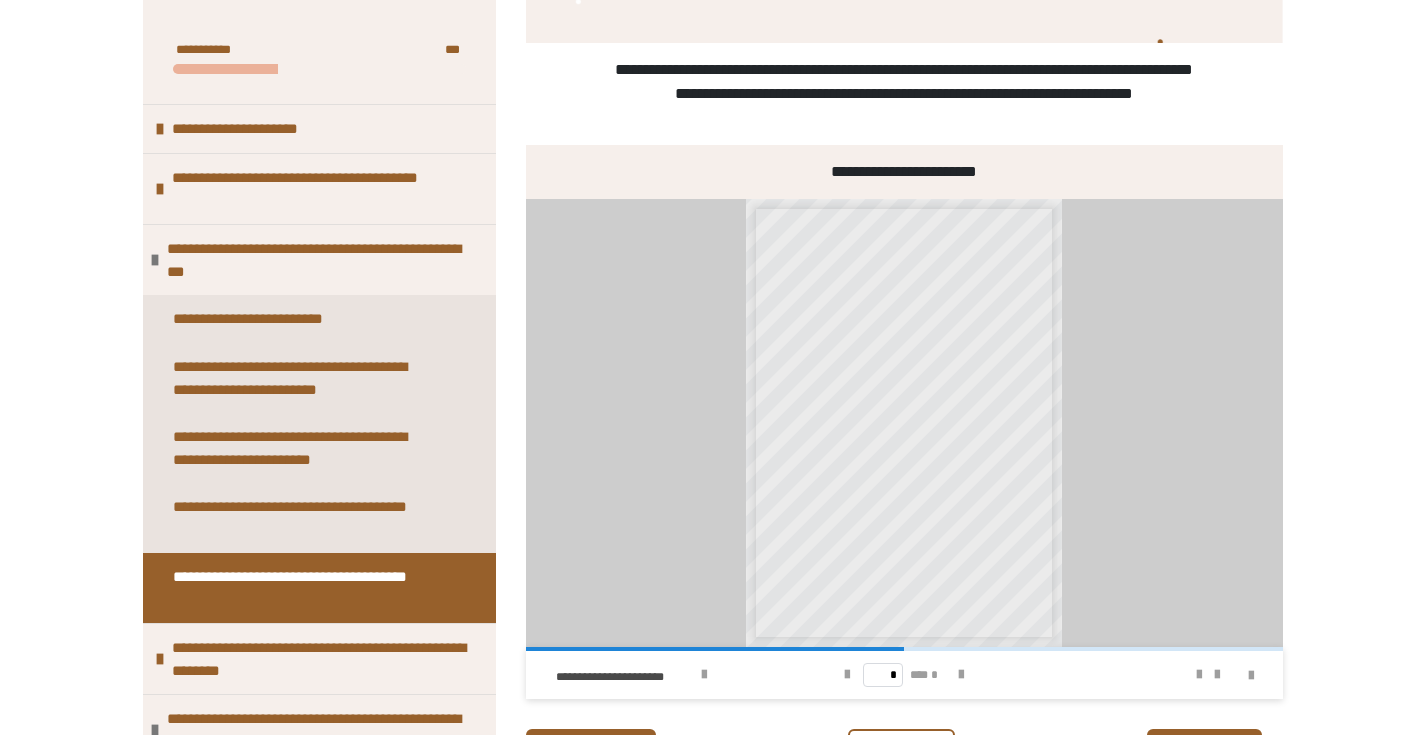 click on "**********" at bounding box center [905, 510] 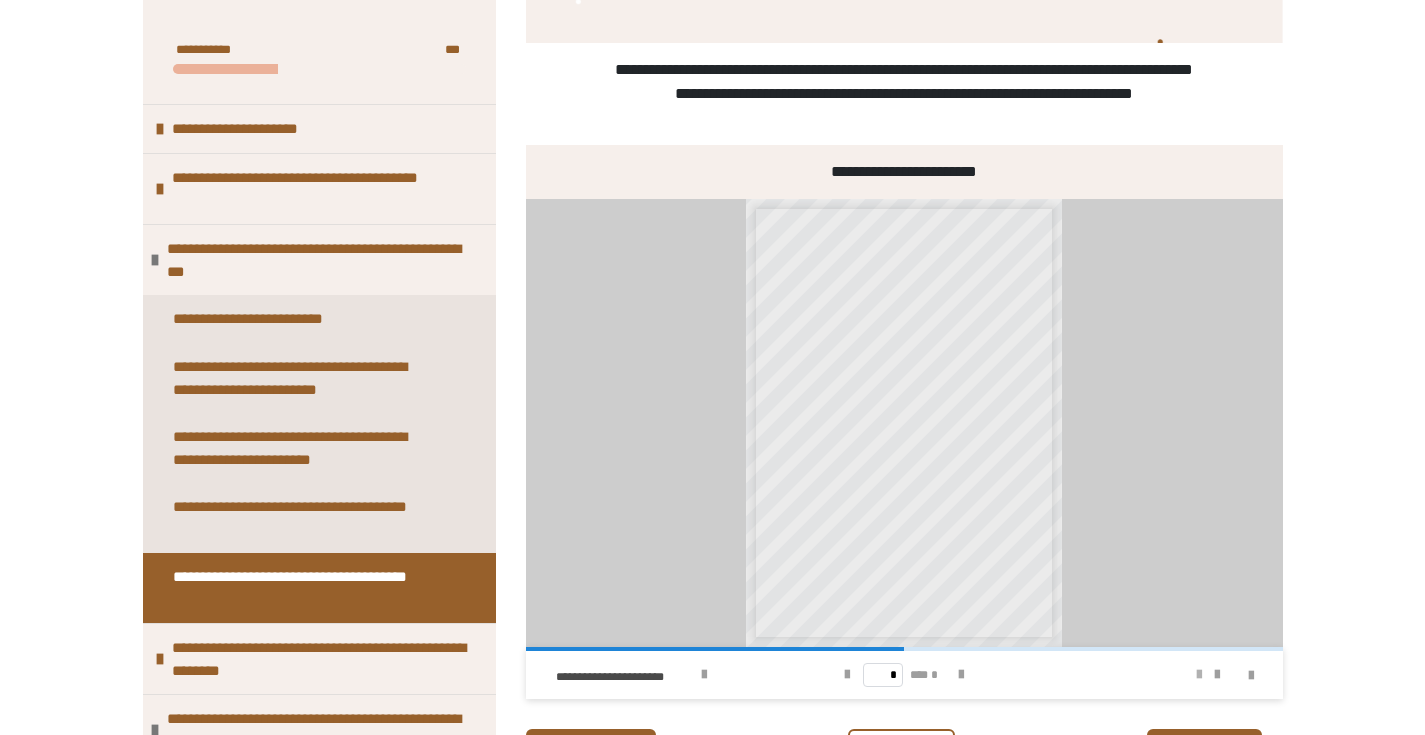 click at bounding box center (1199, 675) 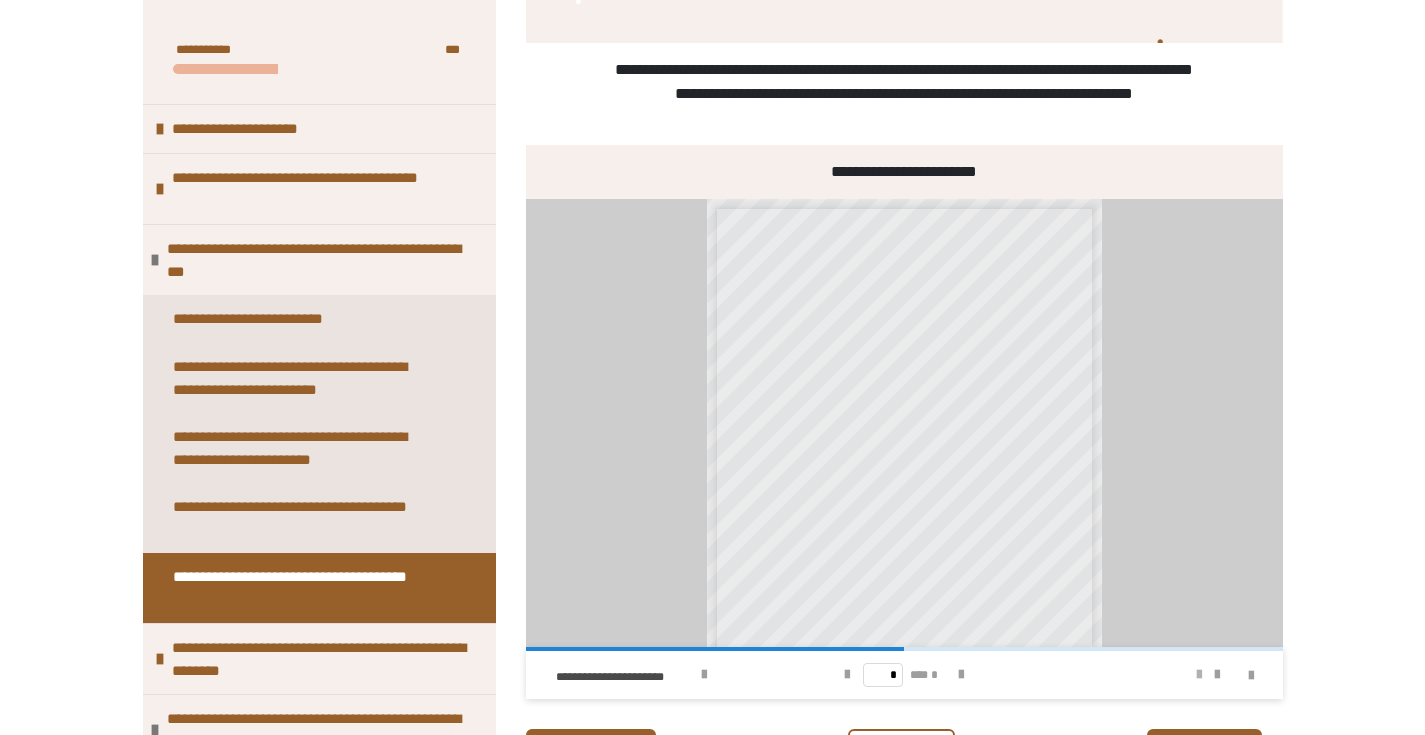 click at bounding box center (1199, 675) 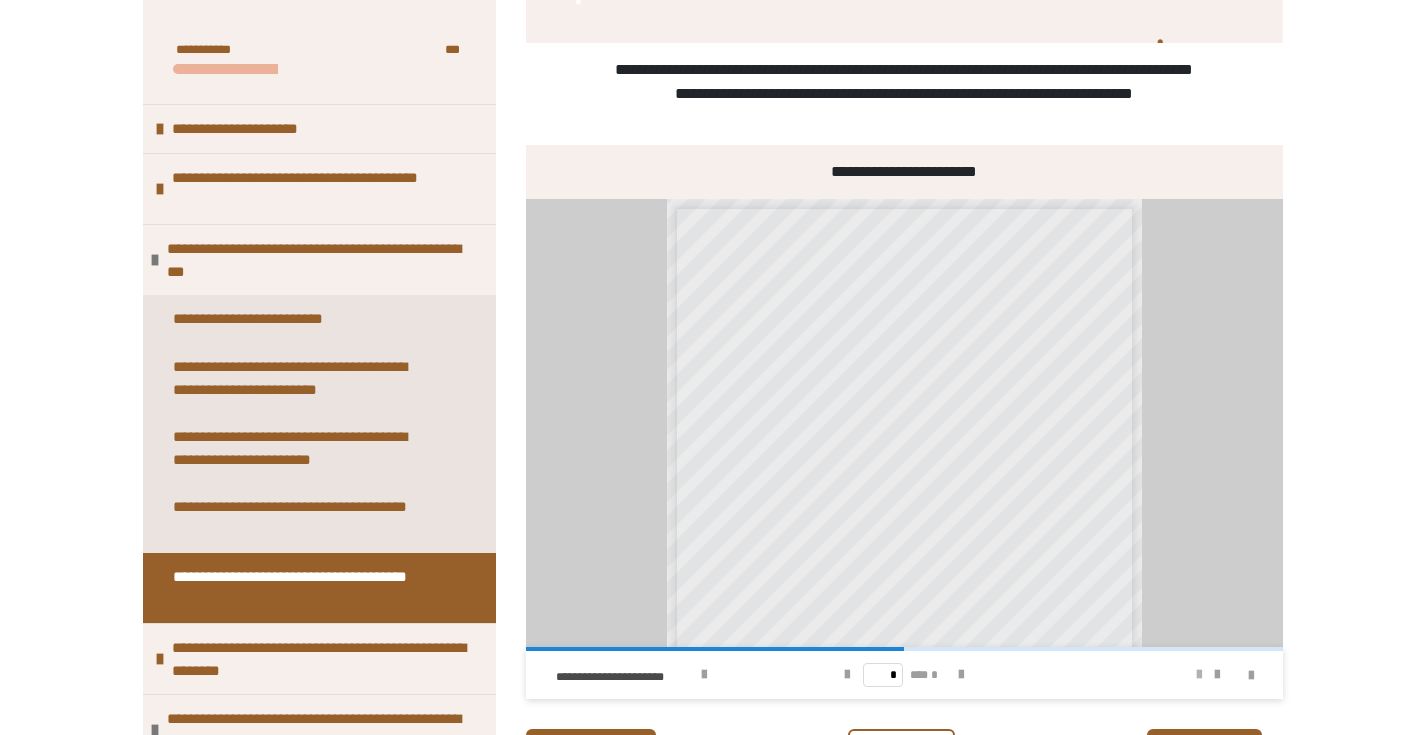 click at bounding box center (1199, 675) 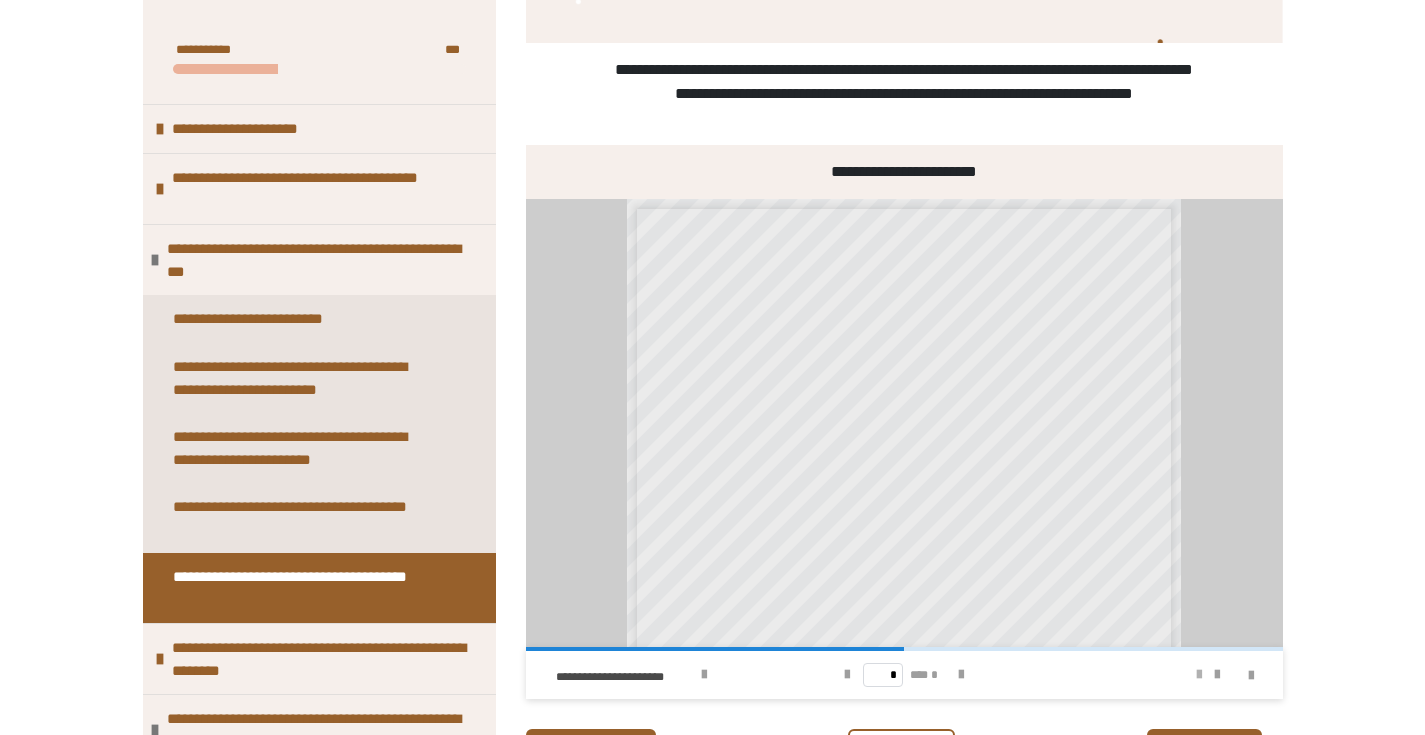 click at bounding box center (1199, 675) 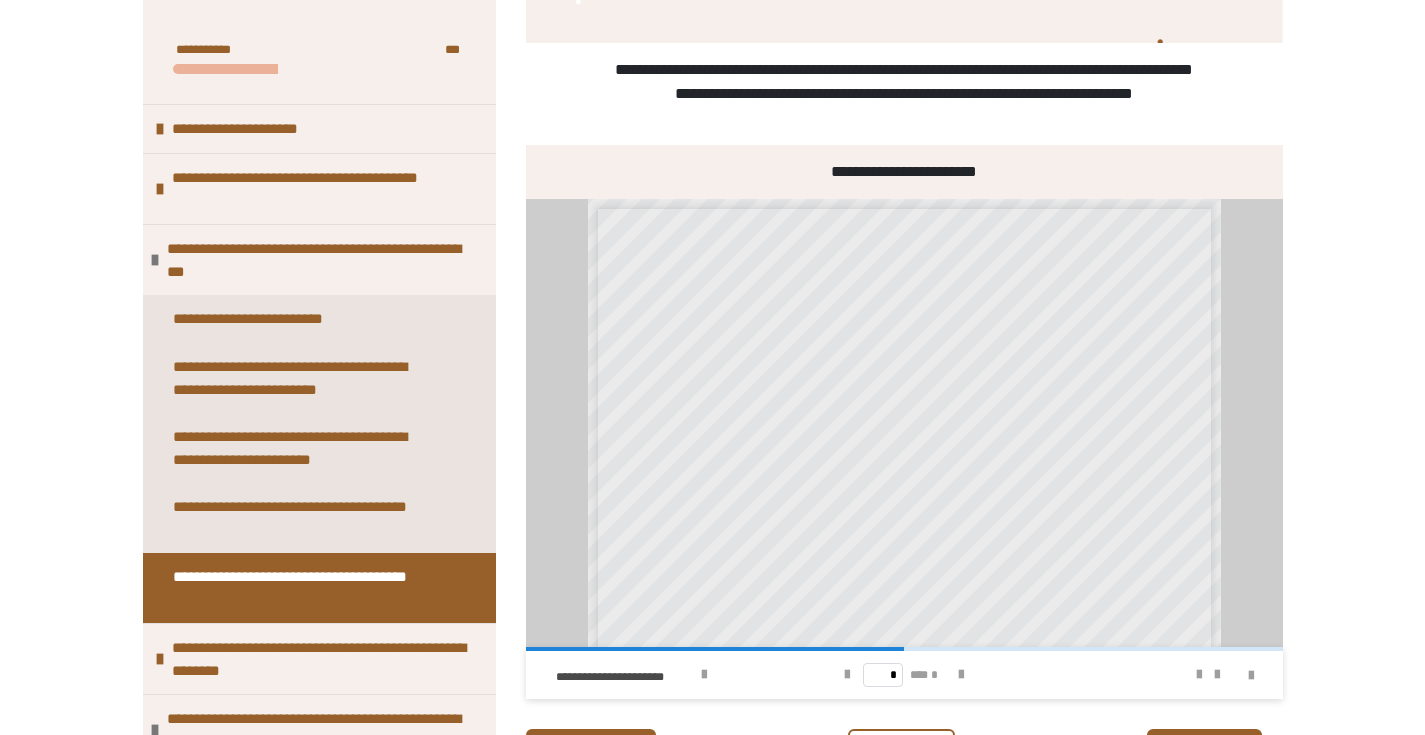 click on "* *** *" at bounding box center (904, 675) 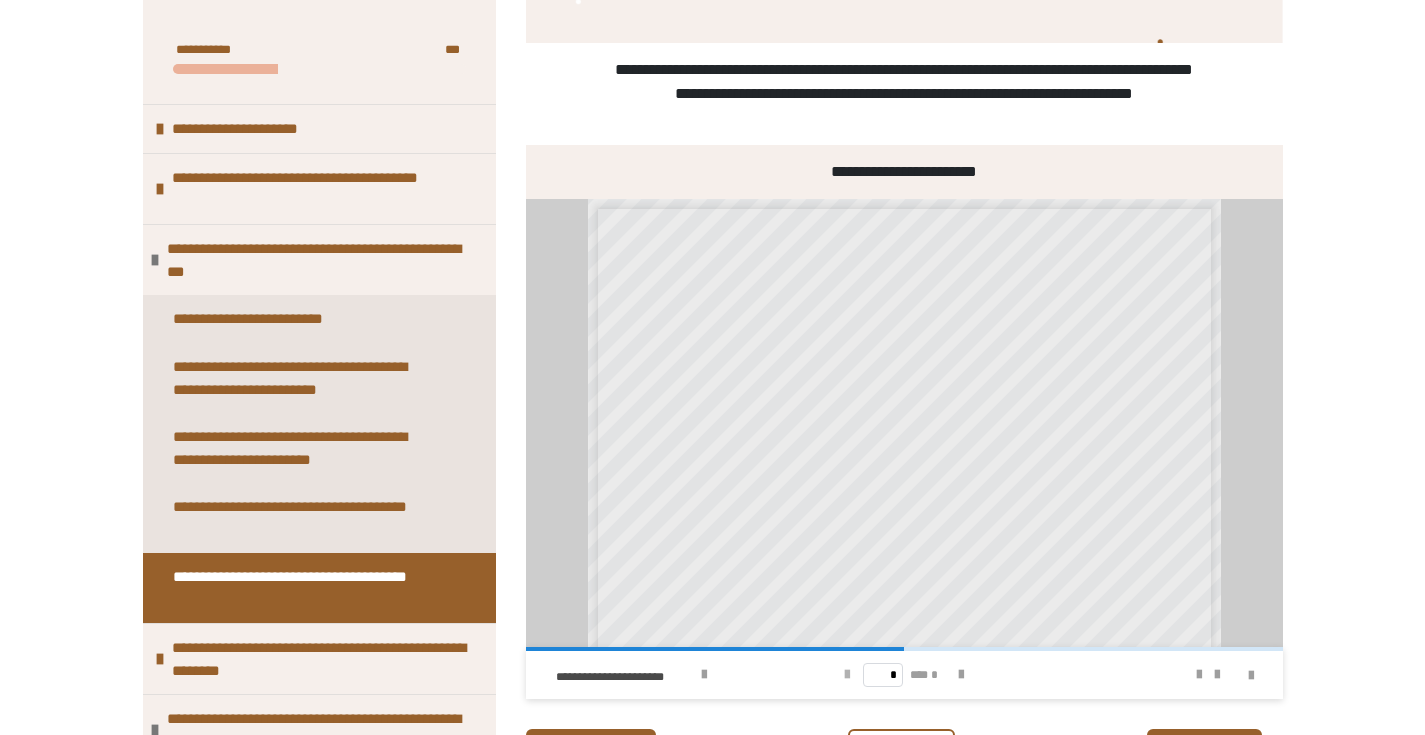 click at bounding box center [847, 675] 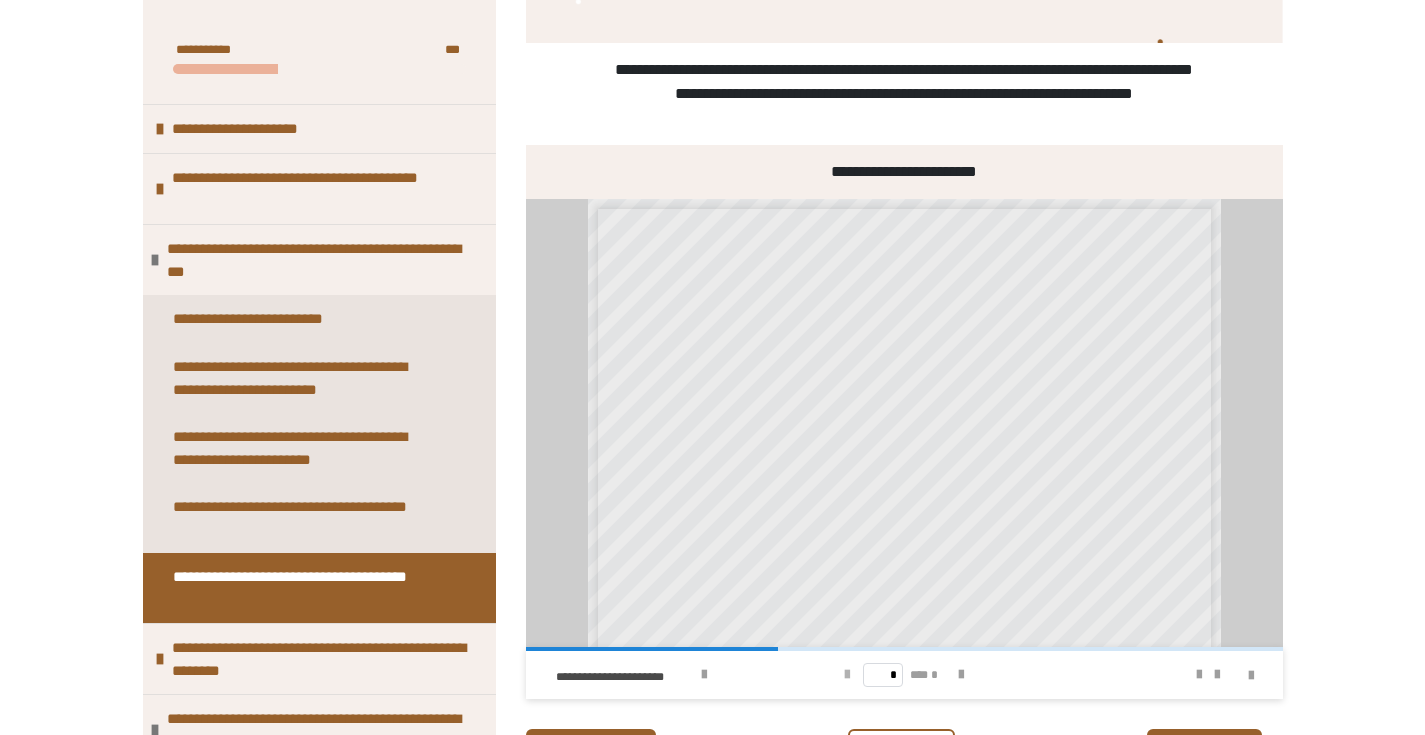 click at bounding box center (847, 675) 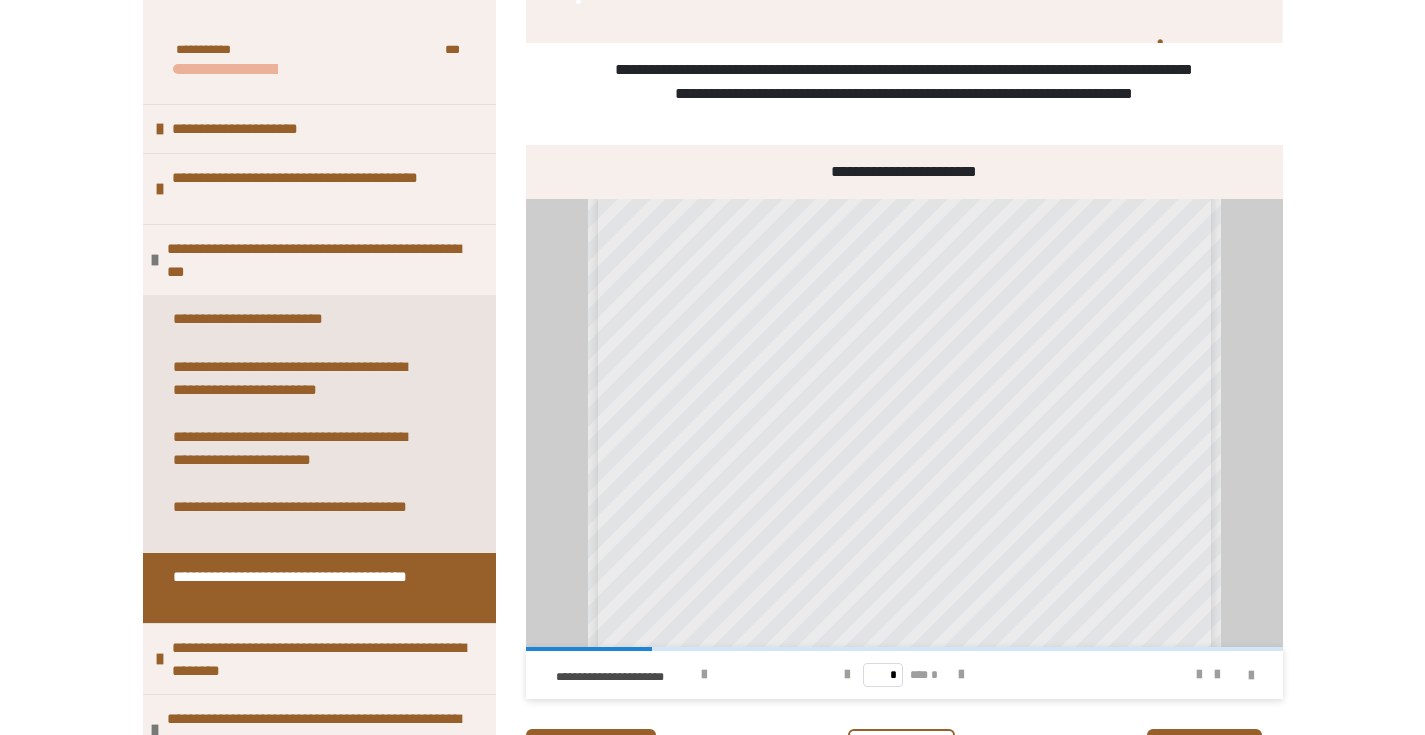 scroll, scrollTop: 448, scrollLeft: 0, axis: vertical 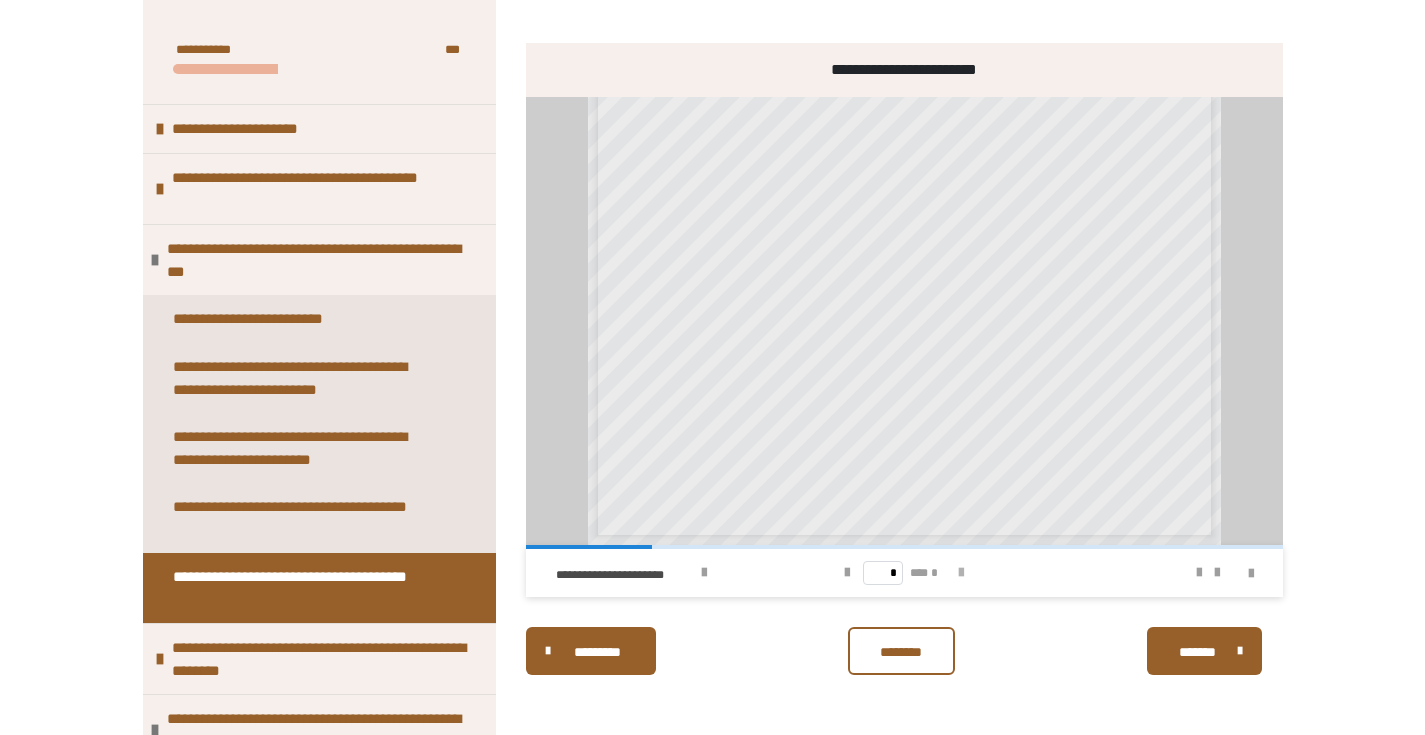 click at bounding box center [961, 573] 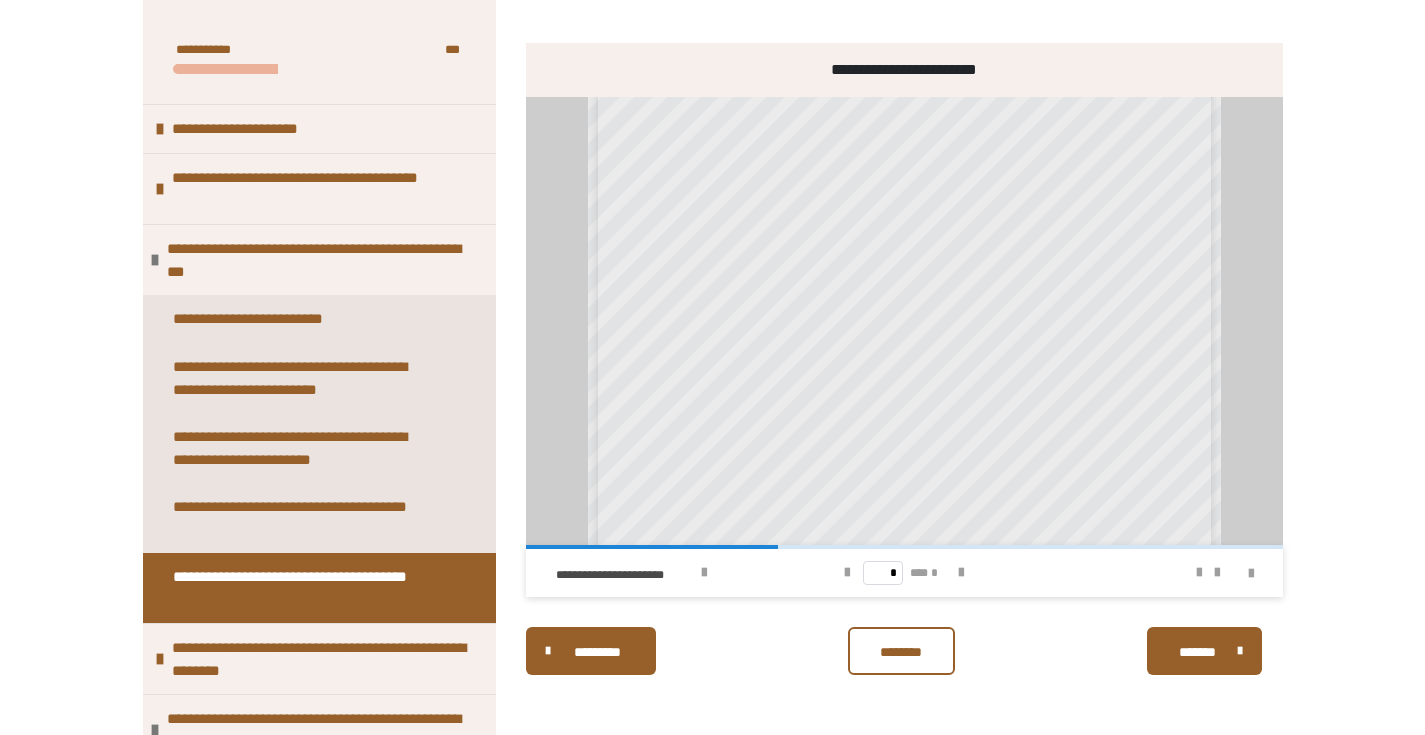 scroll, scrollTop: 448, scrollLeft: 0, axis: vertical 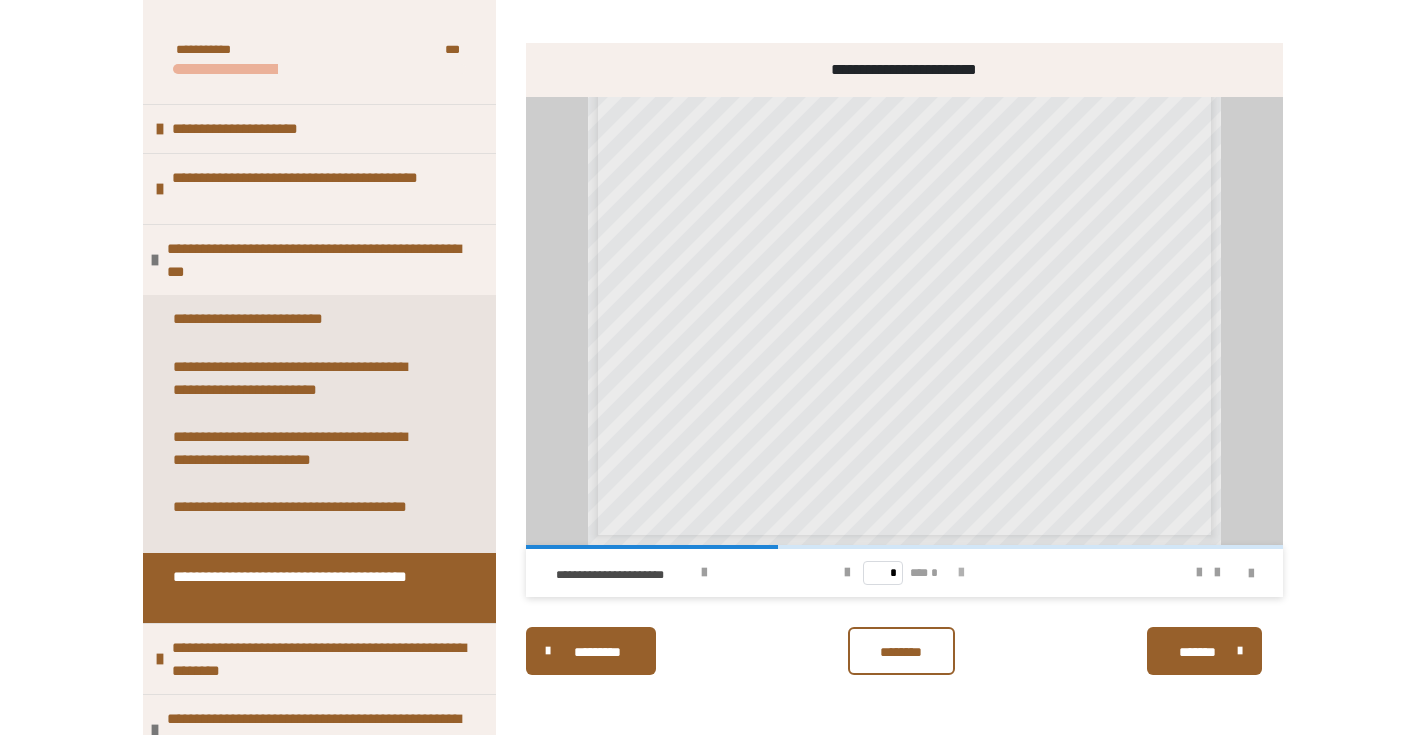 click at bounding box center [961, 573] 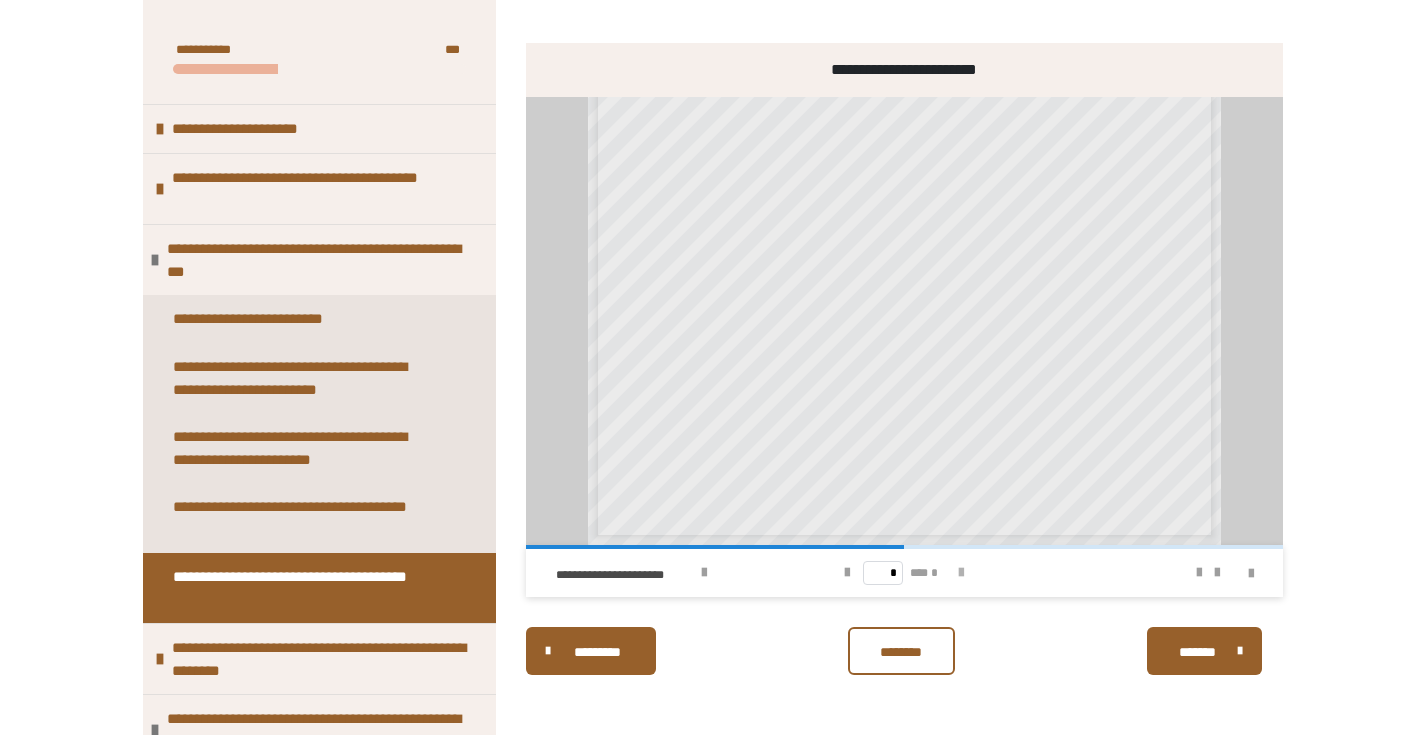 scroll, scrollTop: 0, scrollLeft: 0, axis: both 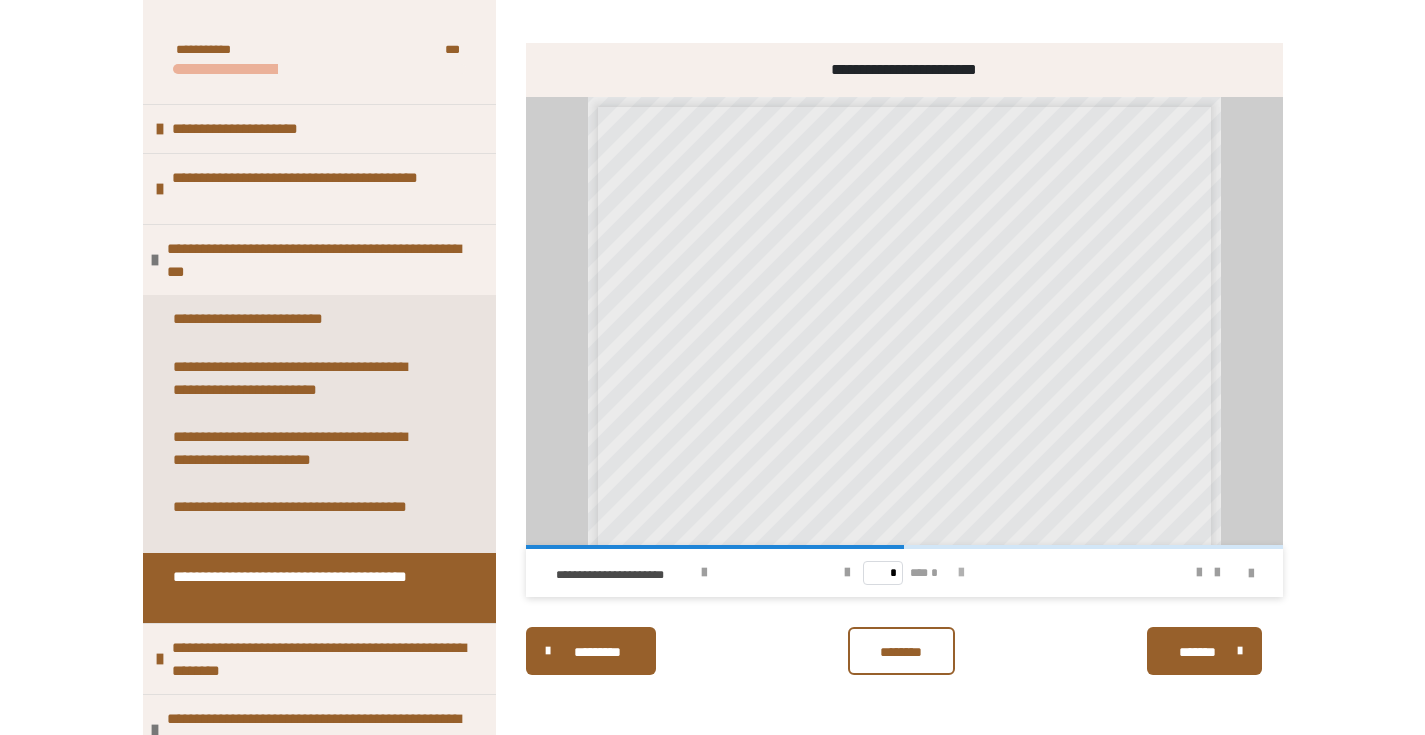 click at bounding box center [961, 573] 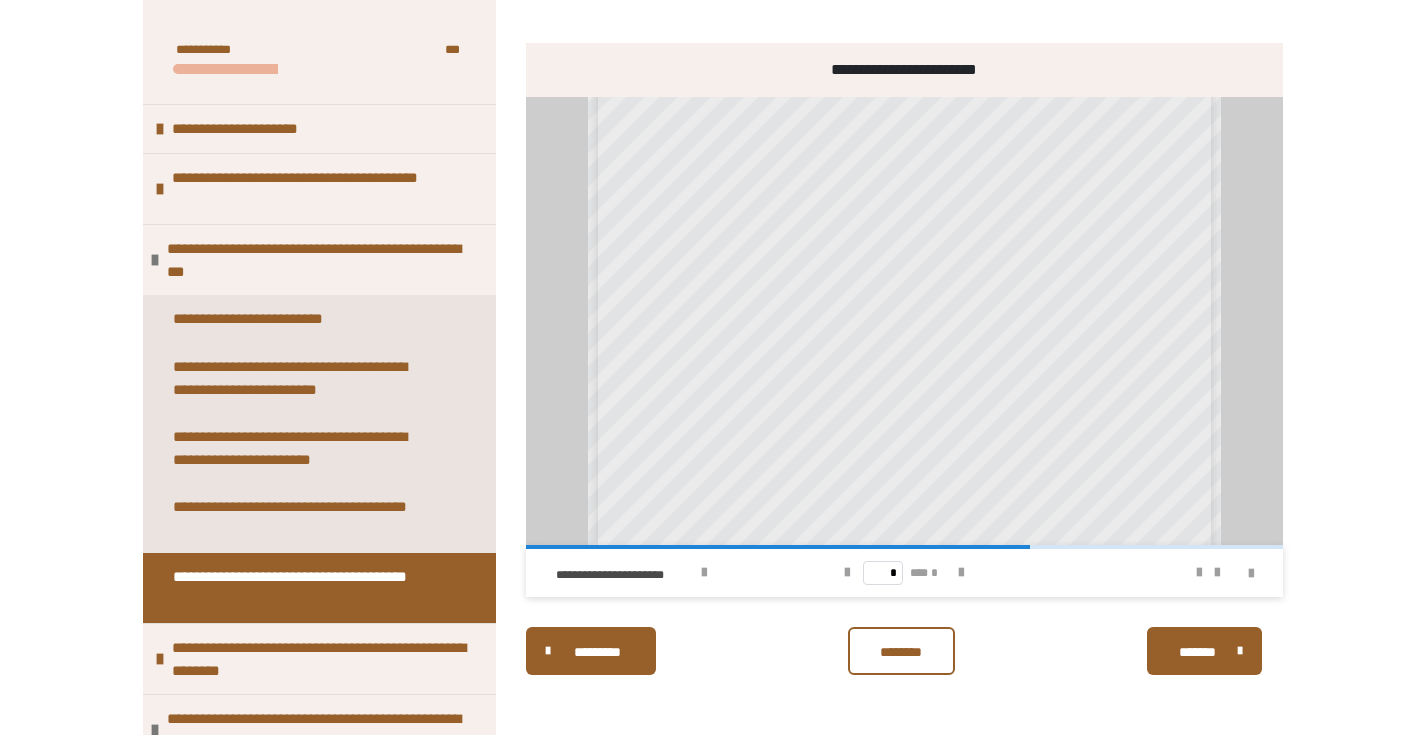 scroll, scrollTop: 448, scrollLeft: 0, axis: vertical 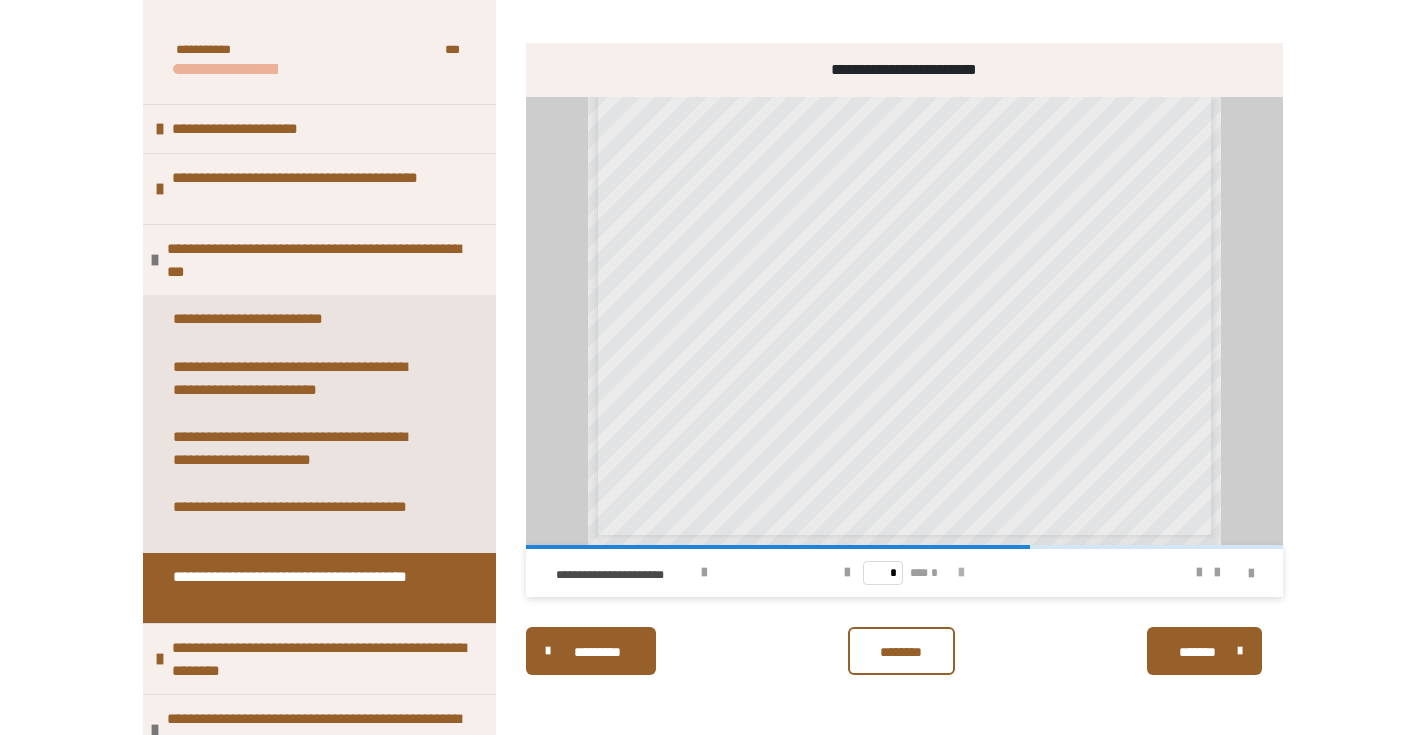 click at bounding box center (961, 573) 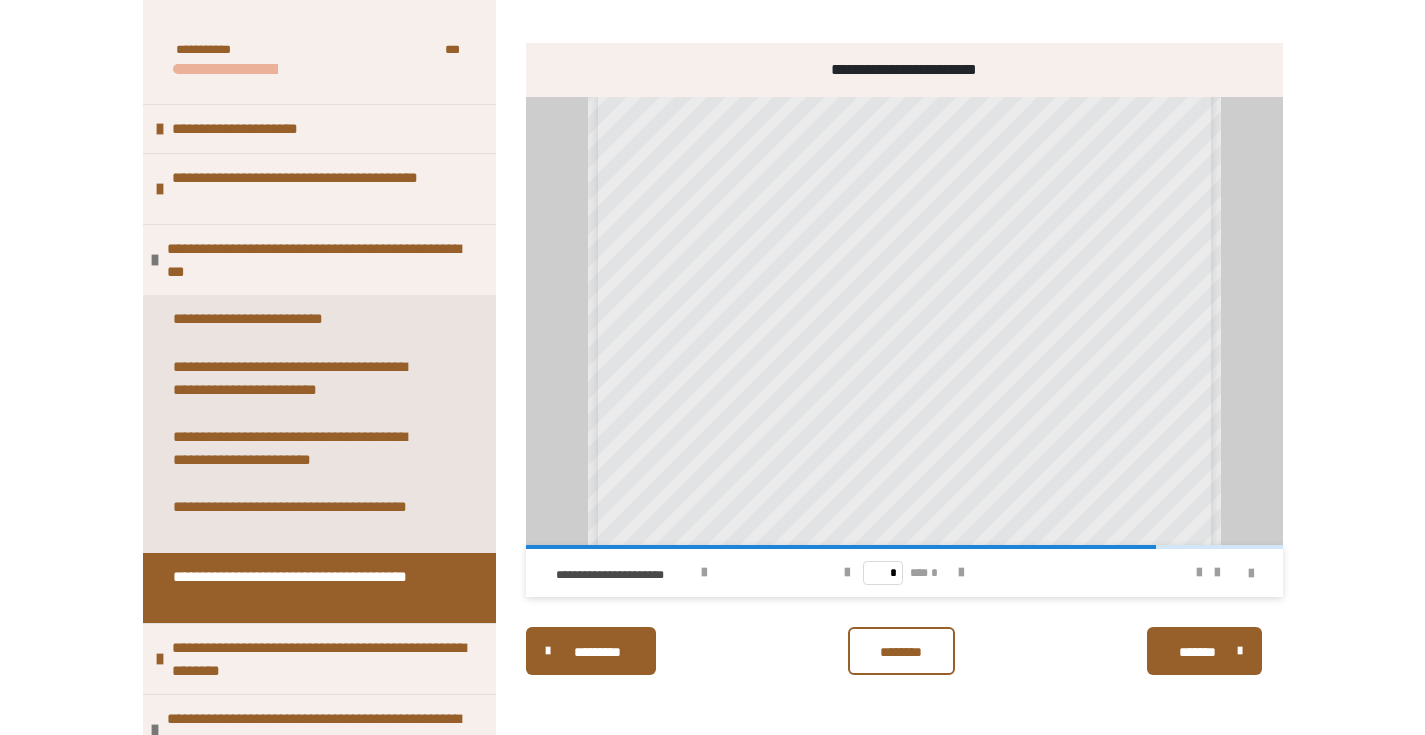 scroll, scrollTop: 448, scrollLeft: 0, axis: vertical 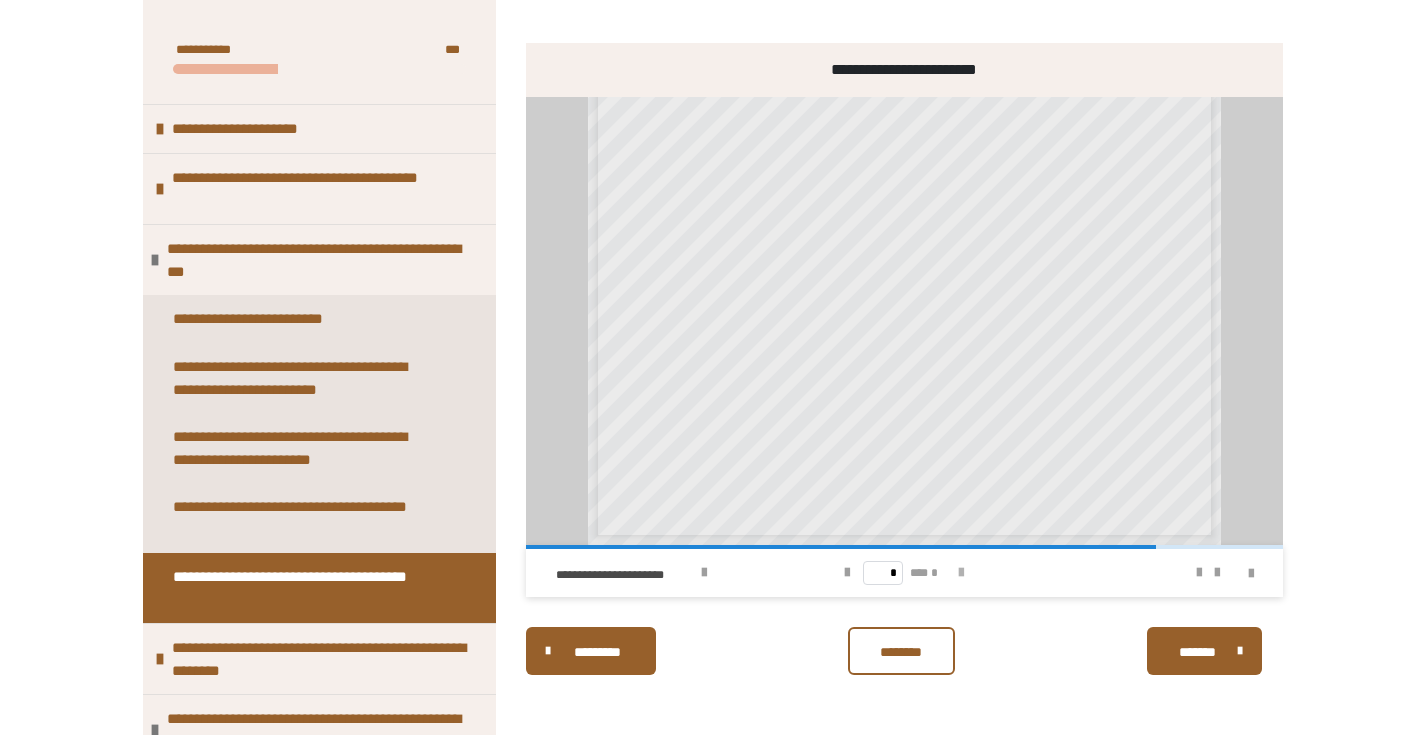 click at bounding box center (961, 573) 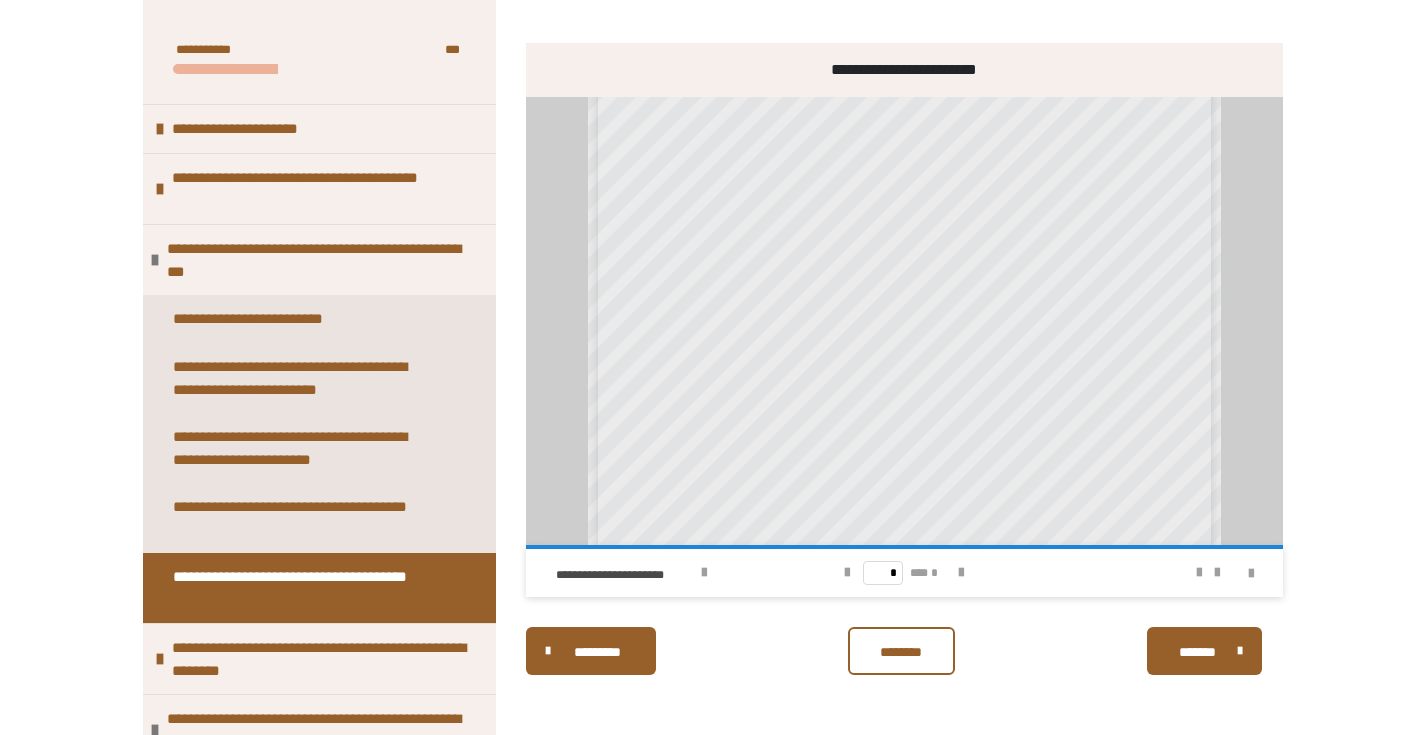 scroll, scrollTop: 0, scrollLeft: 0, axis: both 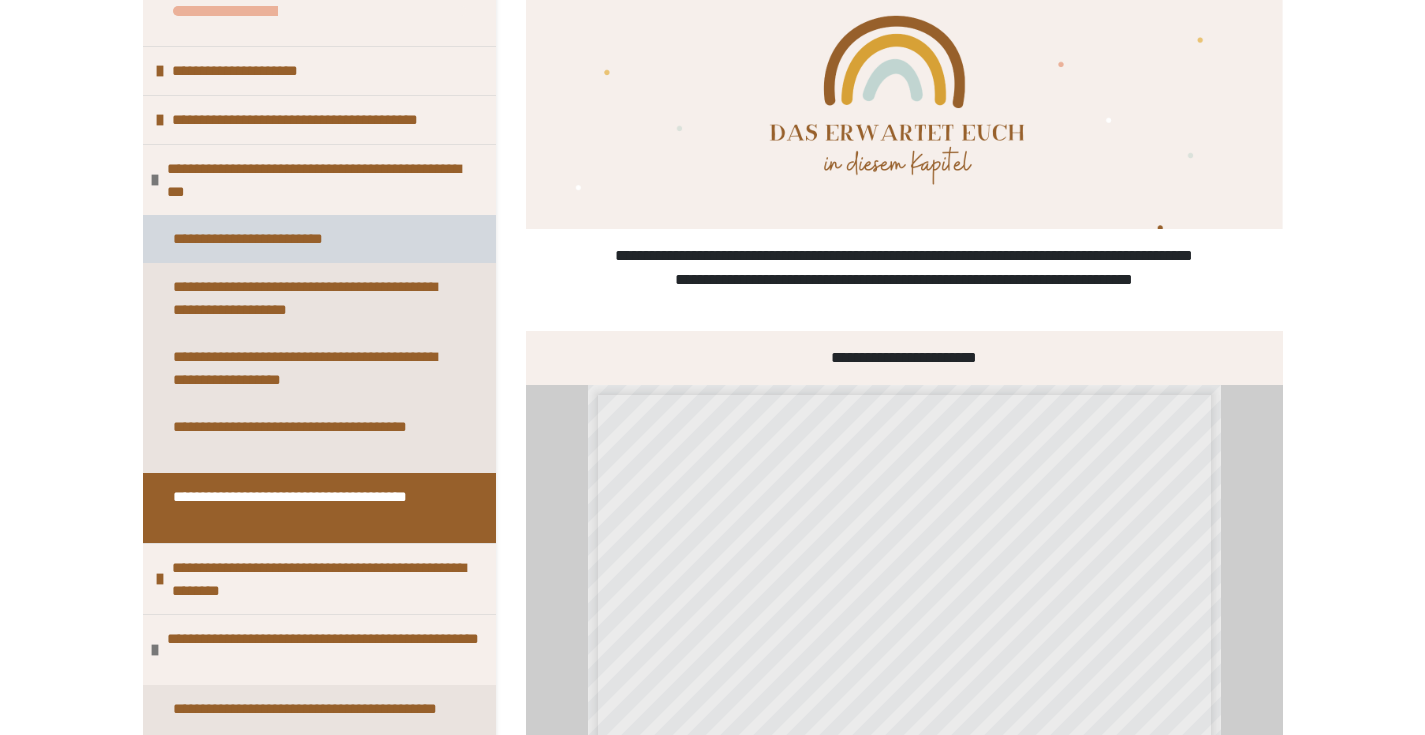 click on "**********" at bounding box center [268, 239] 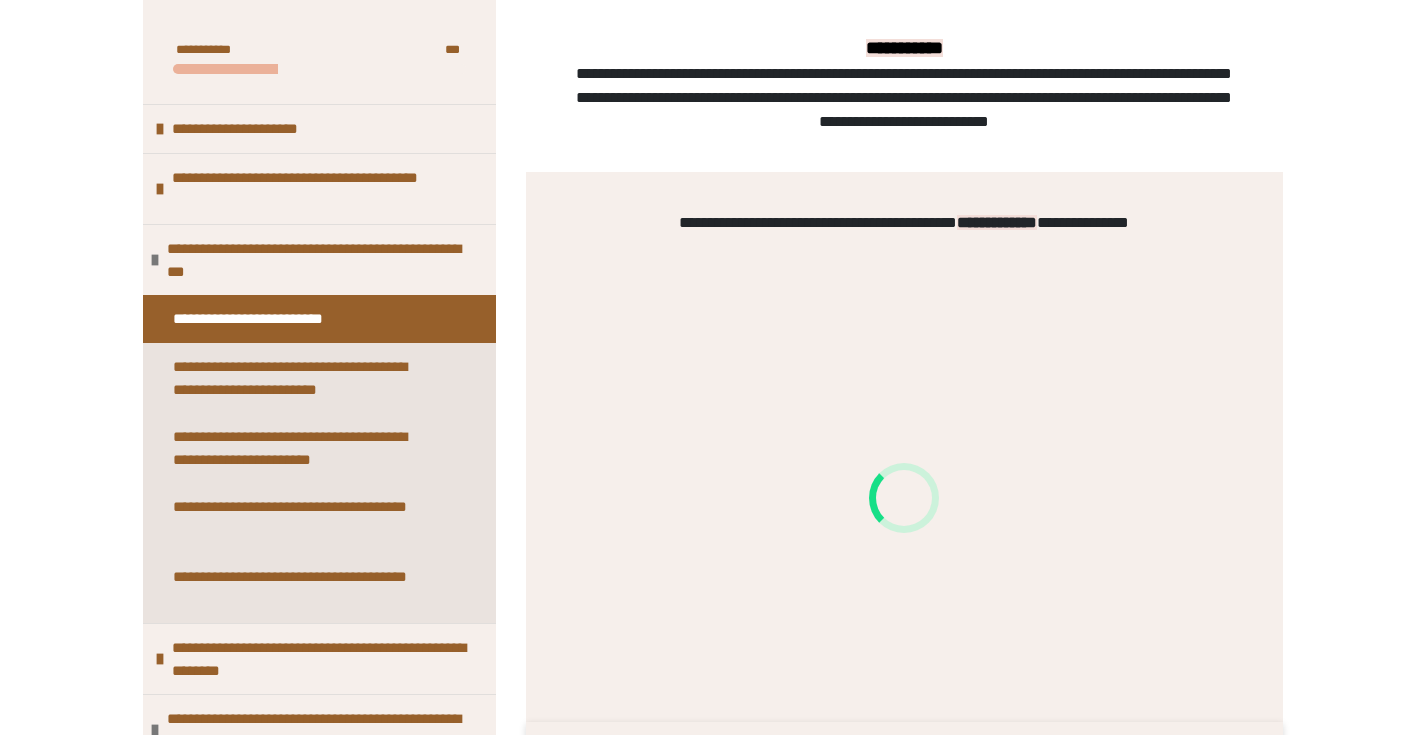 scroll, scrollTop: 1063, scrollLeft: 0, axis: vertical 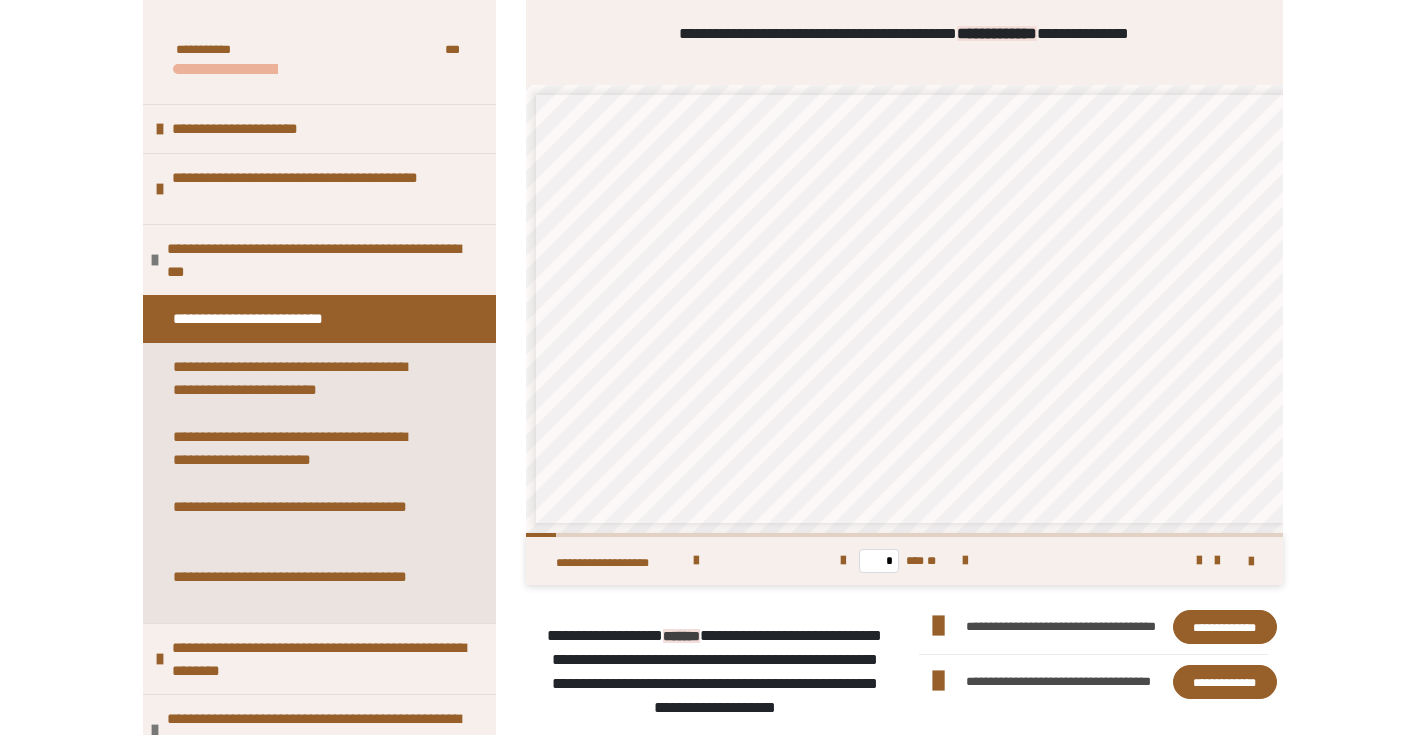 click on "**********" at bounding box center (1225, 627) 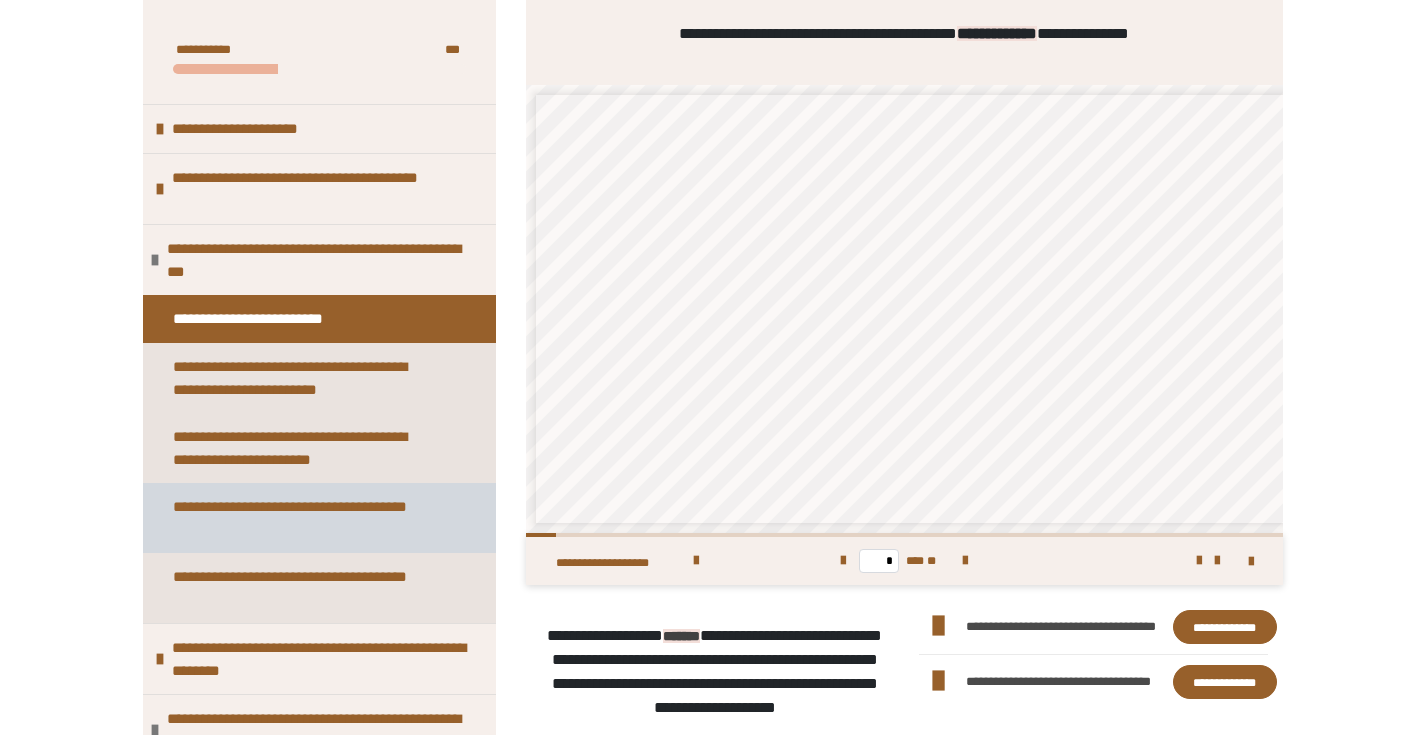 click on "**********" at bounding box center (304, 518) 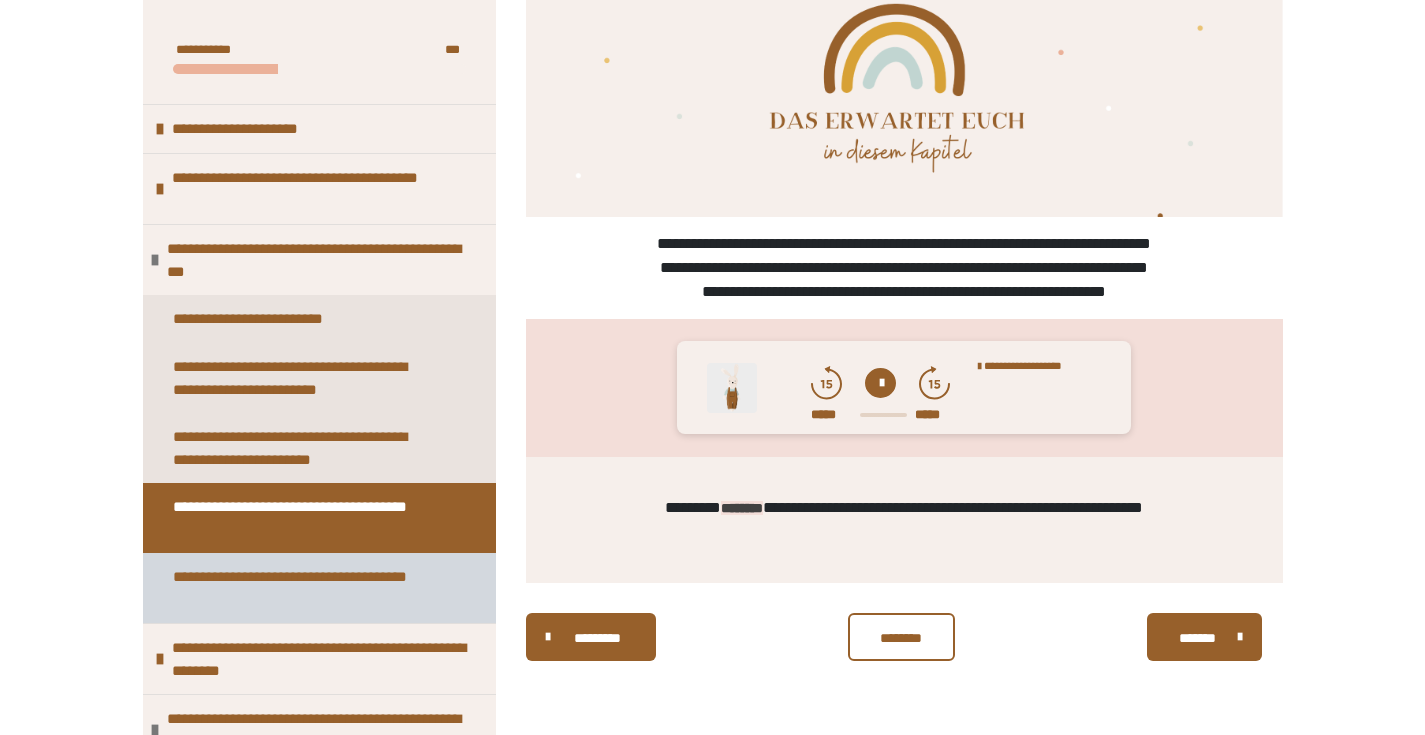 click on "**********" at bounding box center (304, 588) 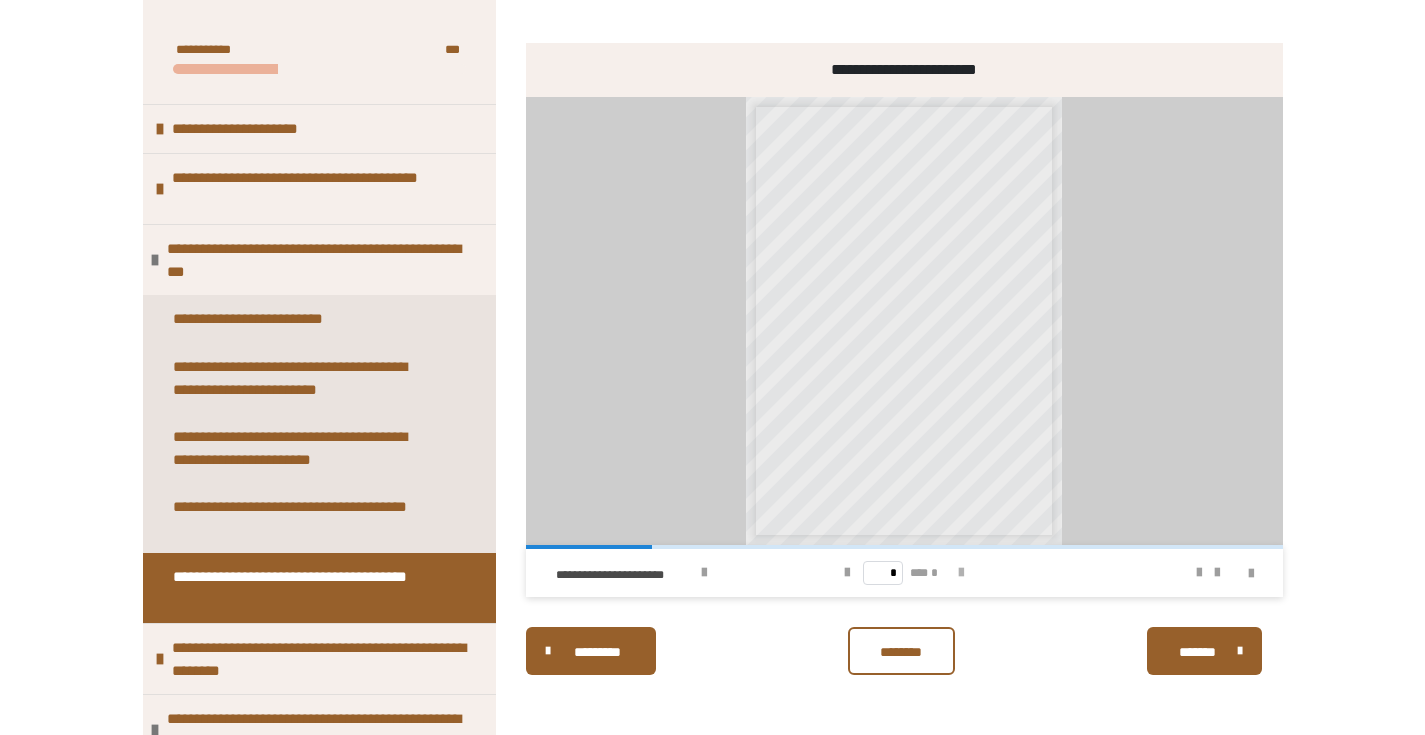 scroll, scrollTop: 618, scrollLeft: 0, axis: vertical 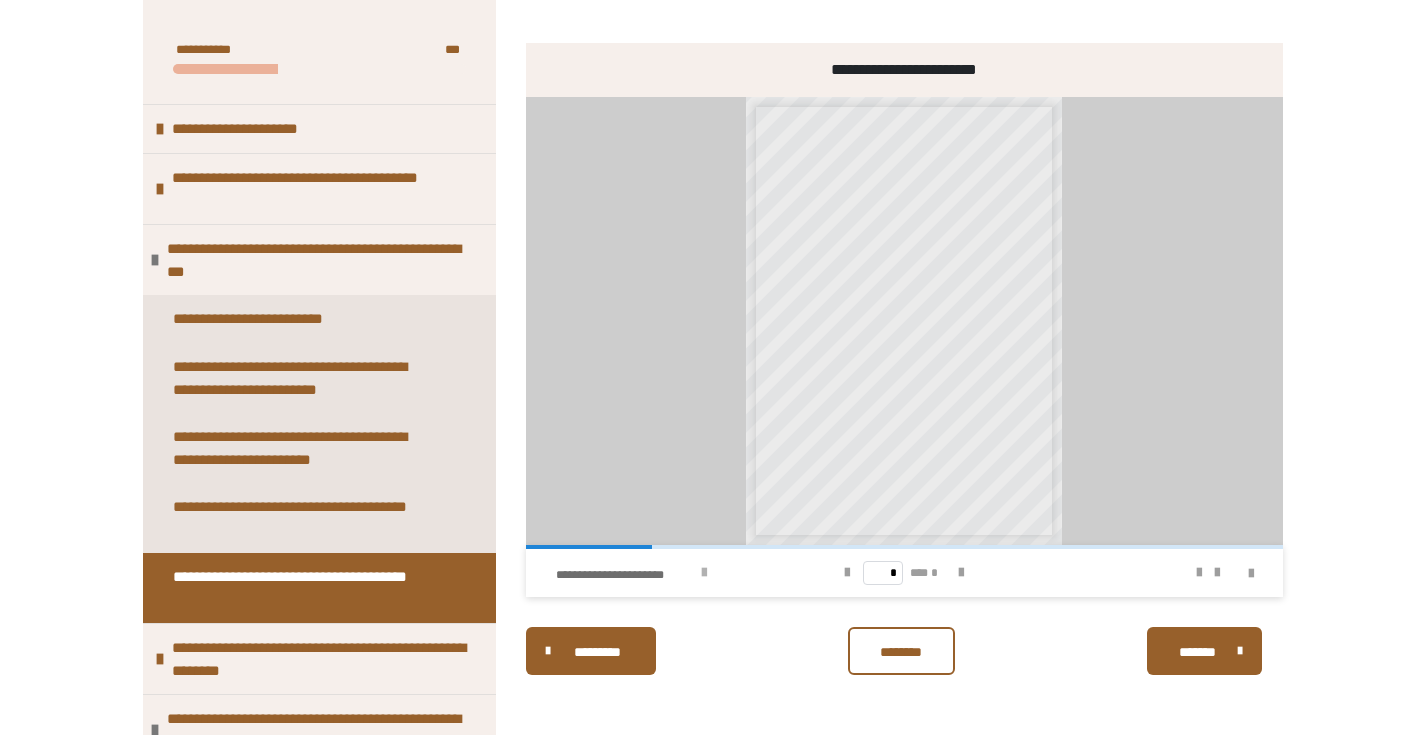click on "**********" at bounding box center (625, 575) 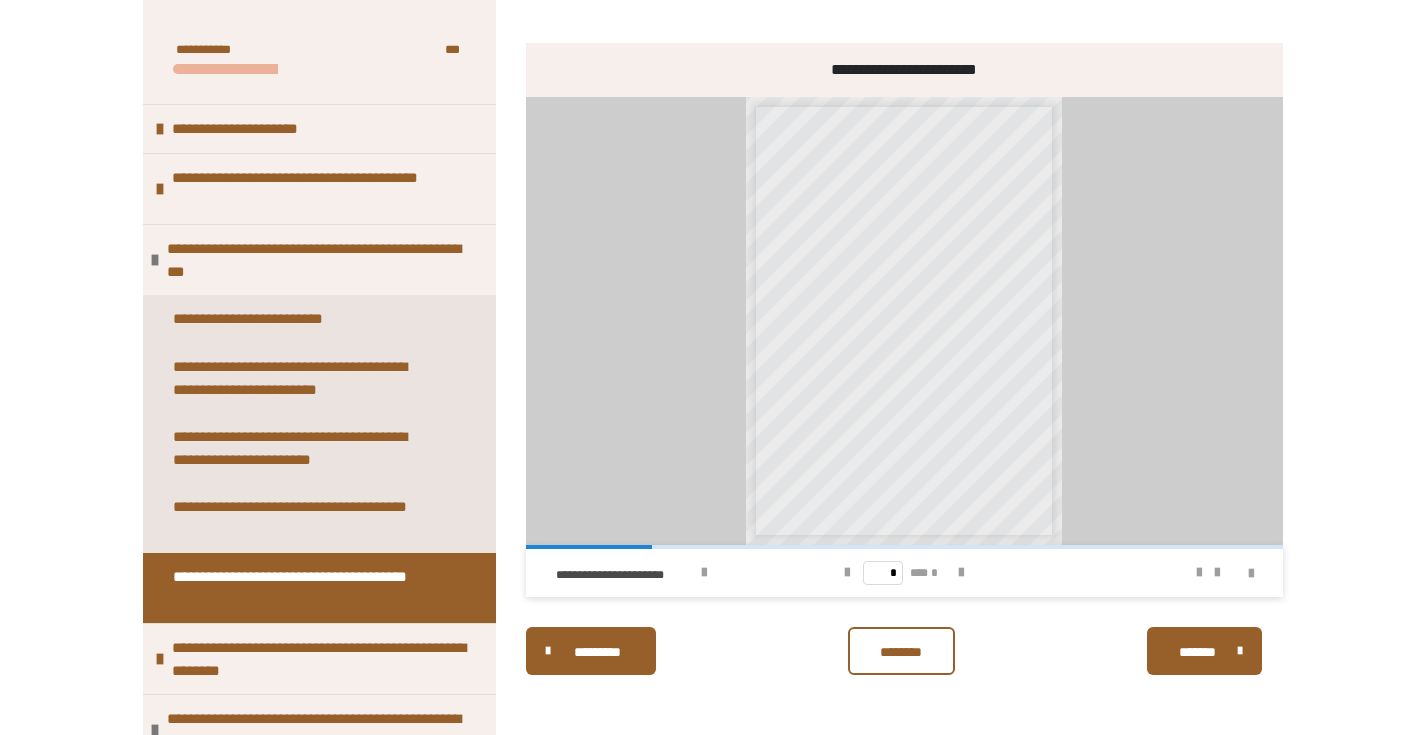 scroll, scrollTop: 289, scrollLeft: 0, axis: vertical 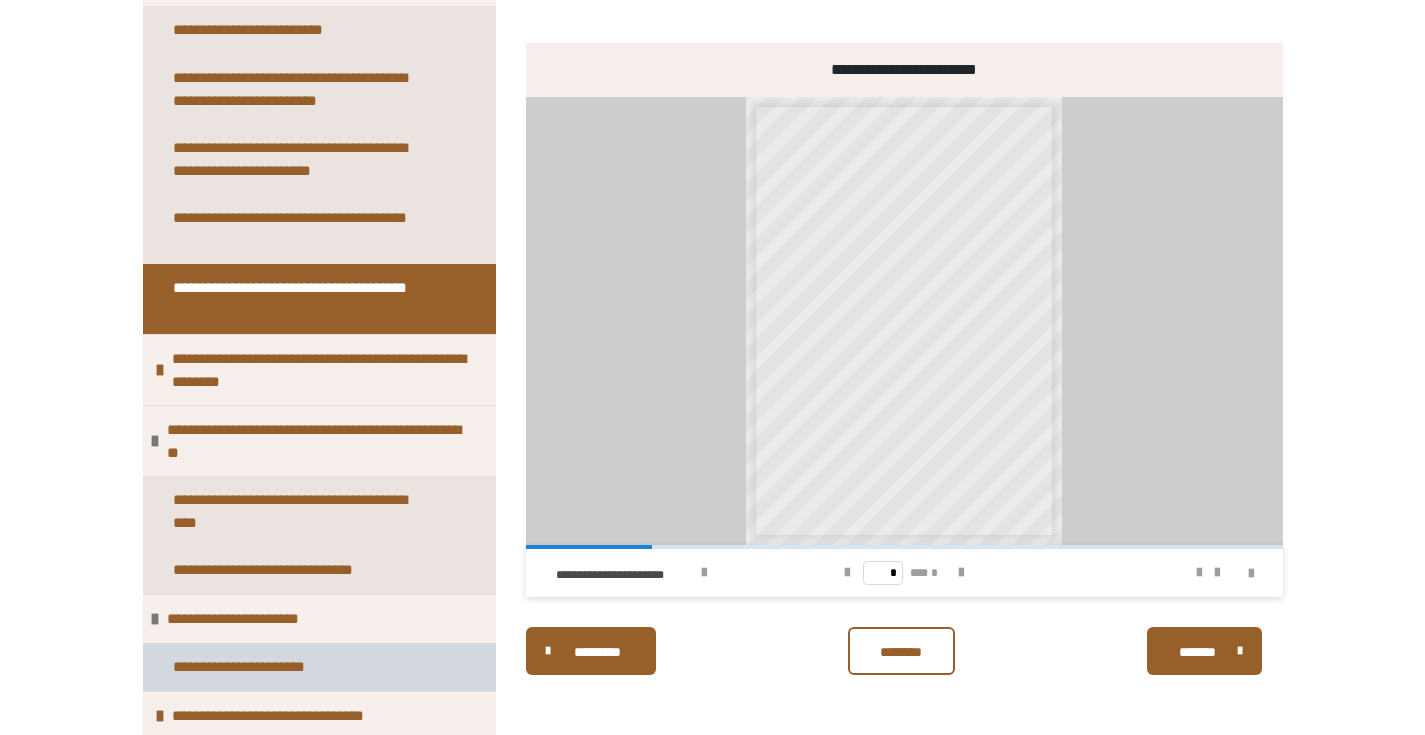 click on "**********" at bounding box center (319, 667) 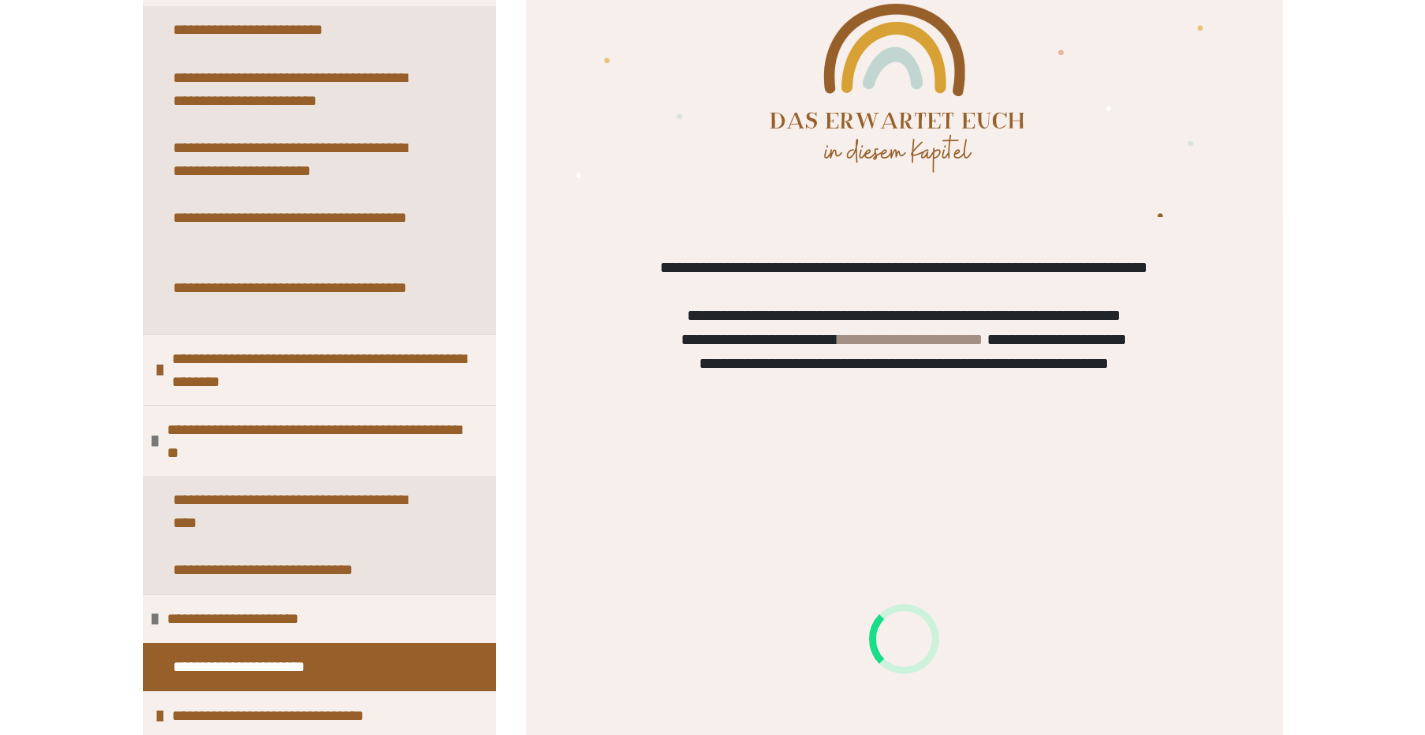 scroll, scrollTop: 660, scrollLeft: 0, axis: vertical 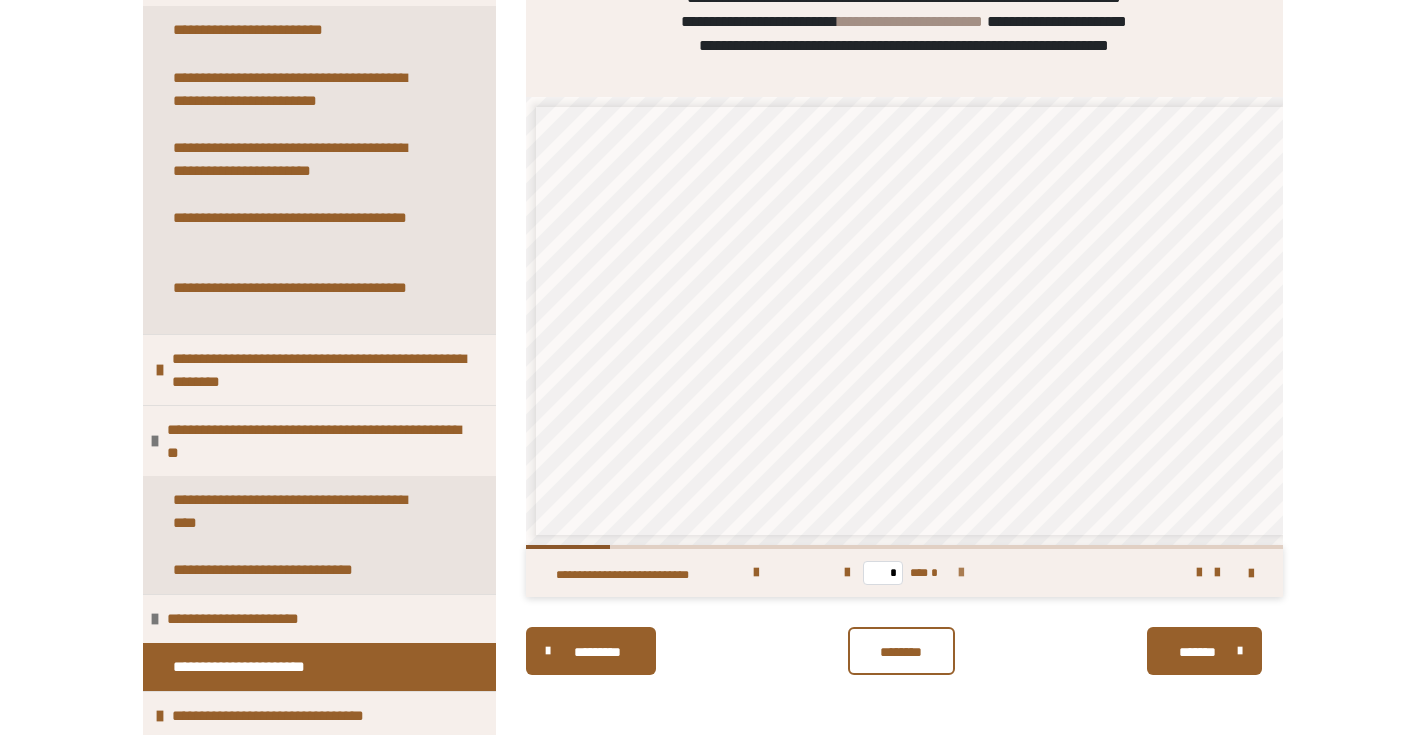 click at bounding box center [961, 573] 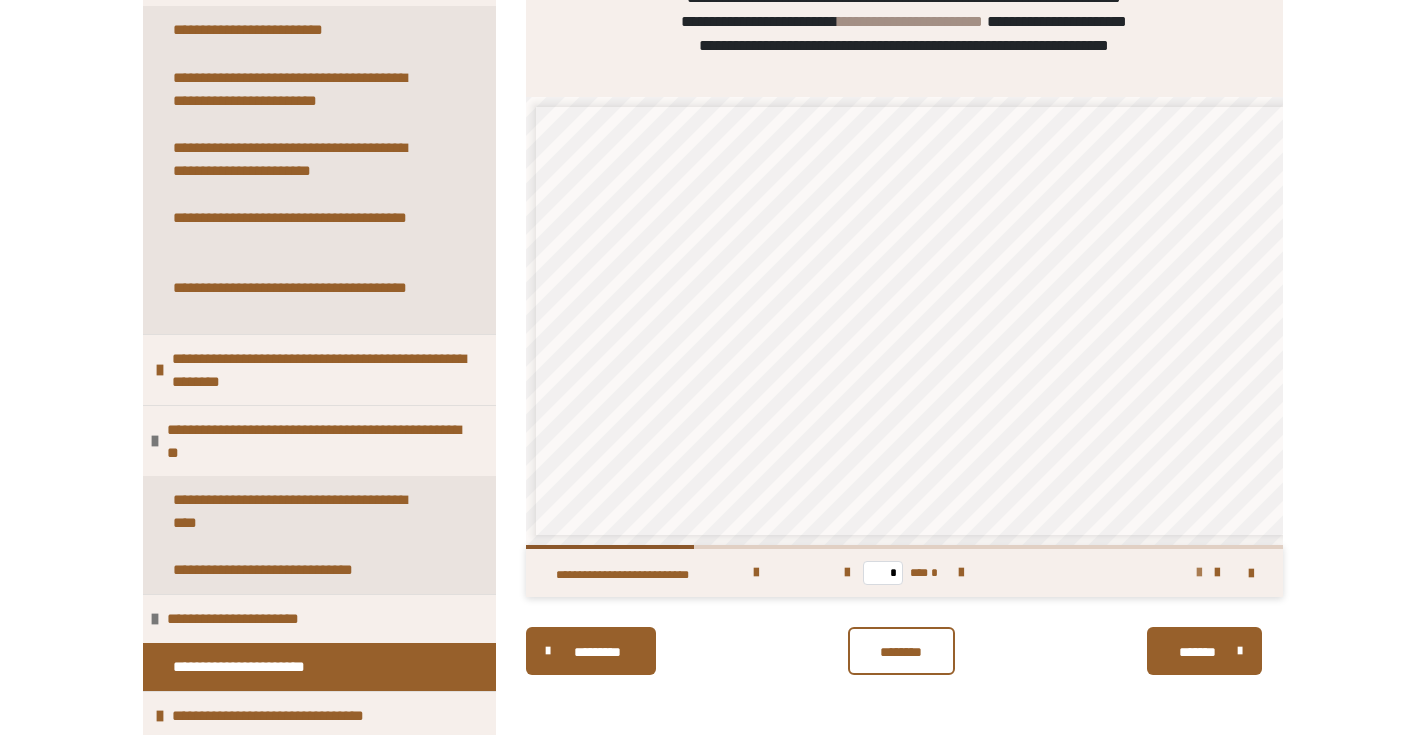 click at bounding box center [1199, 573] 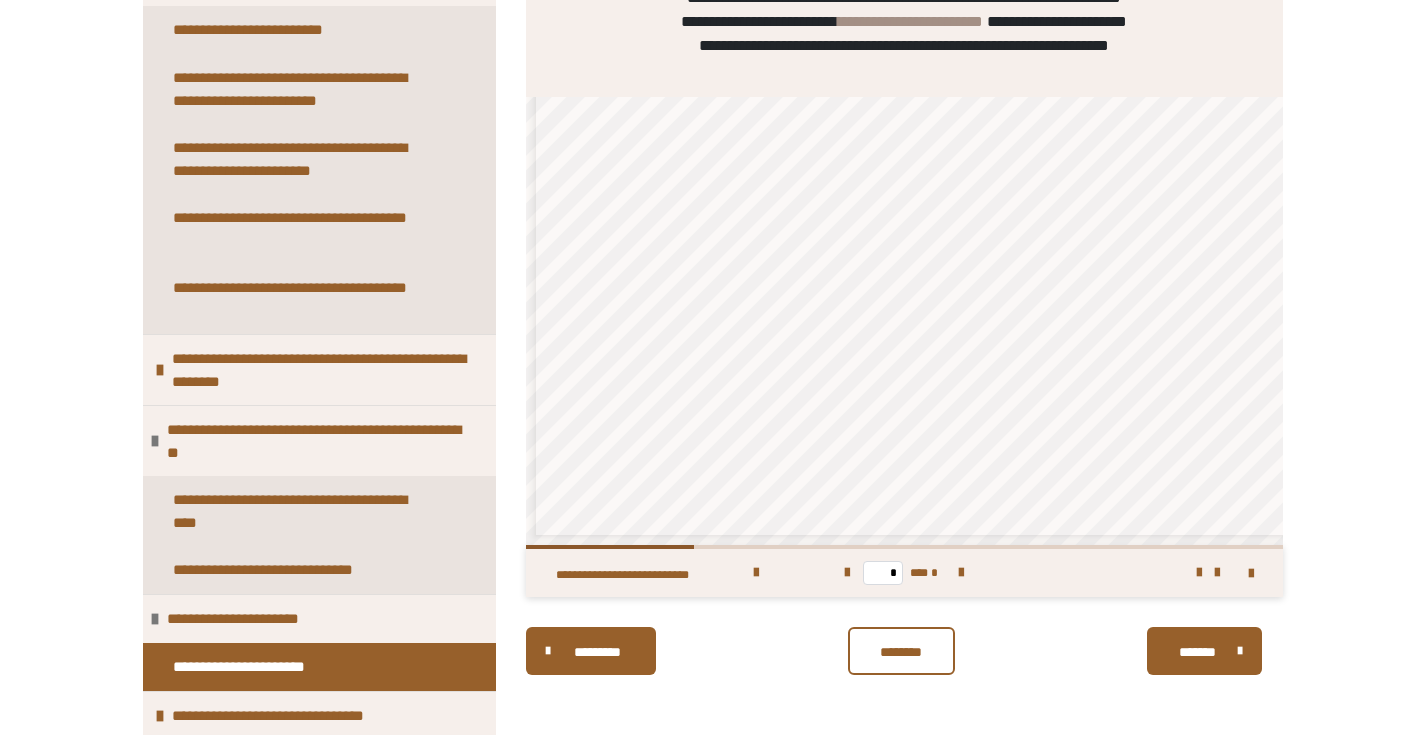 scroll, scrollTop: 120, scrollLeft: 60, axis: both 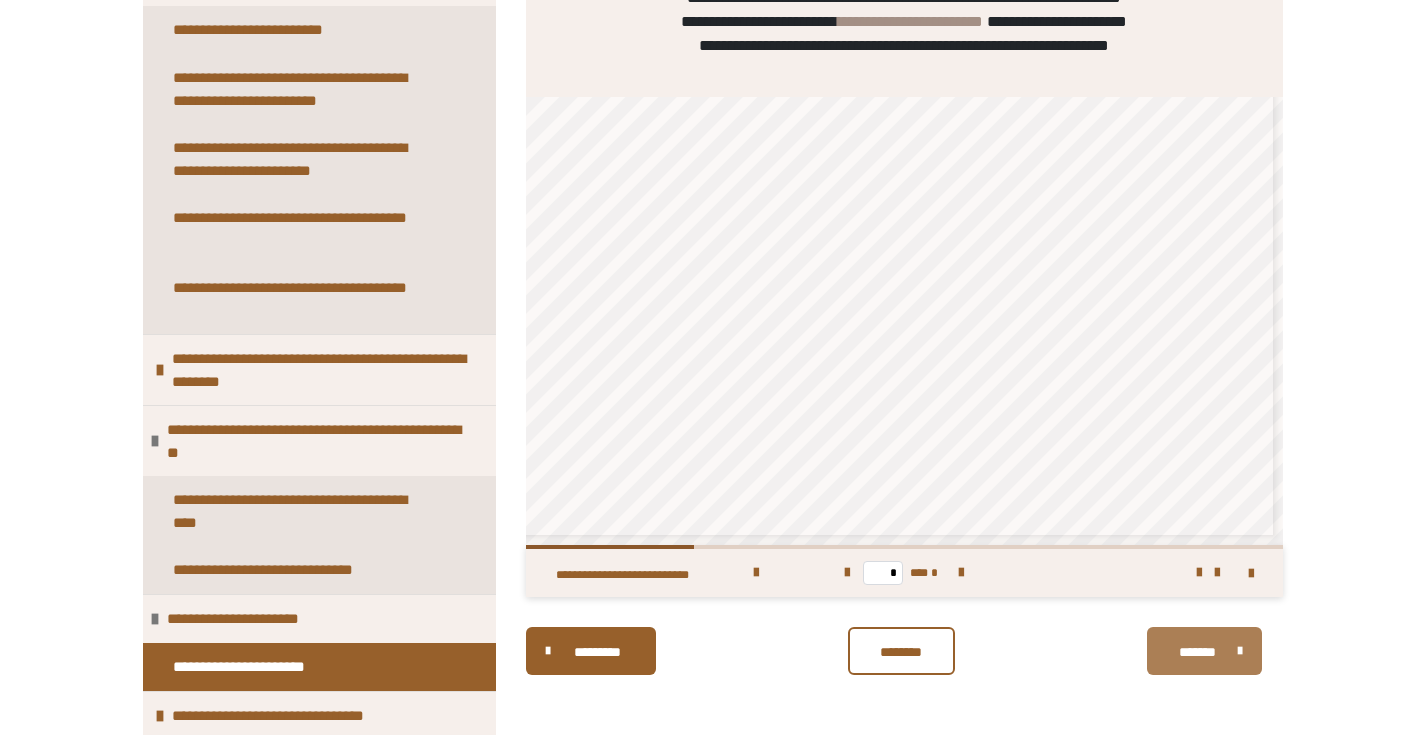 click on "*******" at bounding box center [1198, 652] 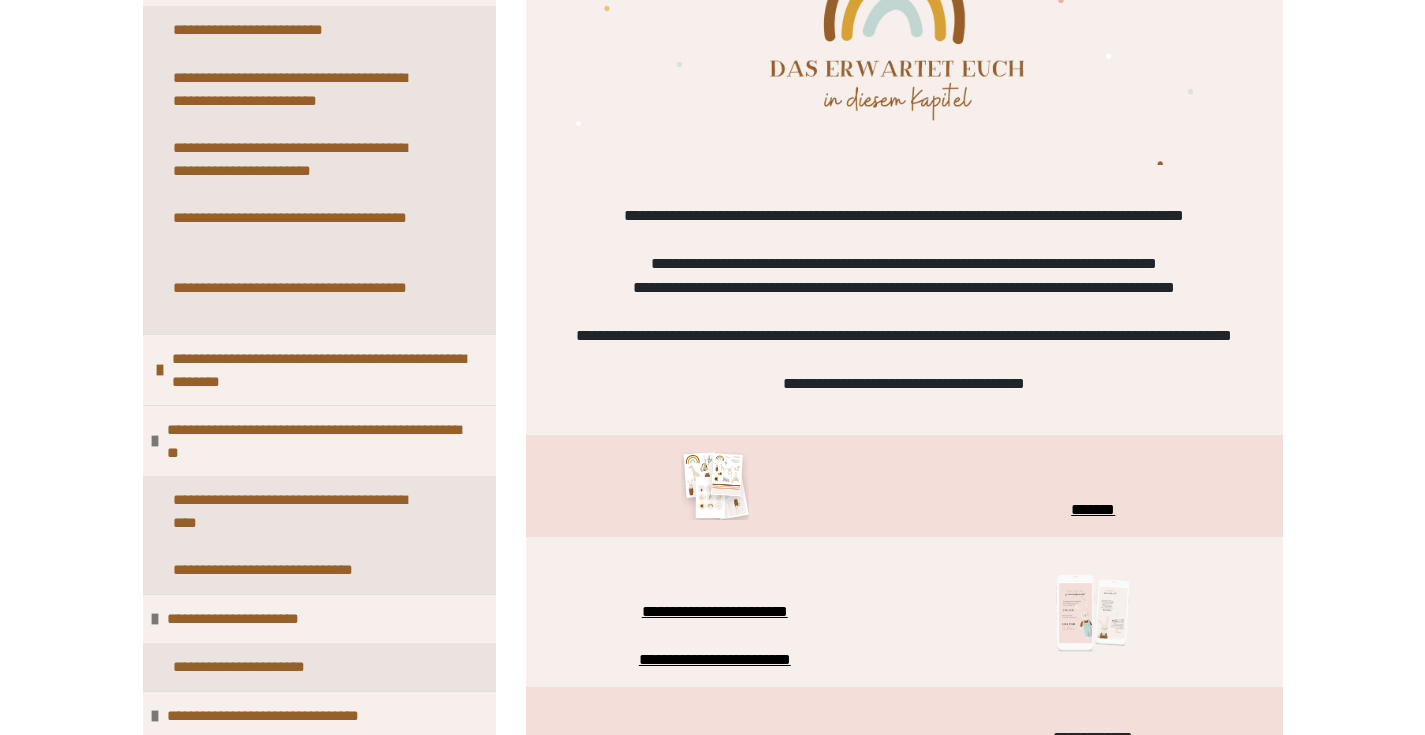 scroll, scrollTop: 304, scrollLeft: 0, axis: vertical 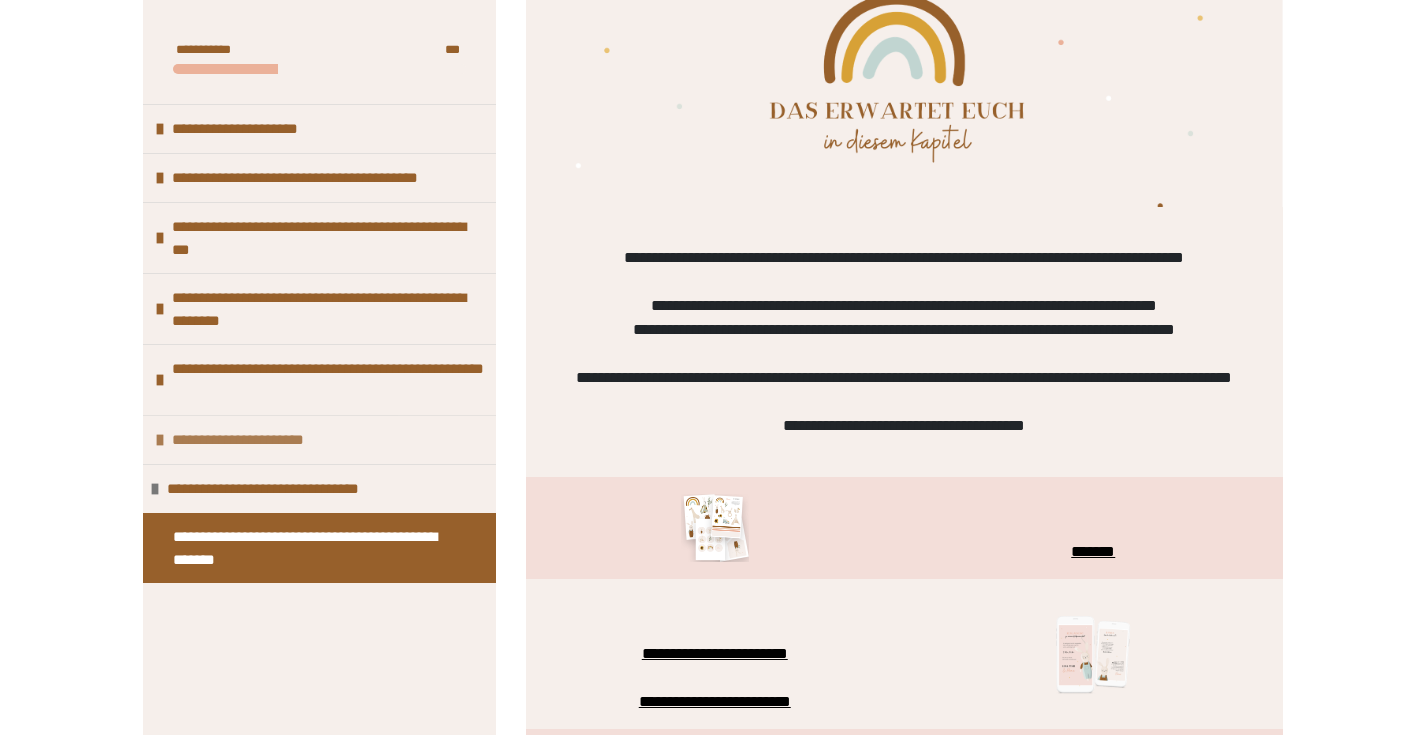 click on "**********" at bounding box center [268, 440] 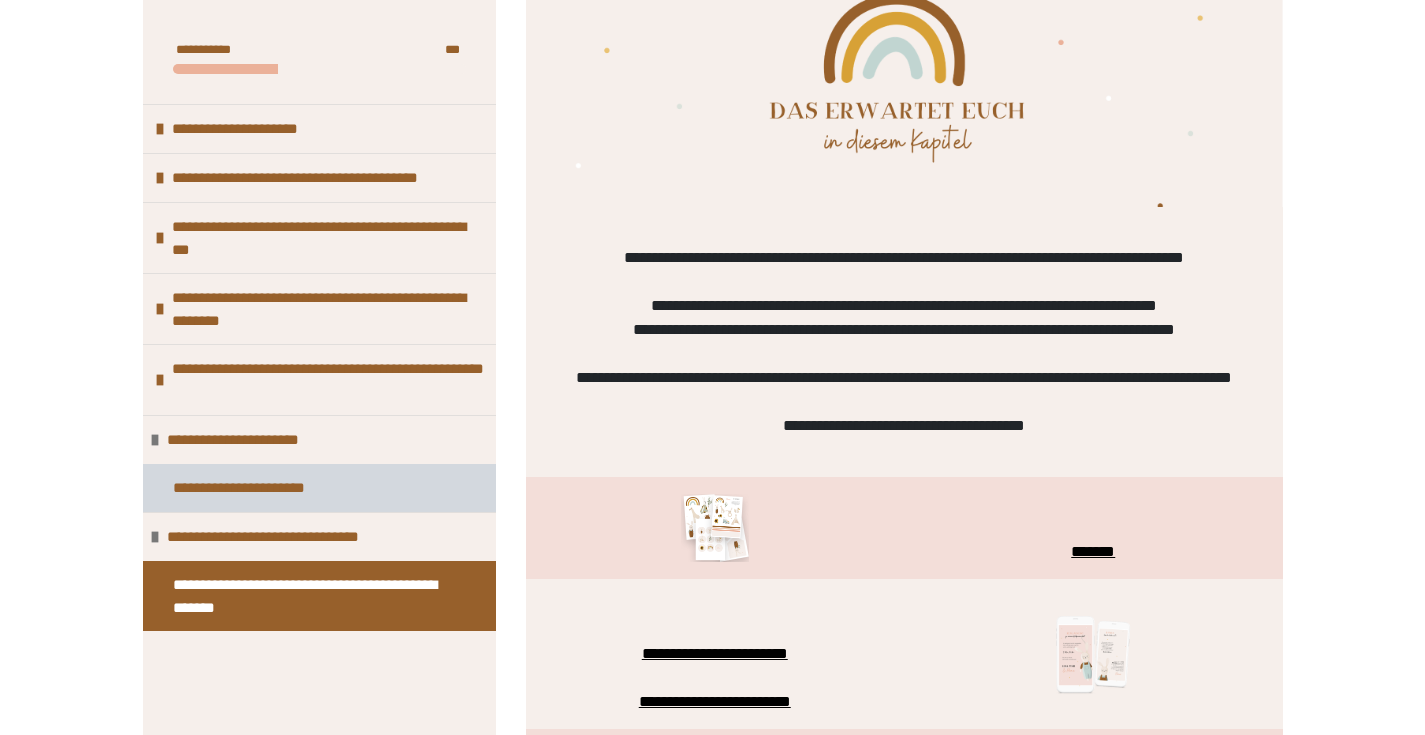 click on "**********" at bounding box center [319, 488] 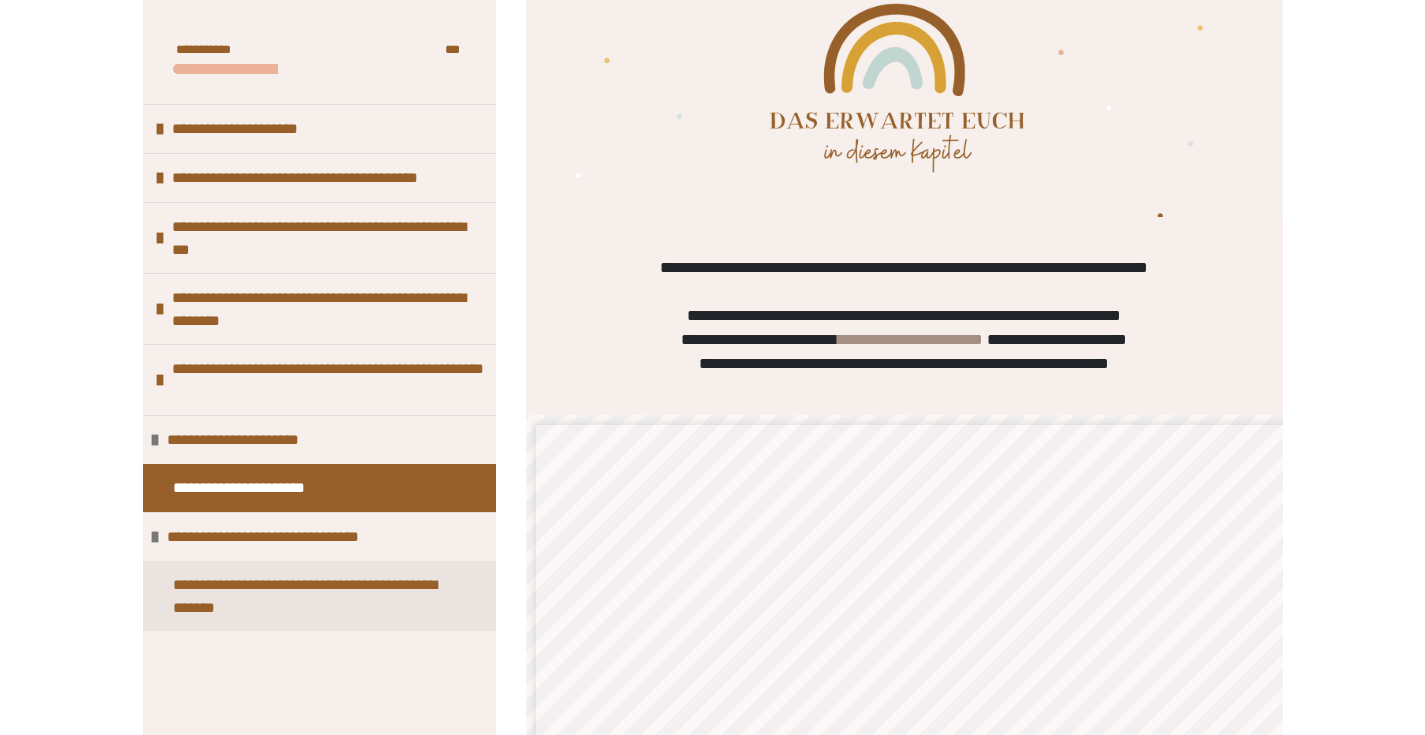 scroll, scrollTop: 8, scrollLeft: 0, axis: vertical 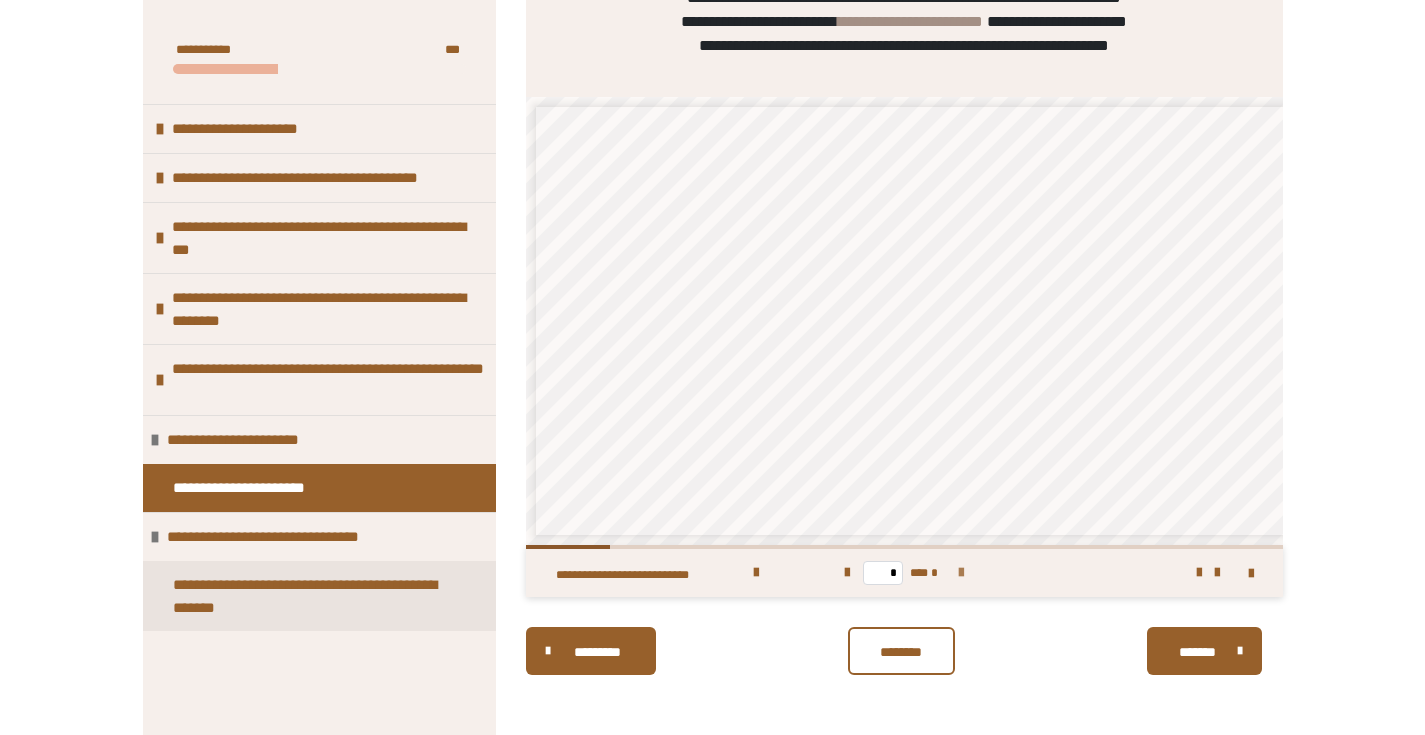 click at bounding box center (961, 573) 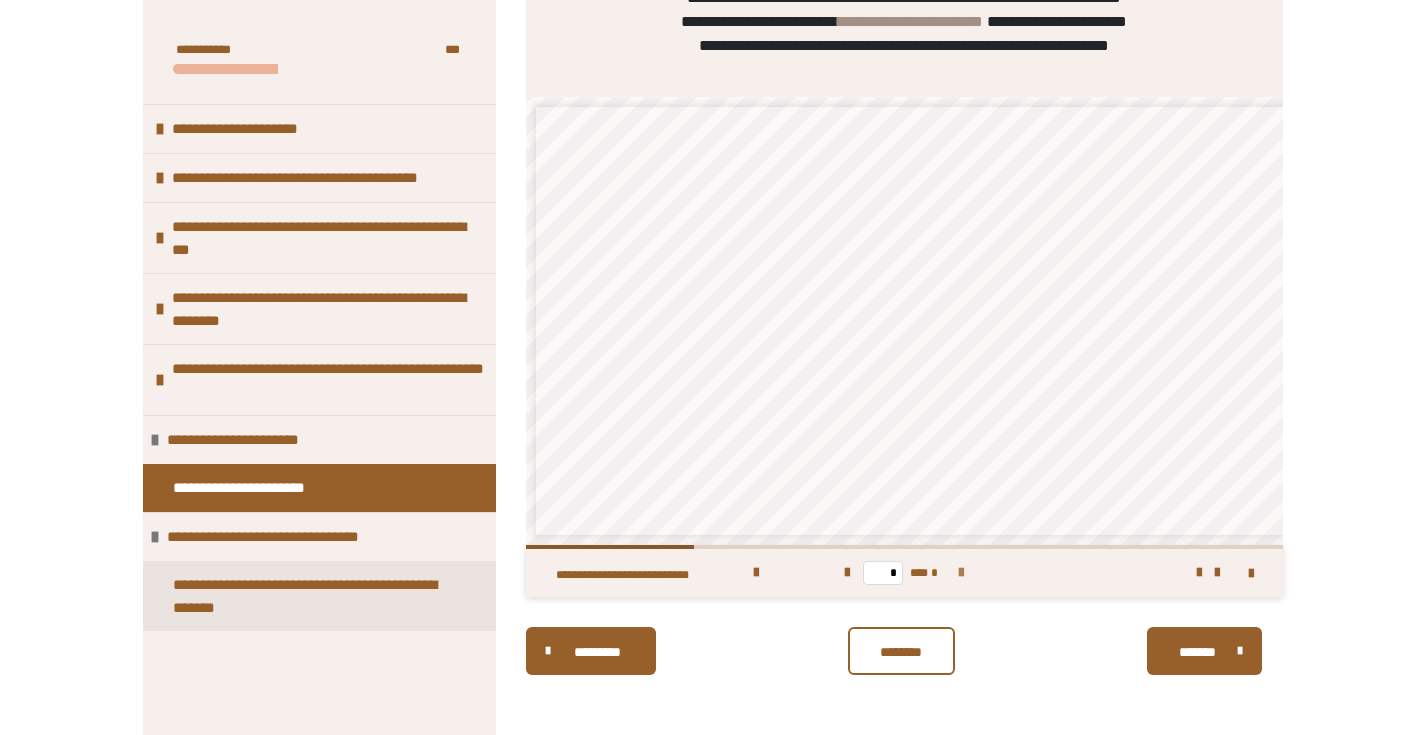 click at bounding box center (961, 573) 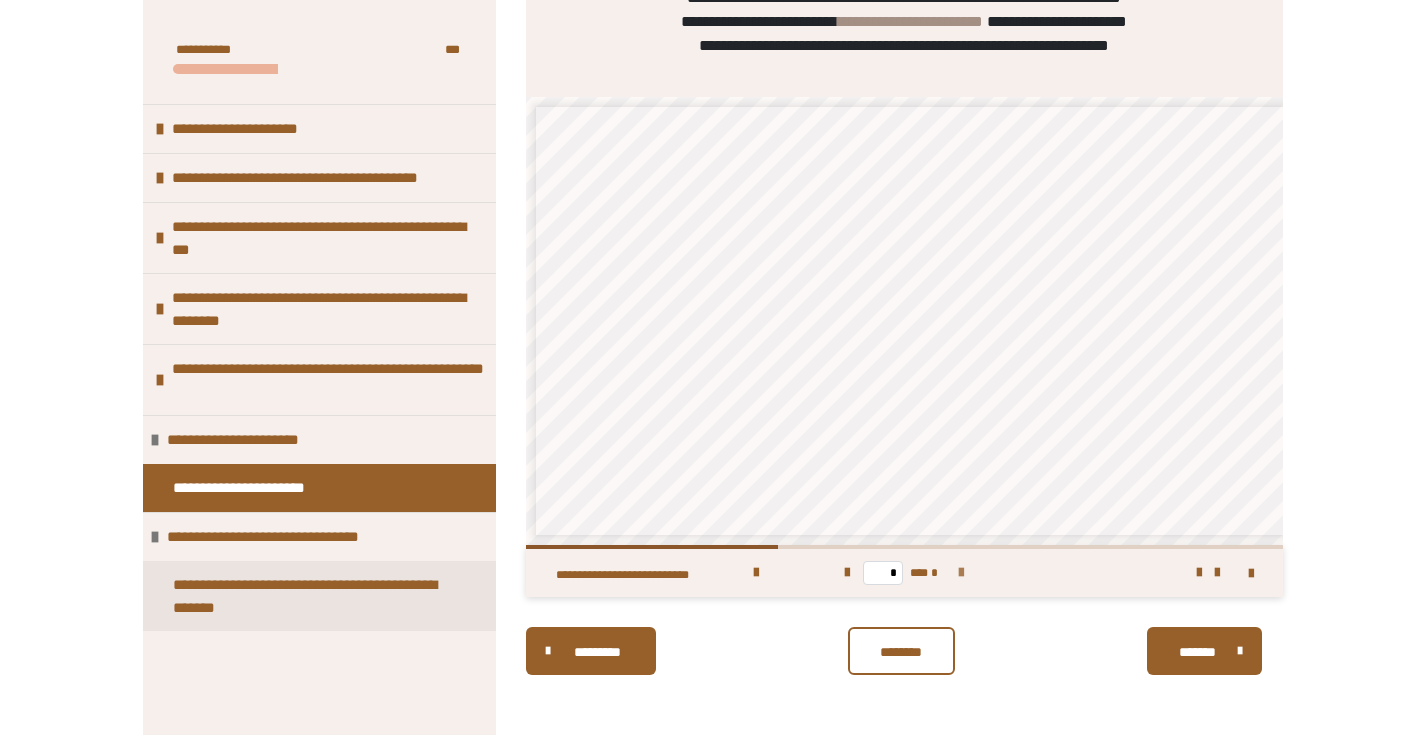 click at bounding box center (961, 573) 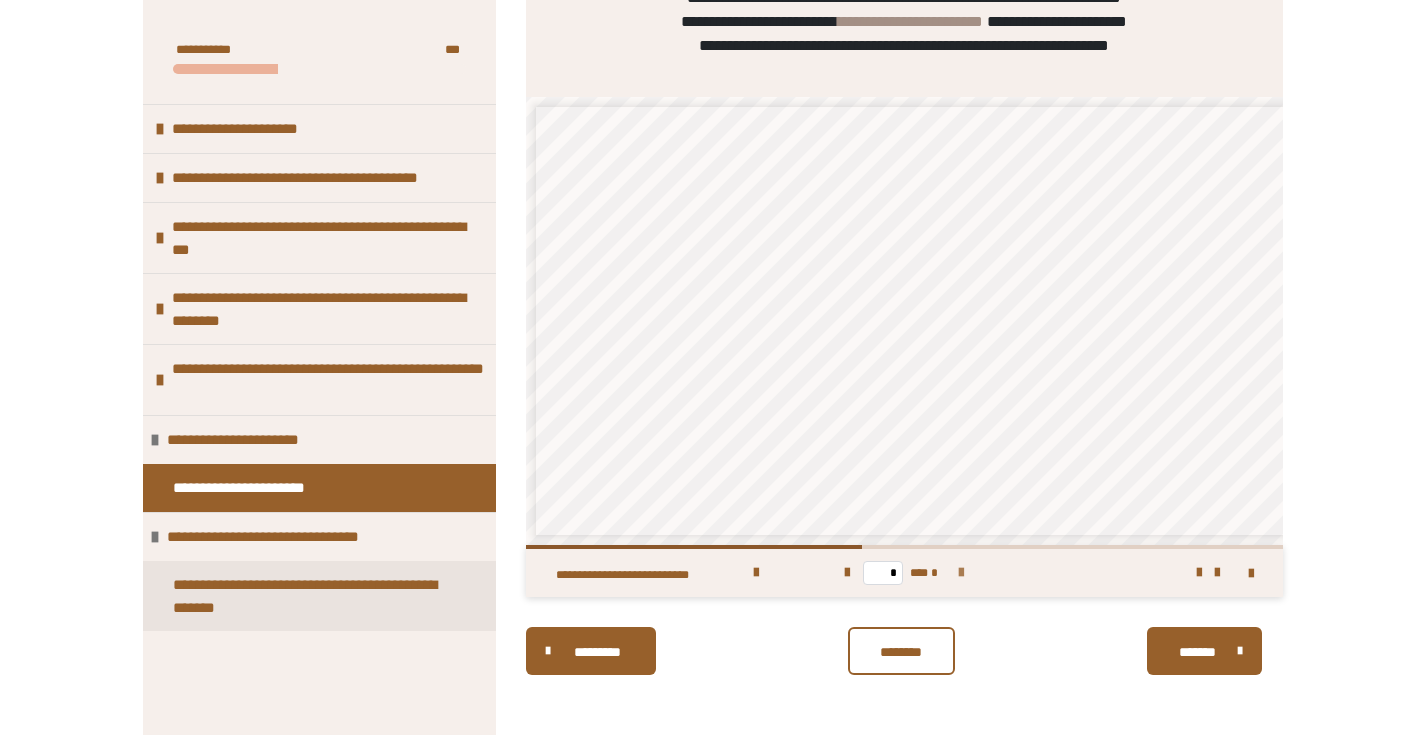 click at bounding box center (961, 573) 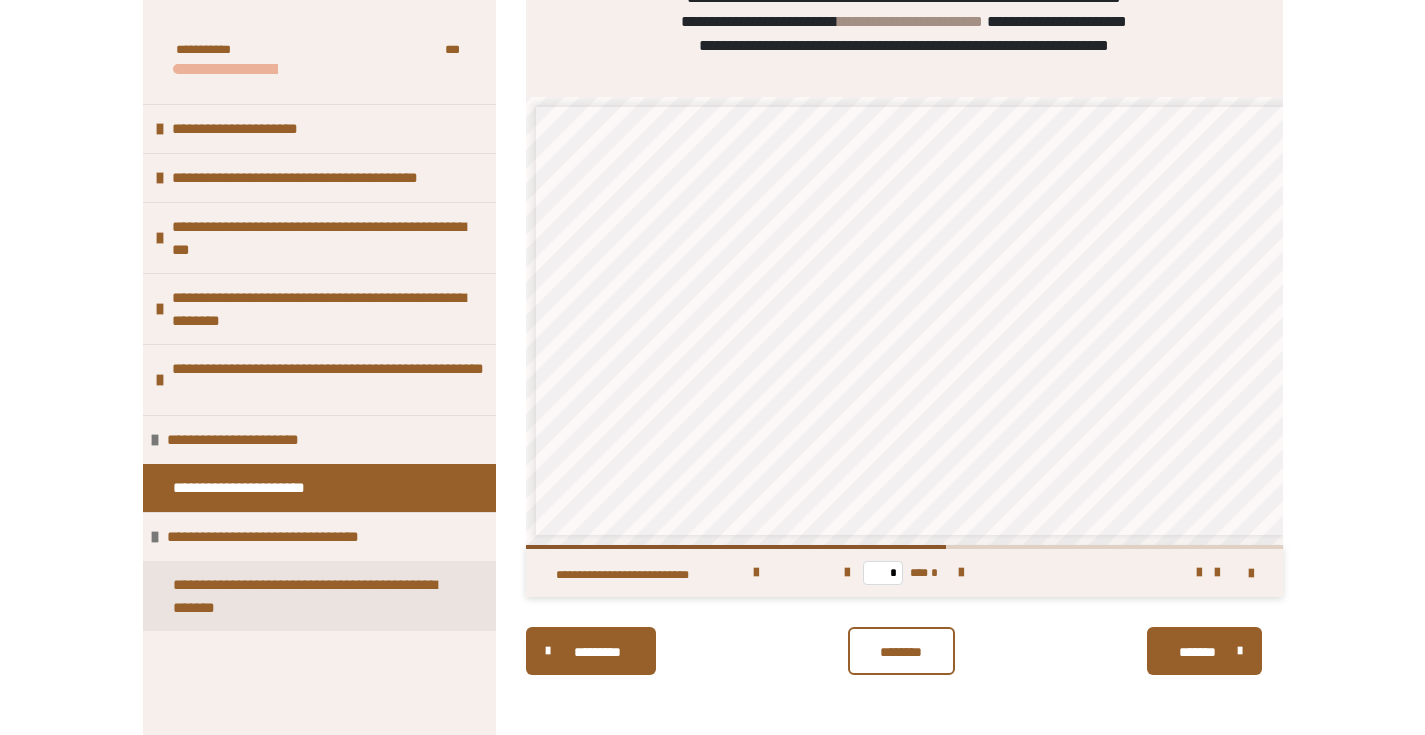 scroll, scrollTop: 0, scrollLeft: 47, axis: horizontal 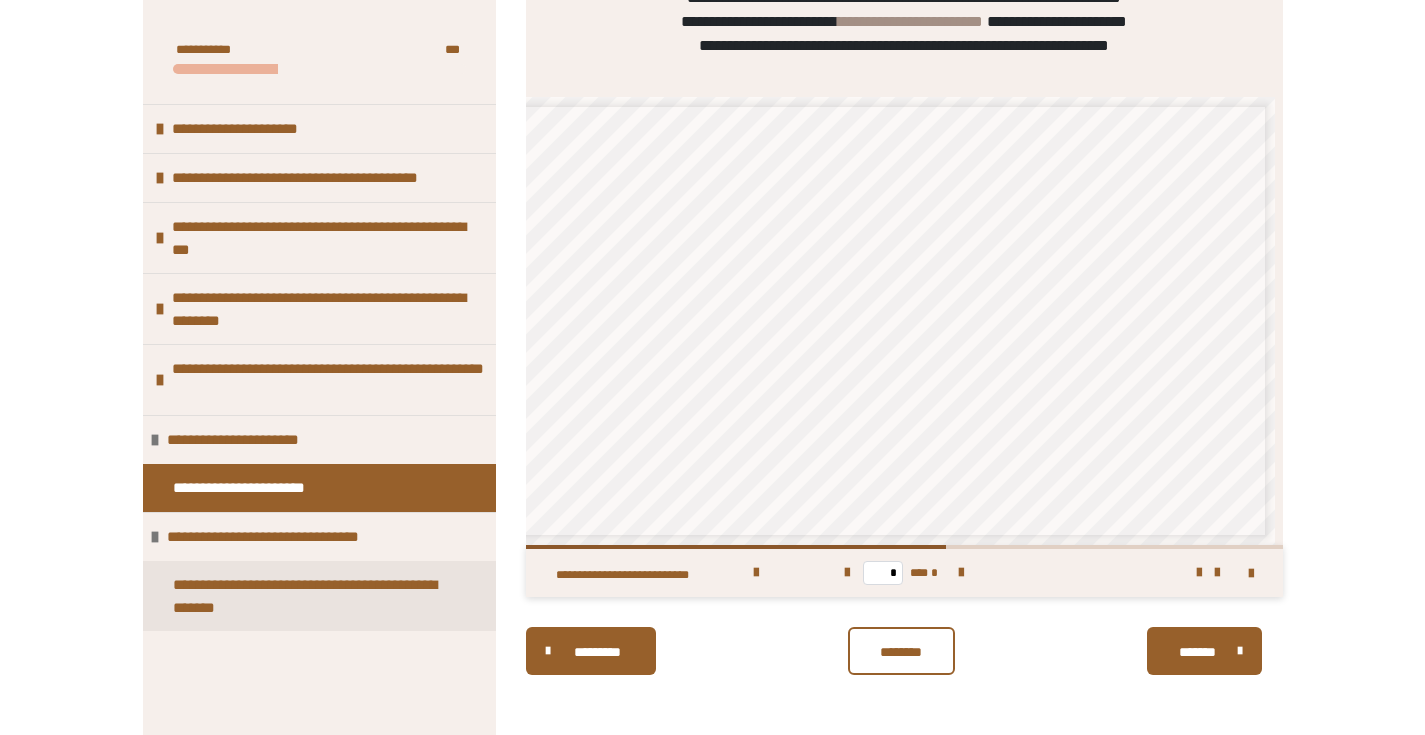 click on "* *** *" at bounding box center [904, 573] 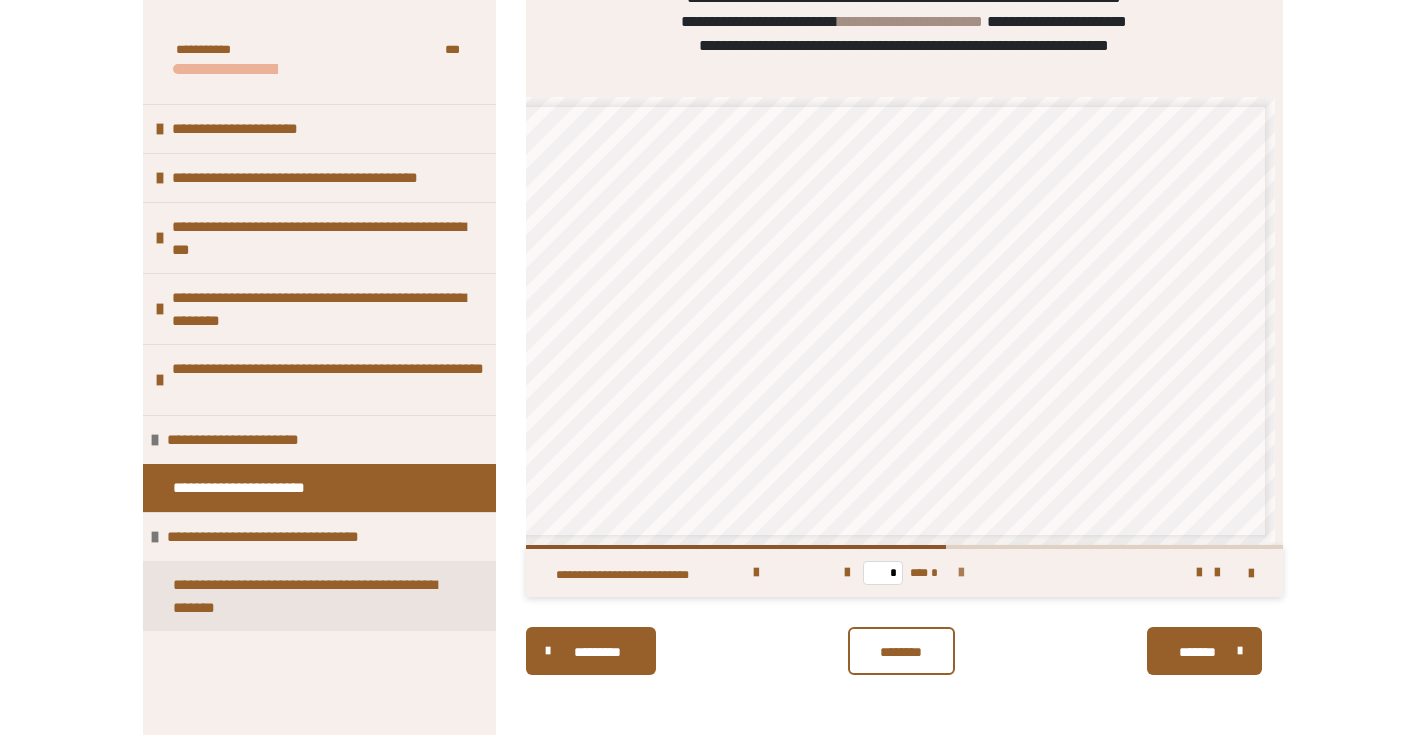 click at bounding box center (961, 573) 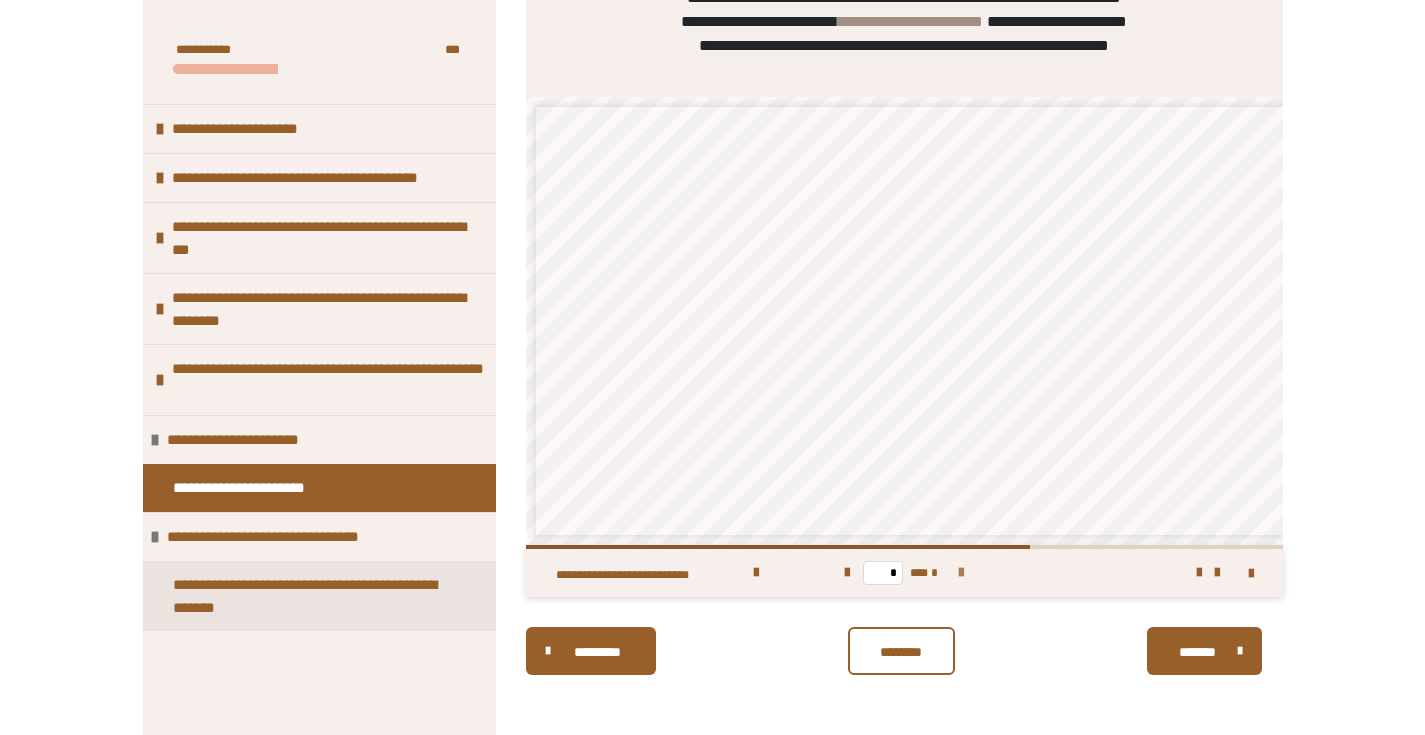 click at bounding box center [961, 573] 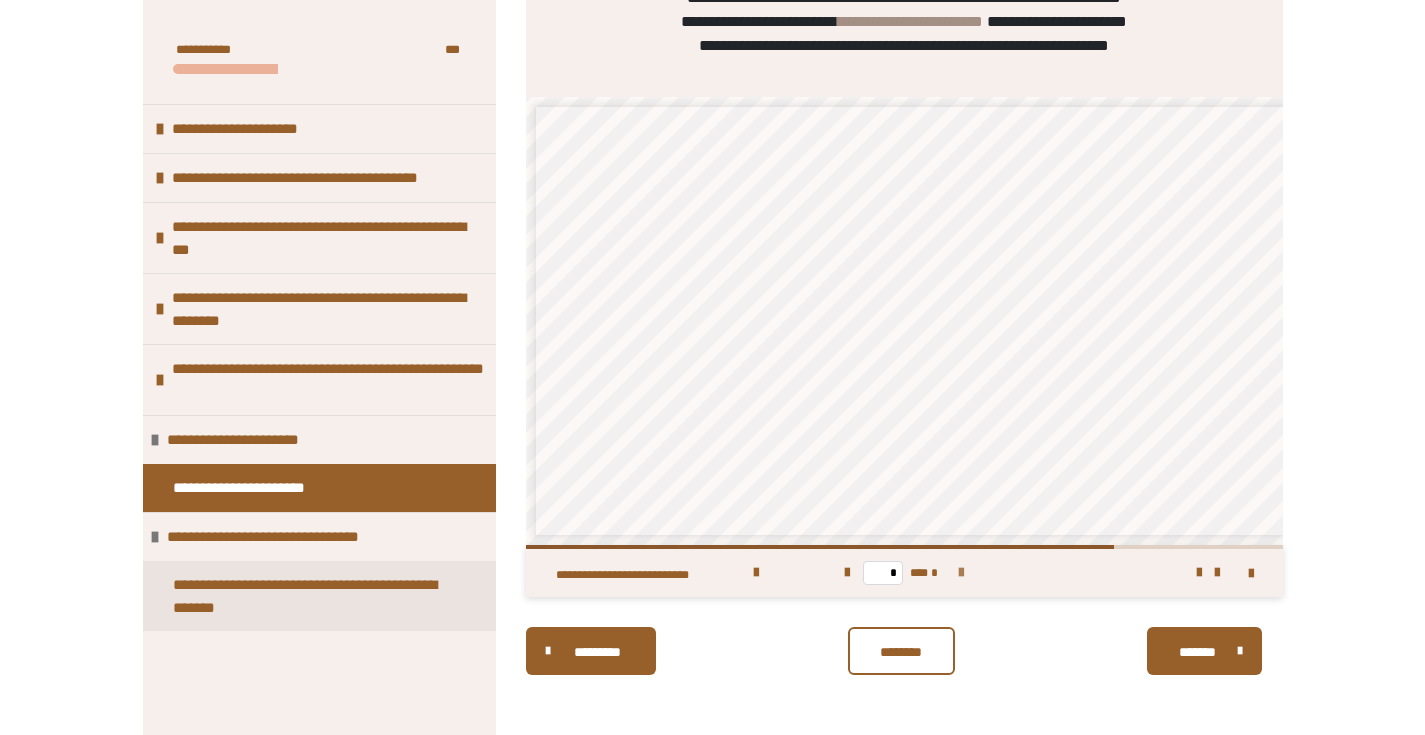 click at bounding box center [961, 573] 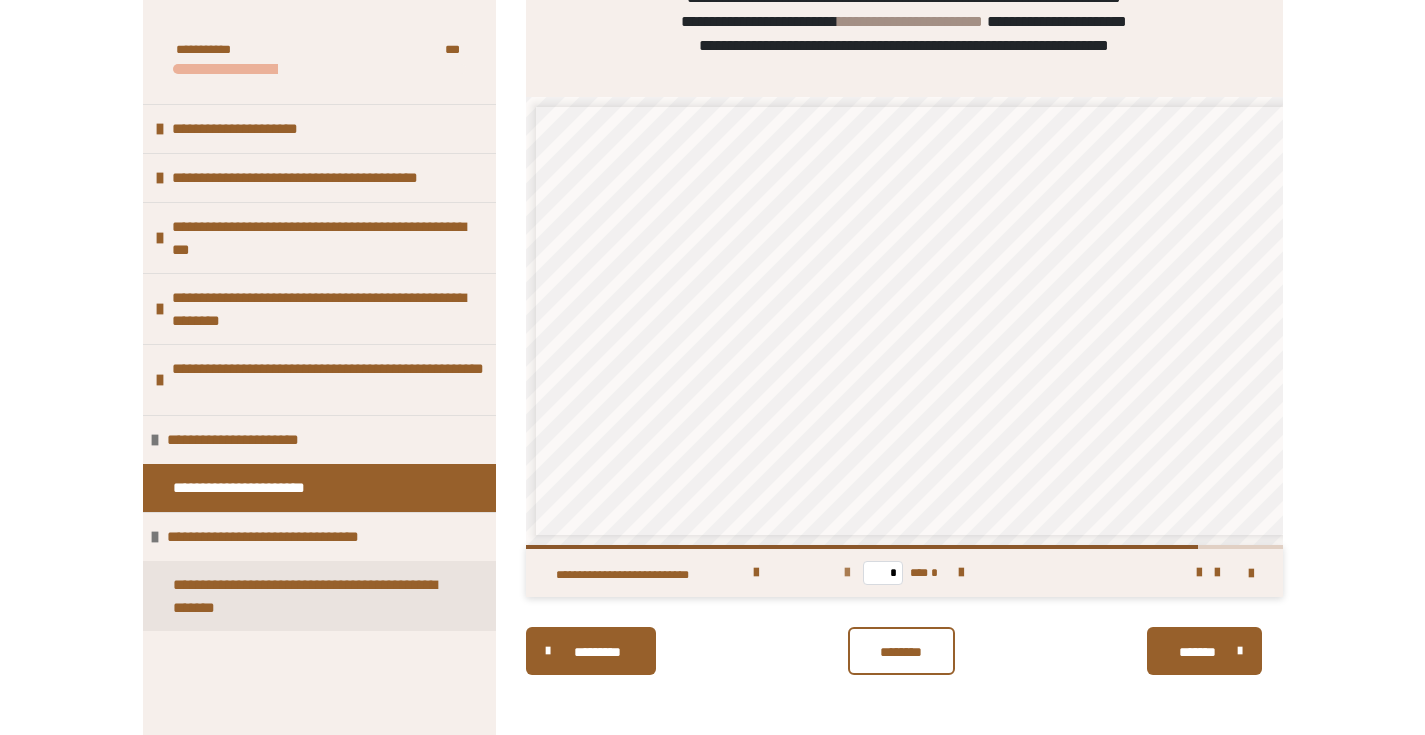 click at bounding box center (847, 573) 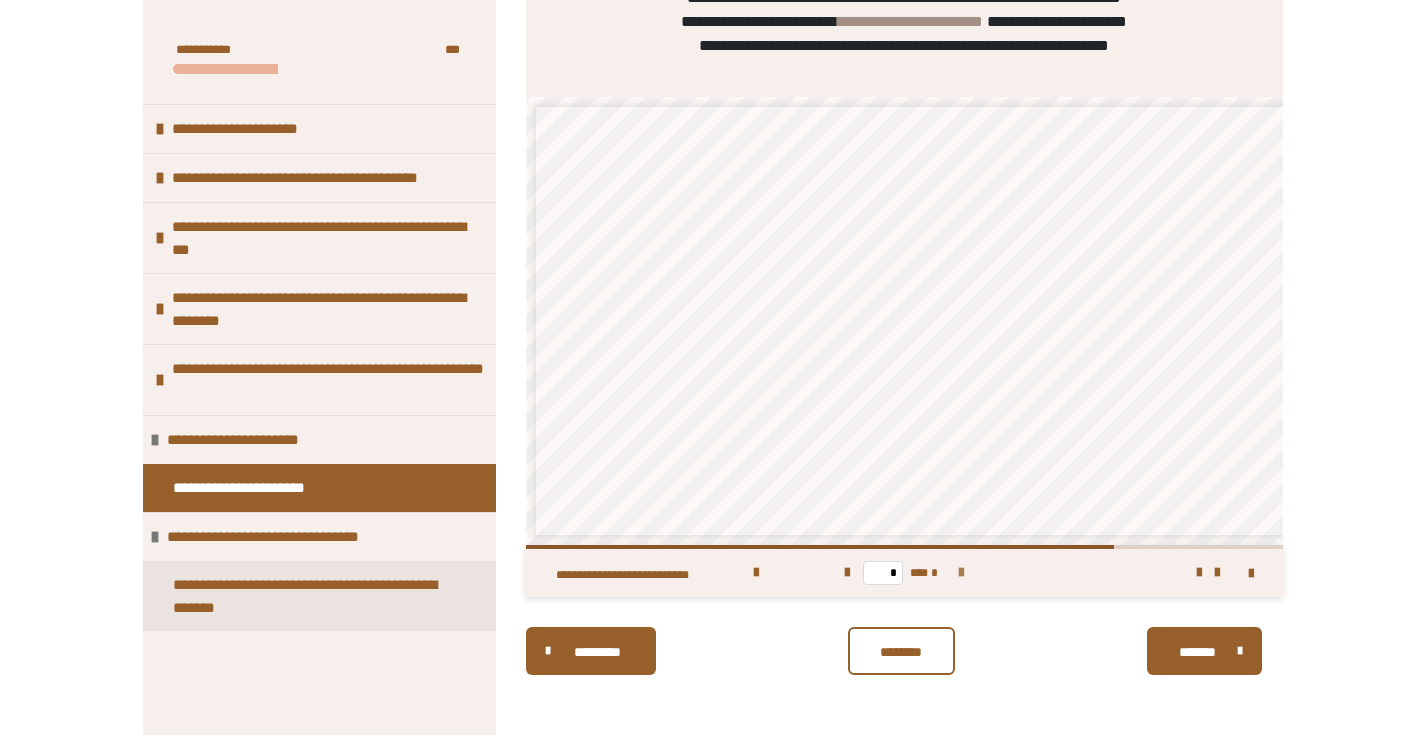 click at bounding box center [961, 573] 